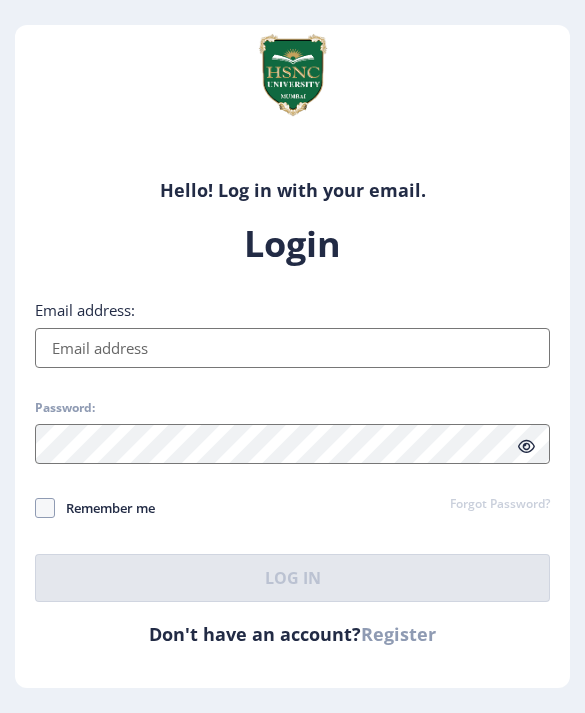 scroll, scrollTop: 65, scrollLeft: 0, axis: vertical 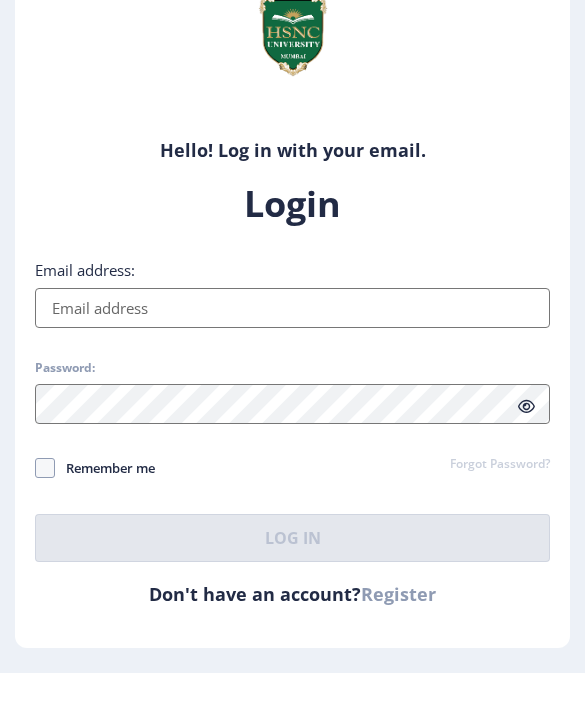 paste on "[EMAIL_ADDRESS][DOMAIN_NAME]" 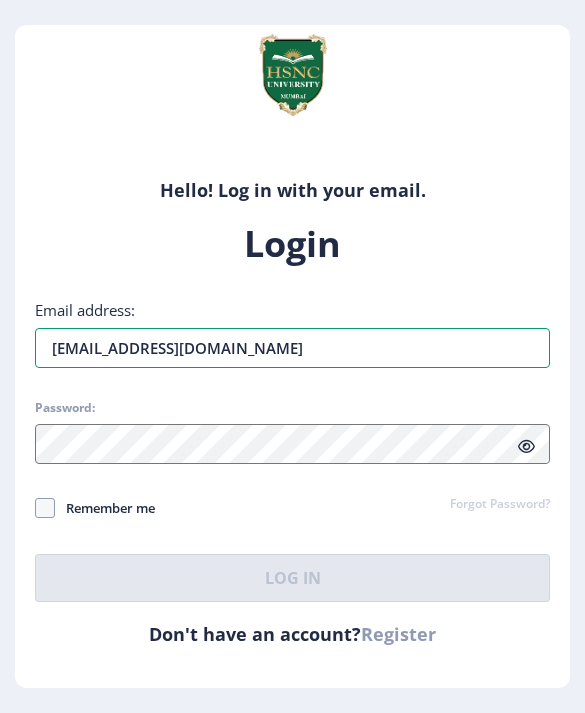 type on "[EMAIL_ADDRESS][DOMAIN_NAME]" 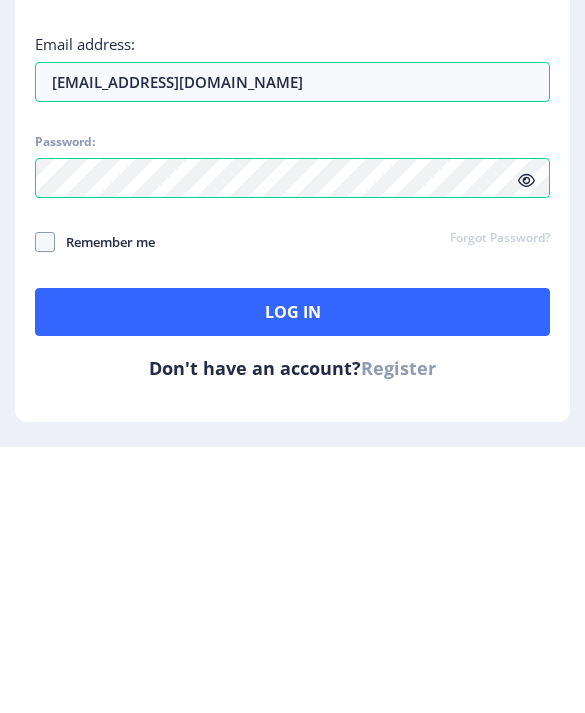 click 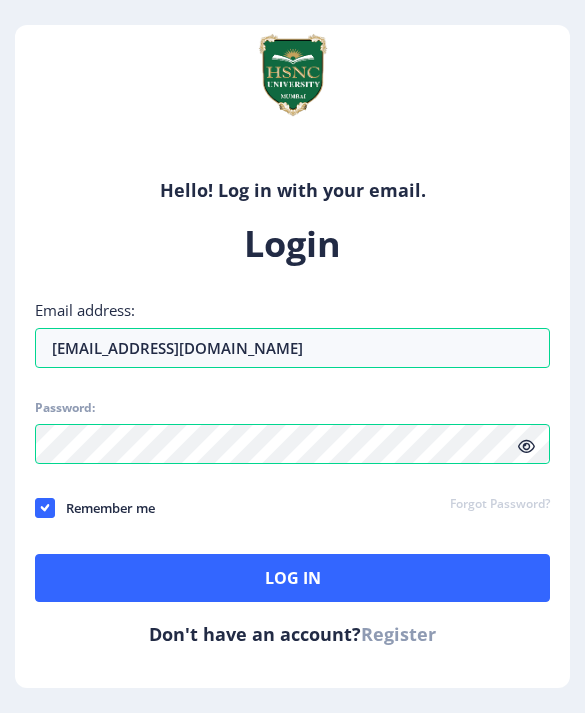 click on "Remember me" 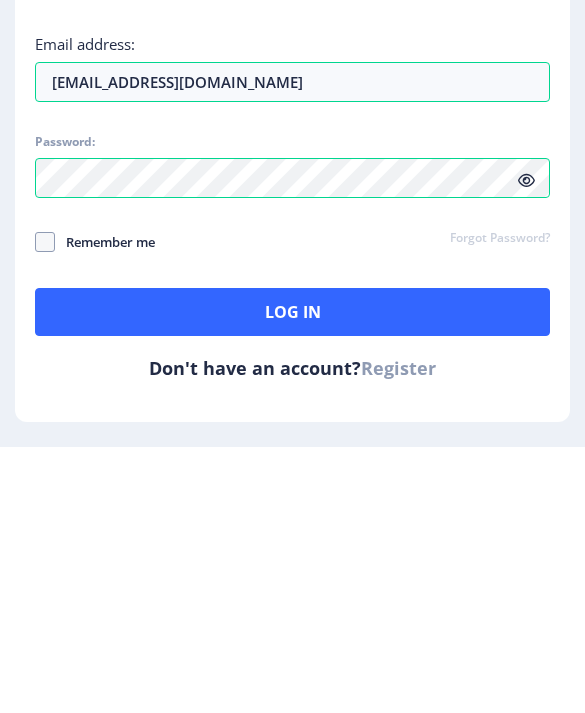 click 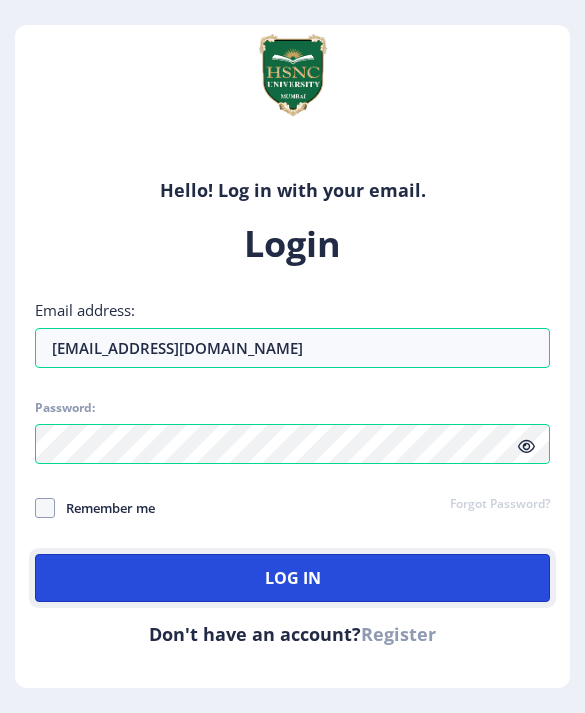click on "Log In" 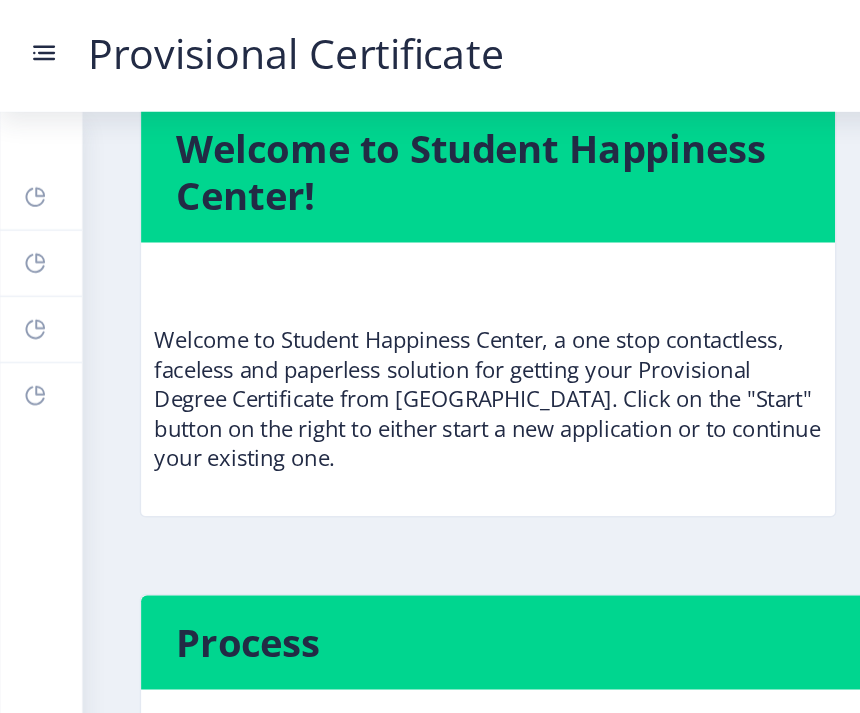 scroll, scrollTop: 0, scrollLeft: 0, axis: both 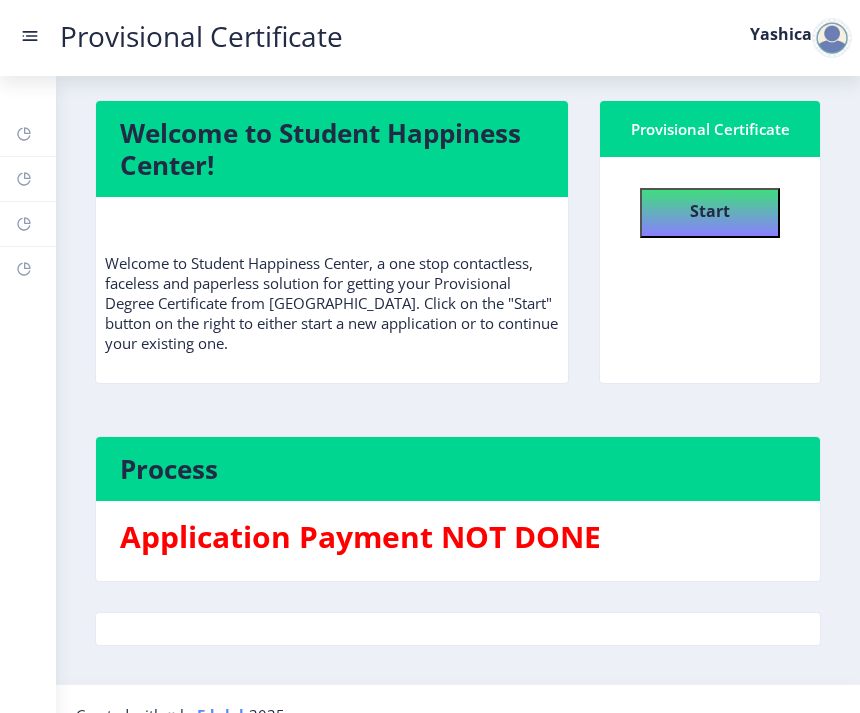 click on "Start" 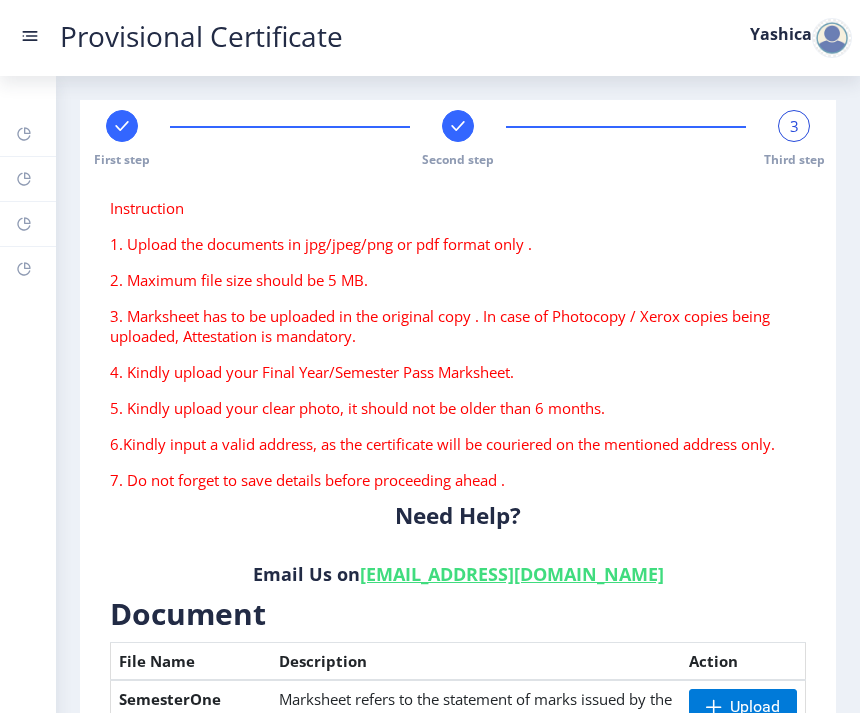 scroll, scrollTop: 0, scrollLeft: 0, axis: both 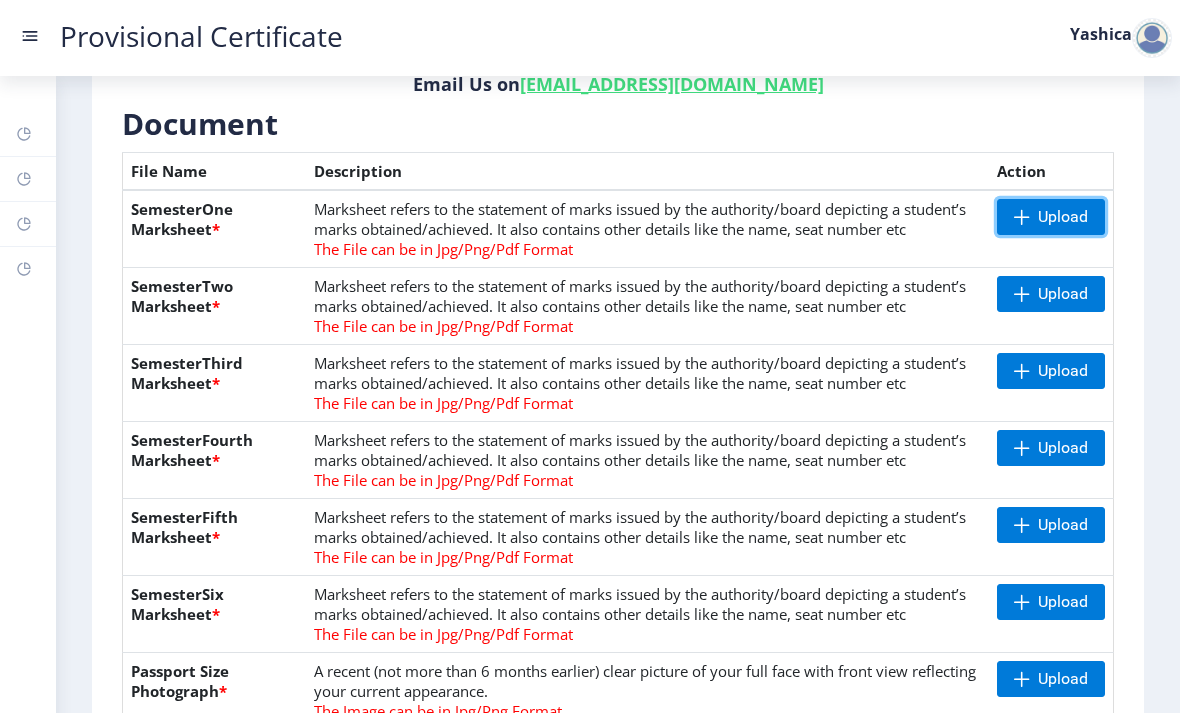 click on "Upload" 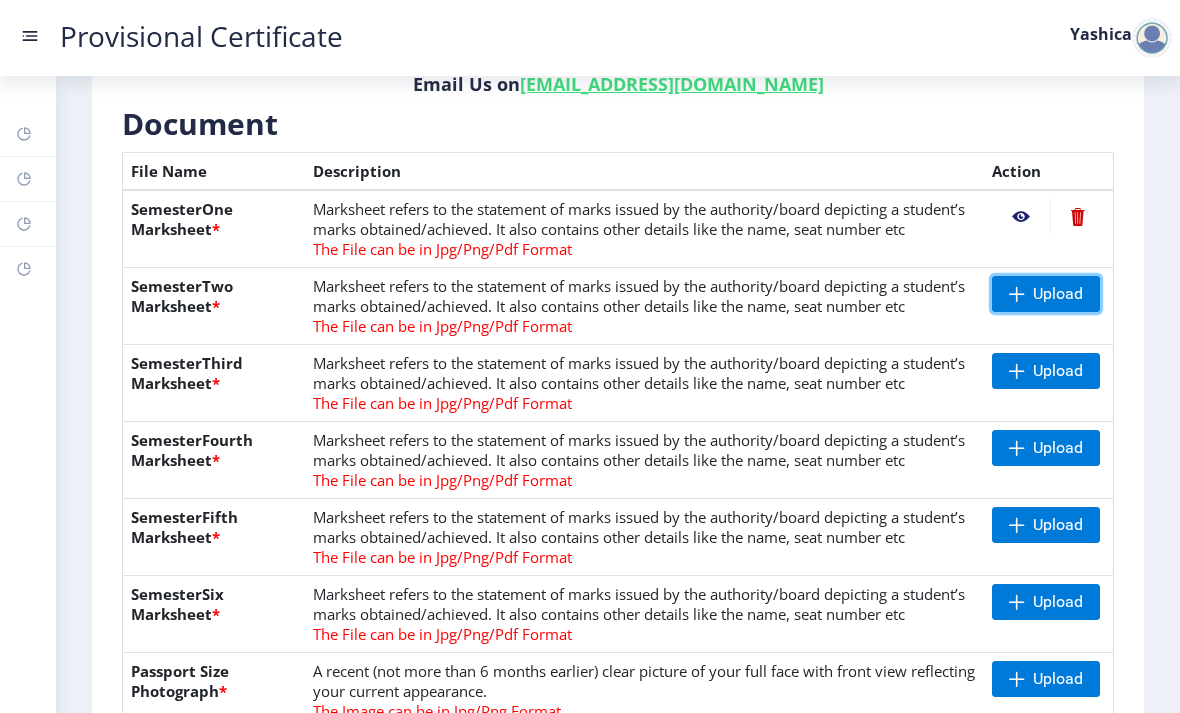 click on "Upload" 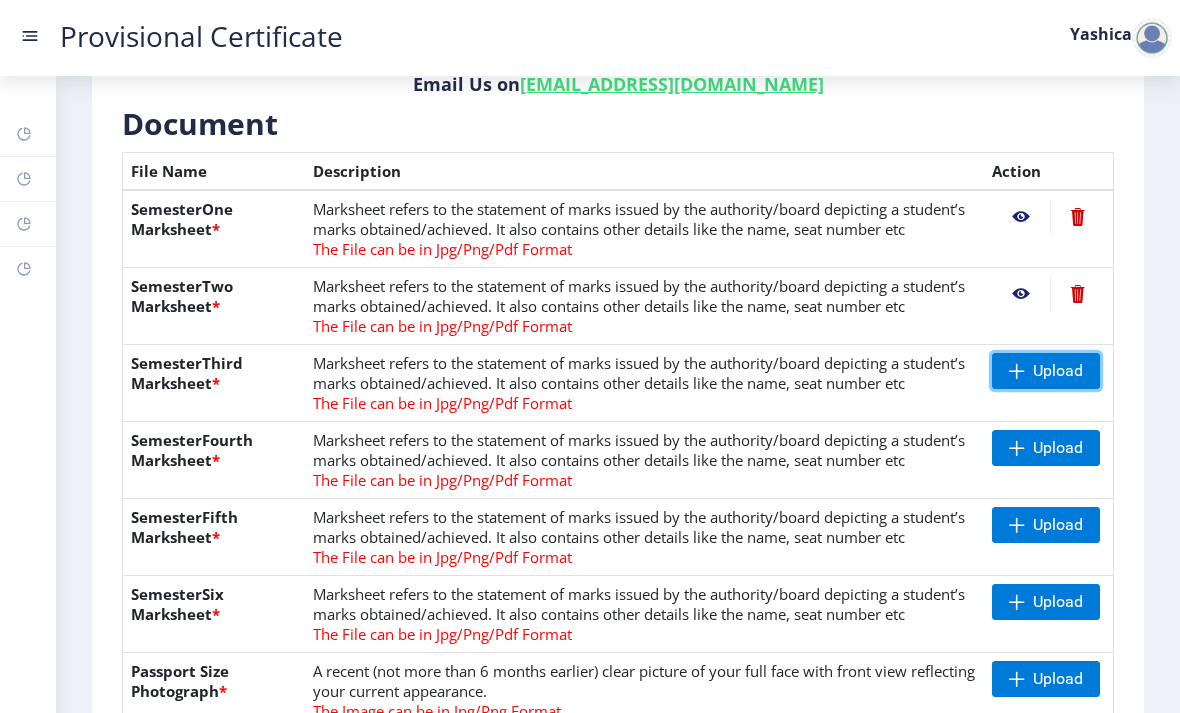 click on "Upload" 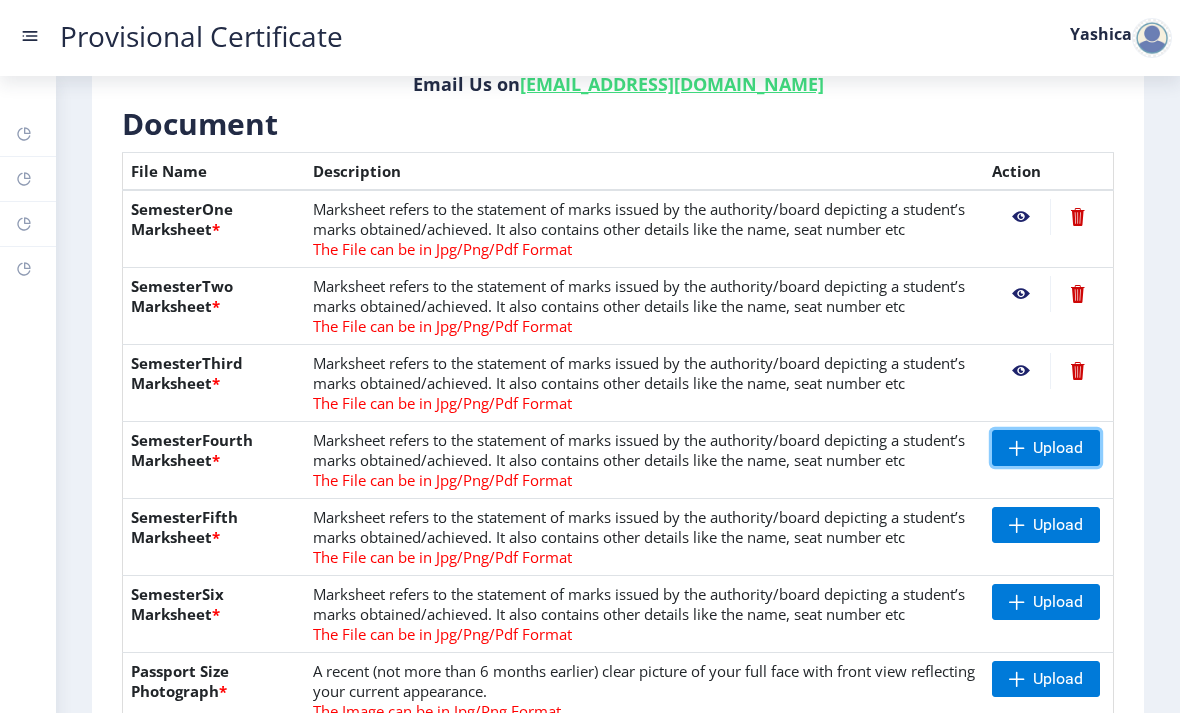 click on "Upload" 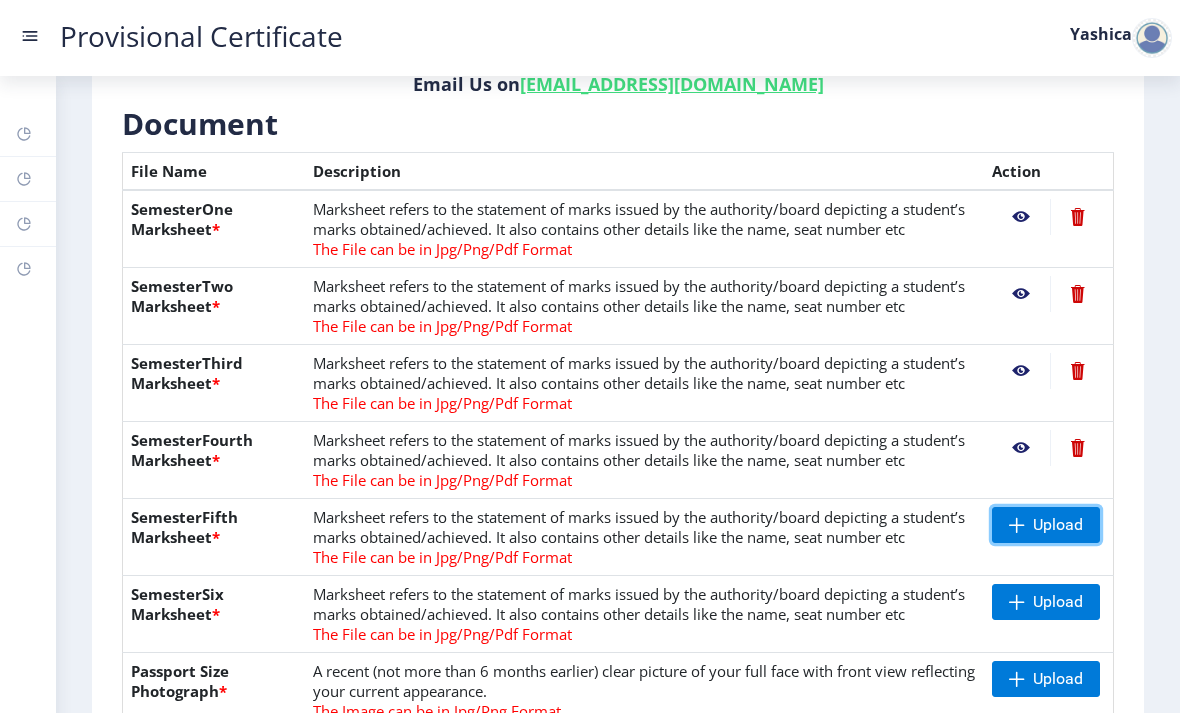 click on "Upload" 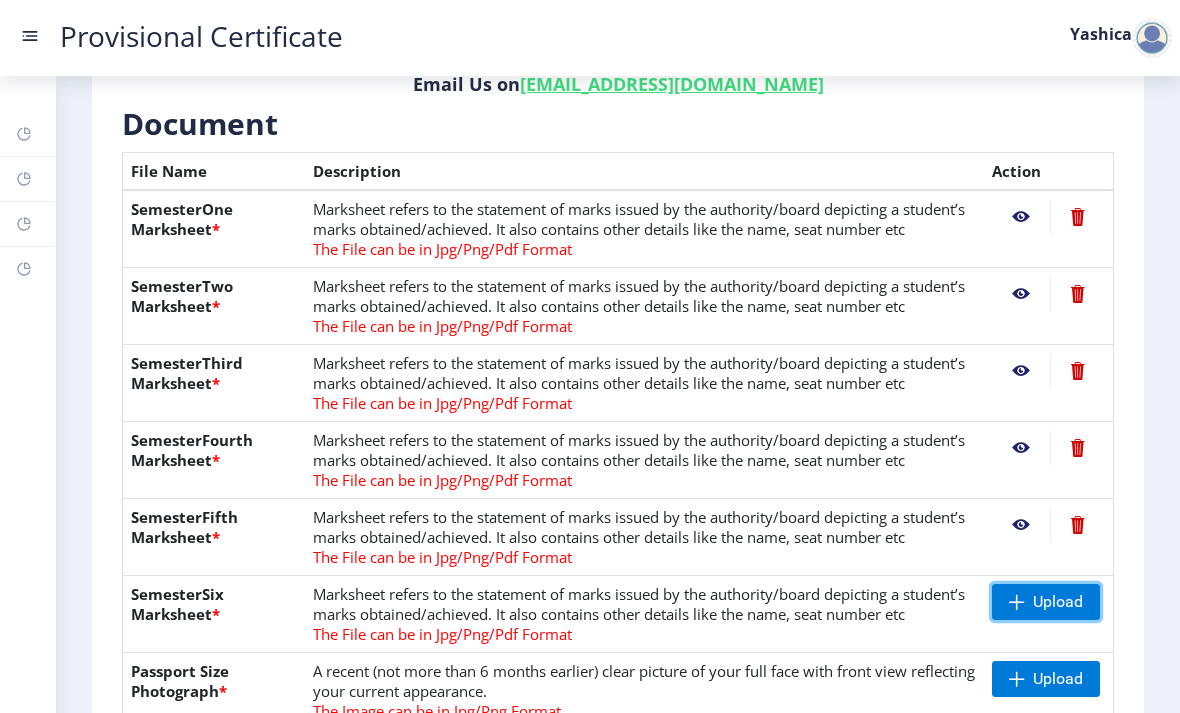 click on "Upload" 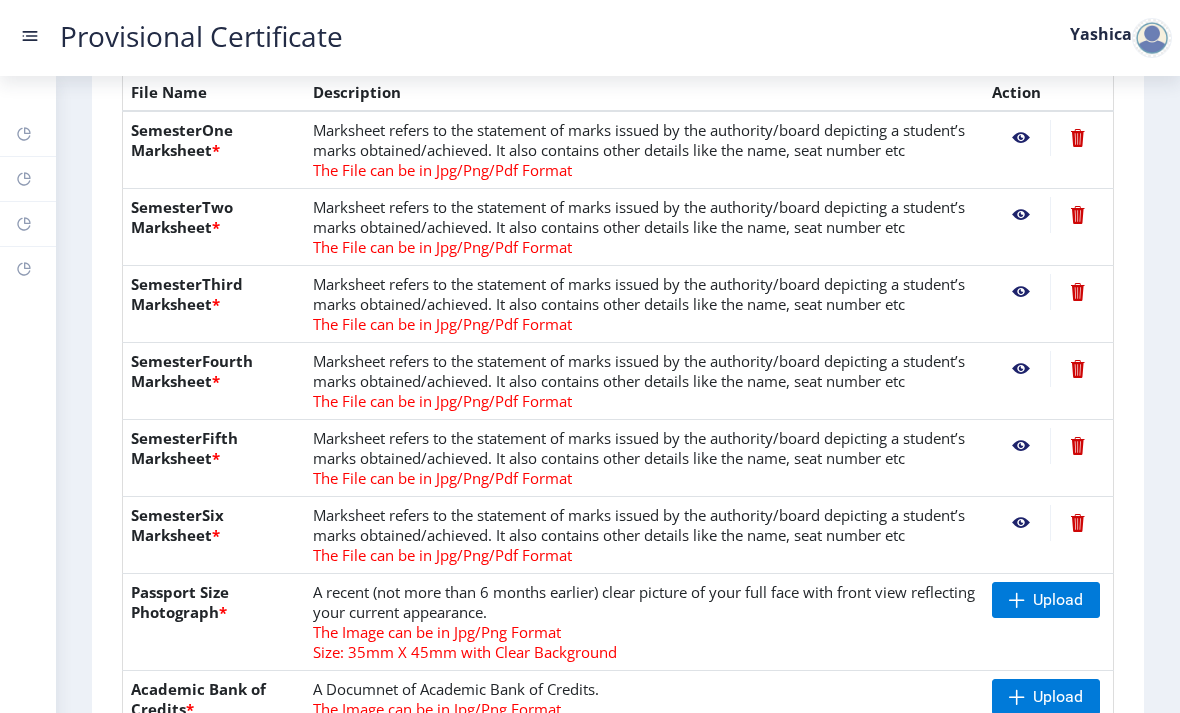scroll, scrollTop: 573, scrollLeft: 0, axis: vertical 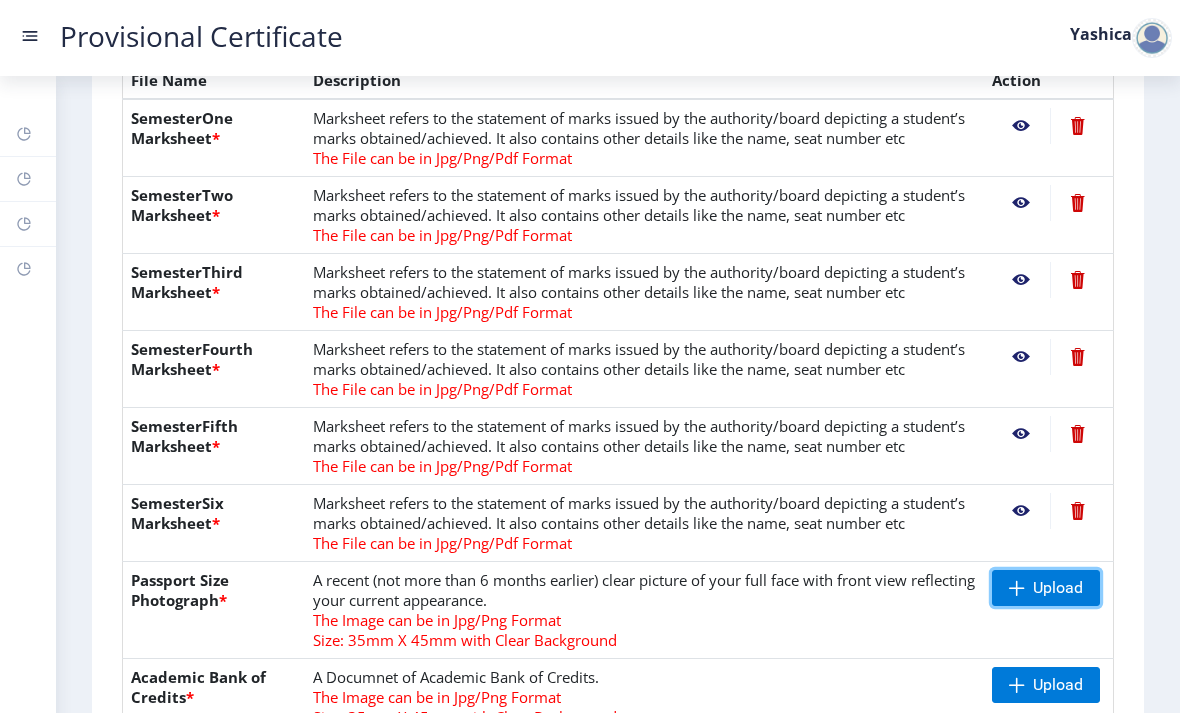 click on "Upload" 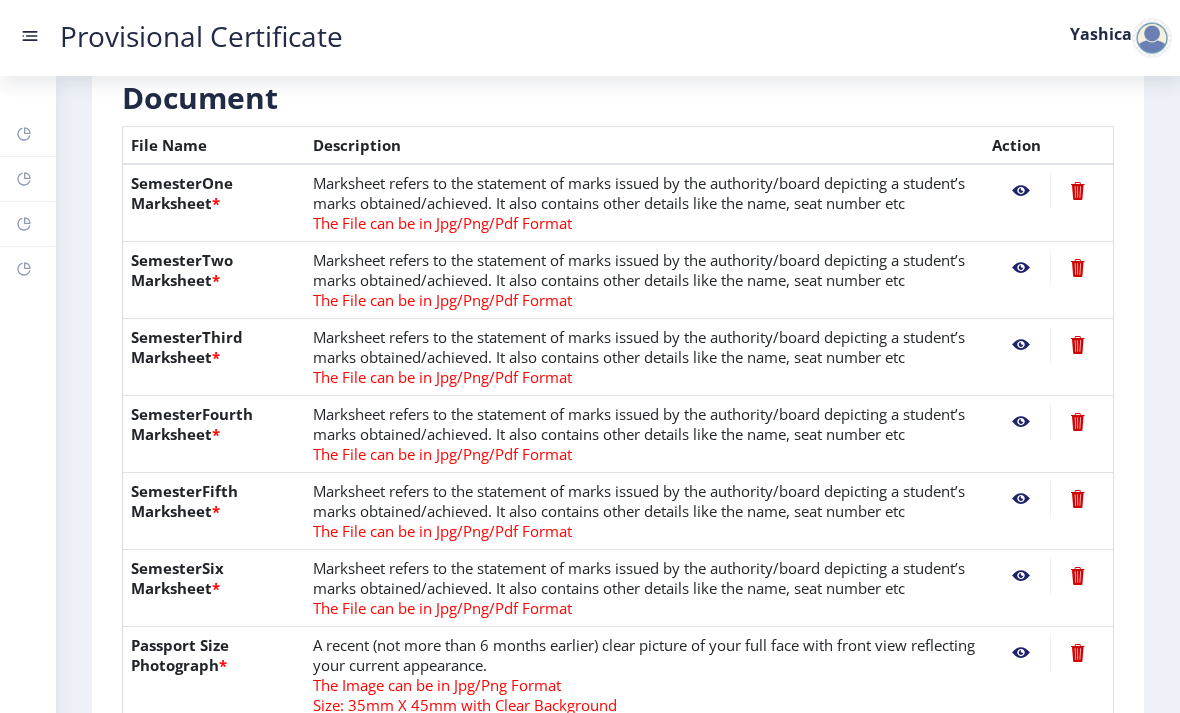 scroll, scrollTop: 513, scrollLeft: 0, axis: vertical 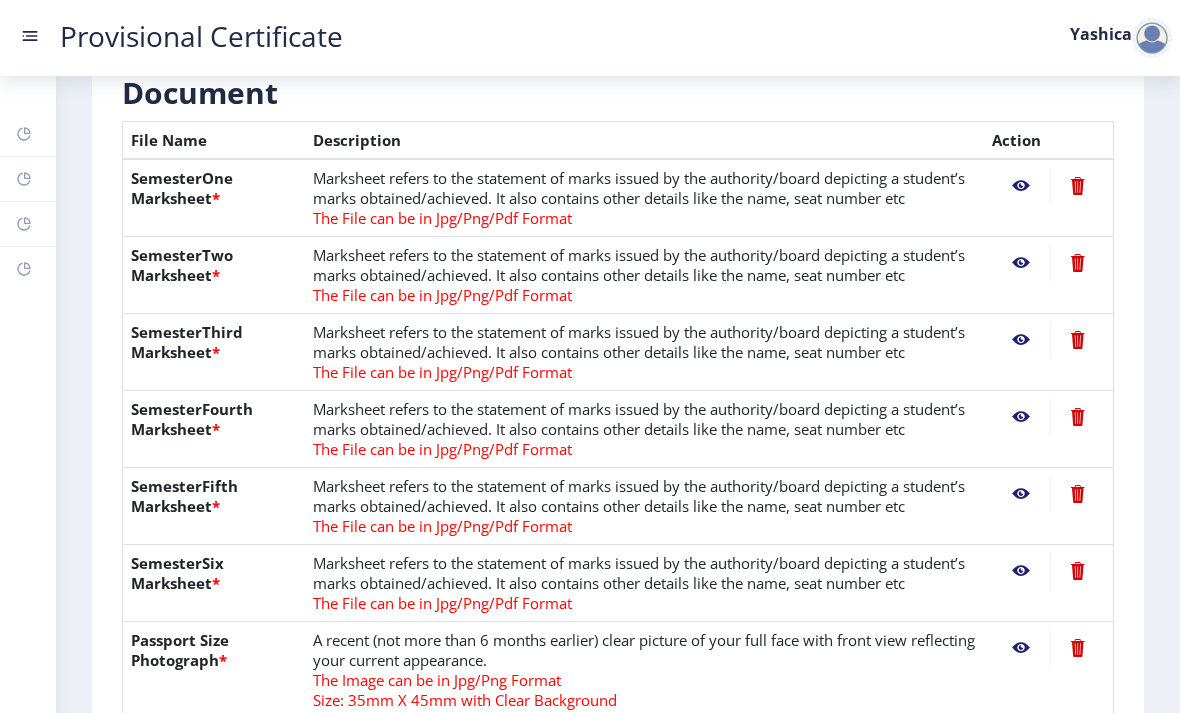 click 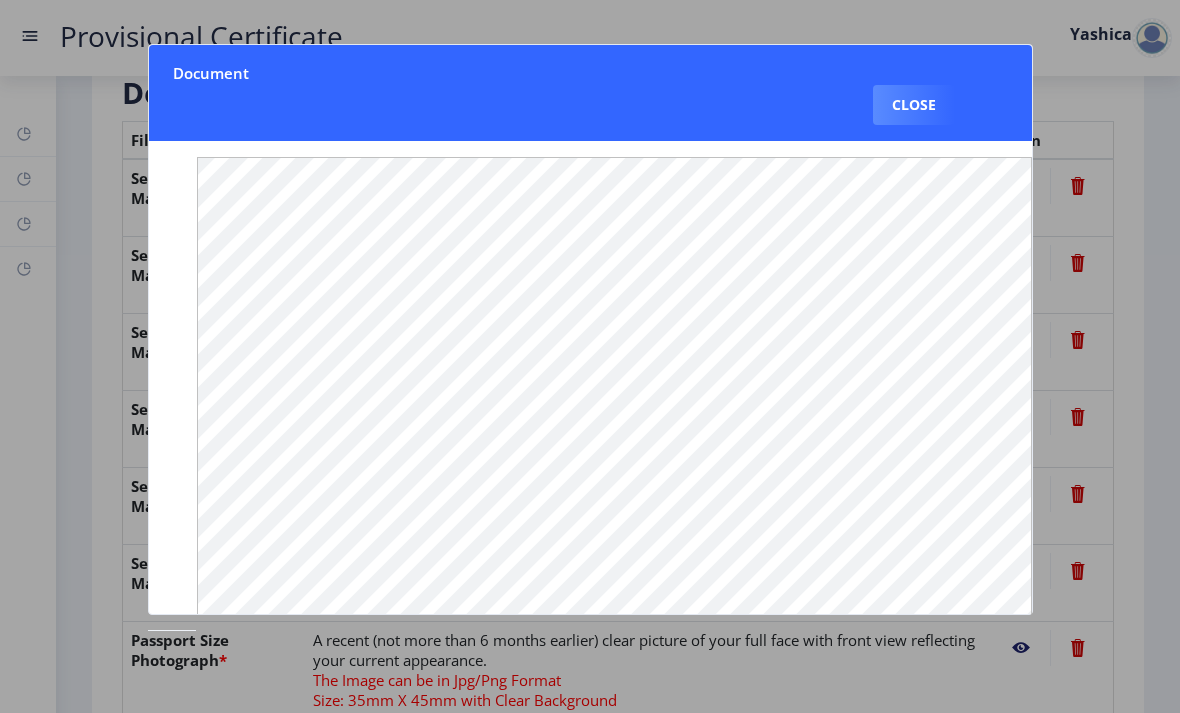 click 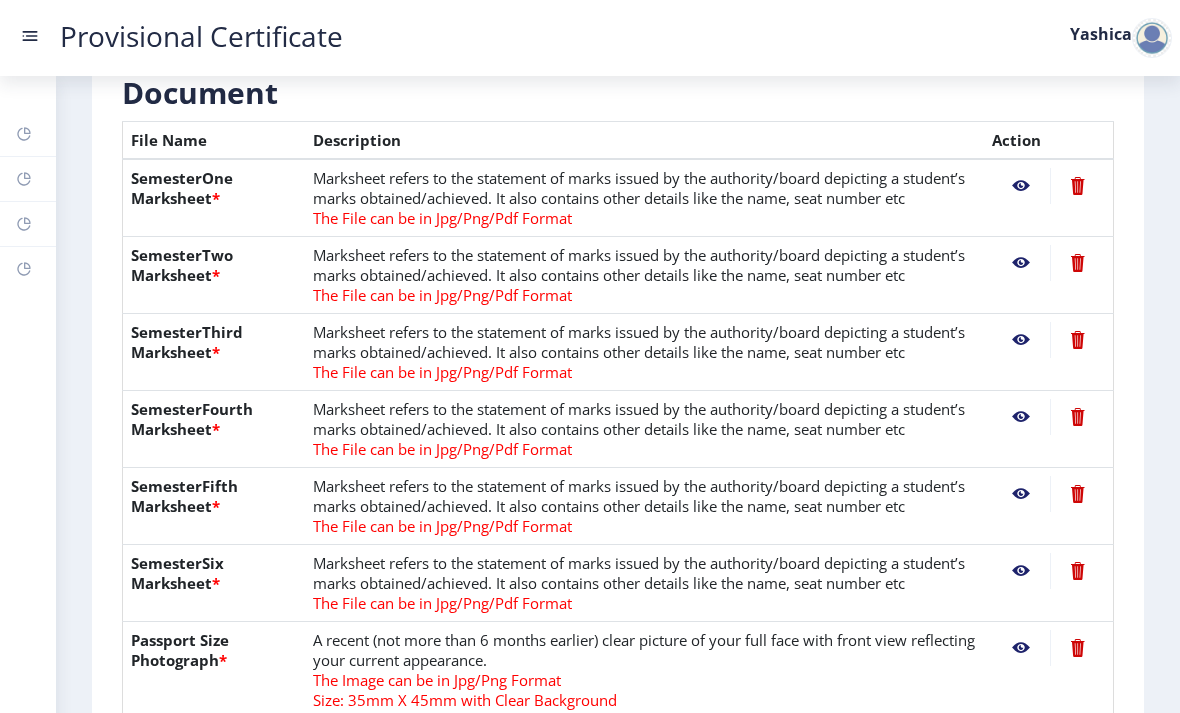 click 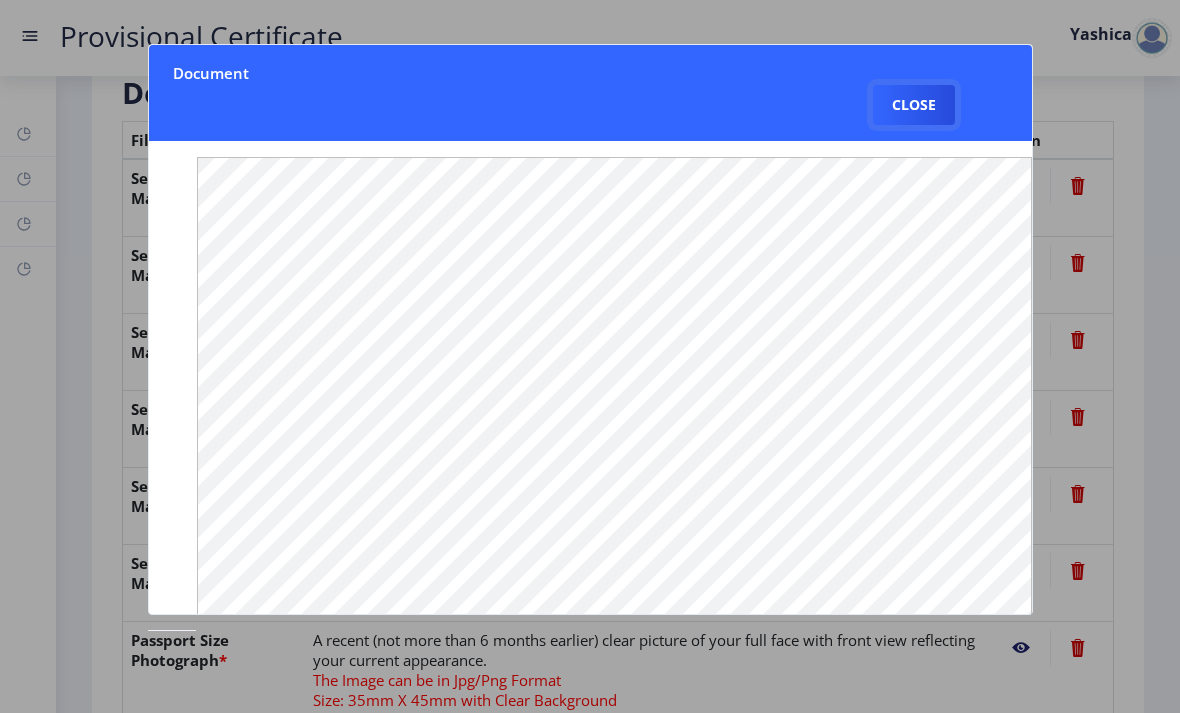 click on "Close" at bounding box center (914, 105) 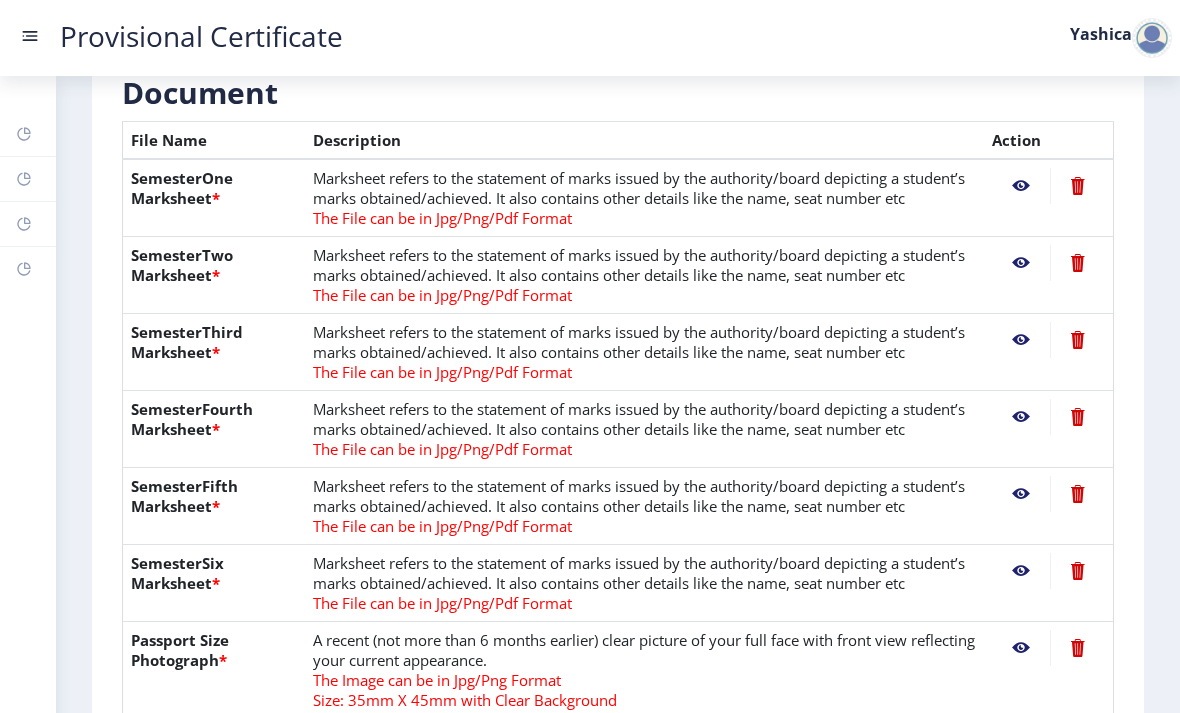 click 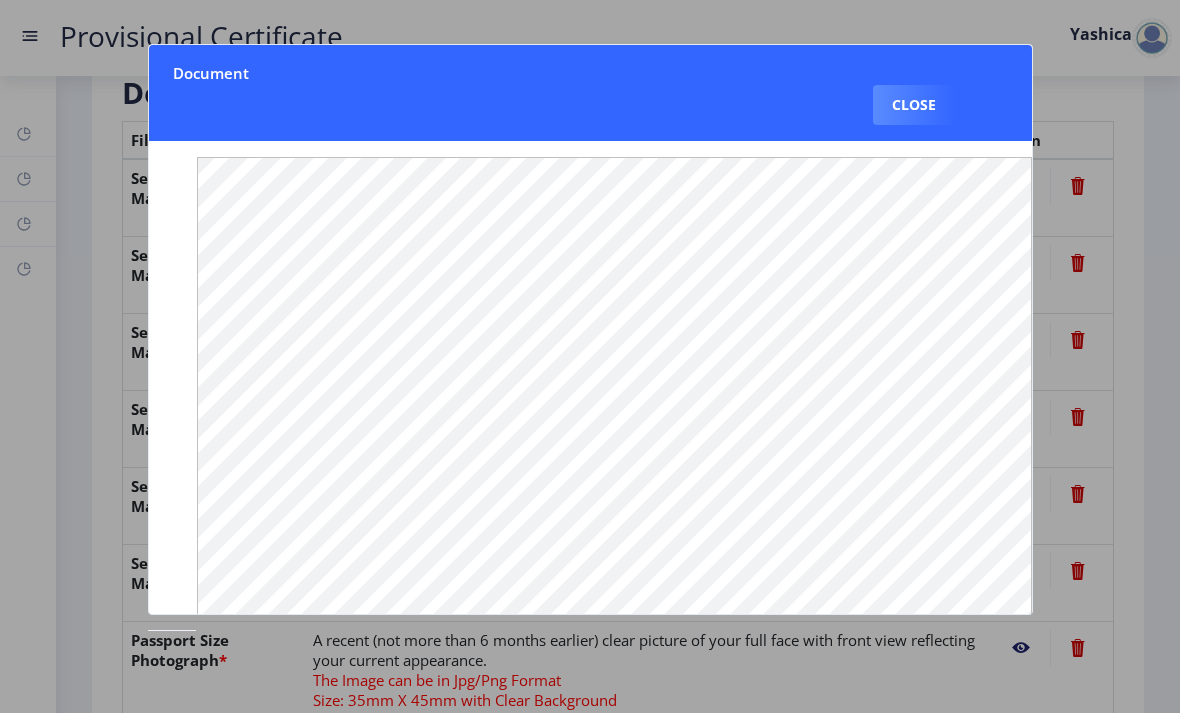 click 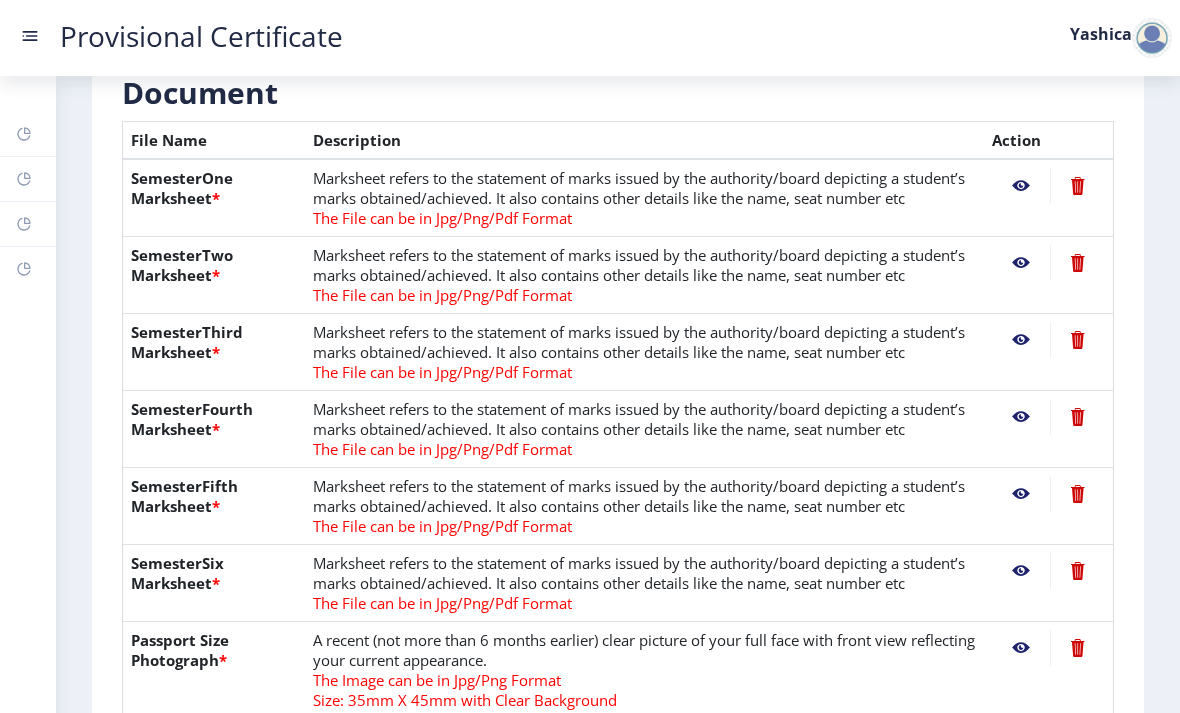 click 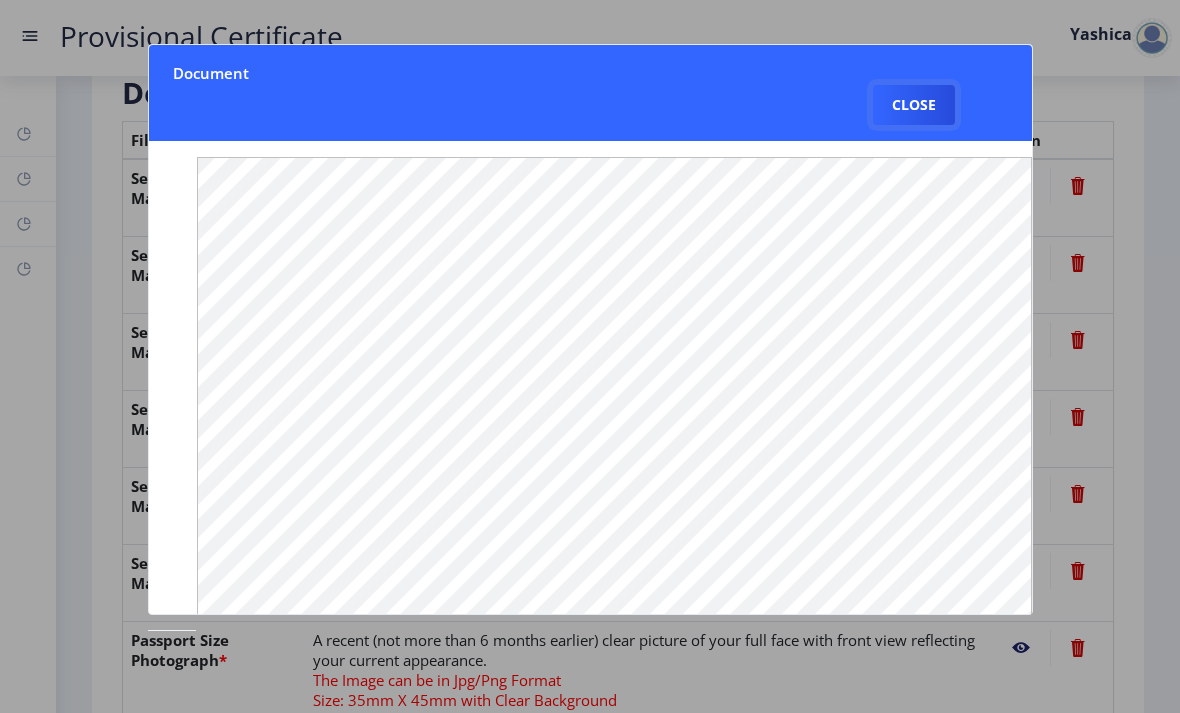 click on "Close" at bounding box center (914, 105) 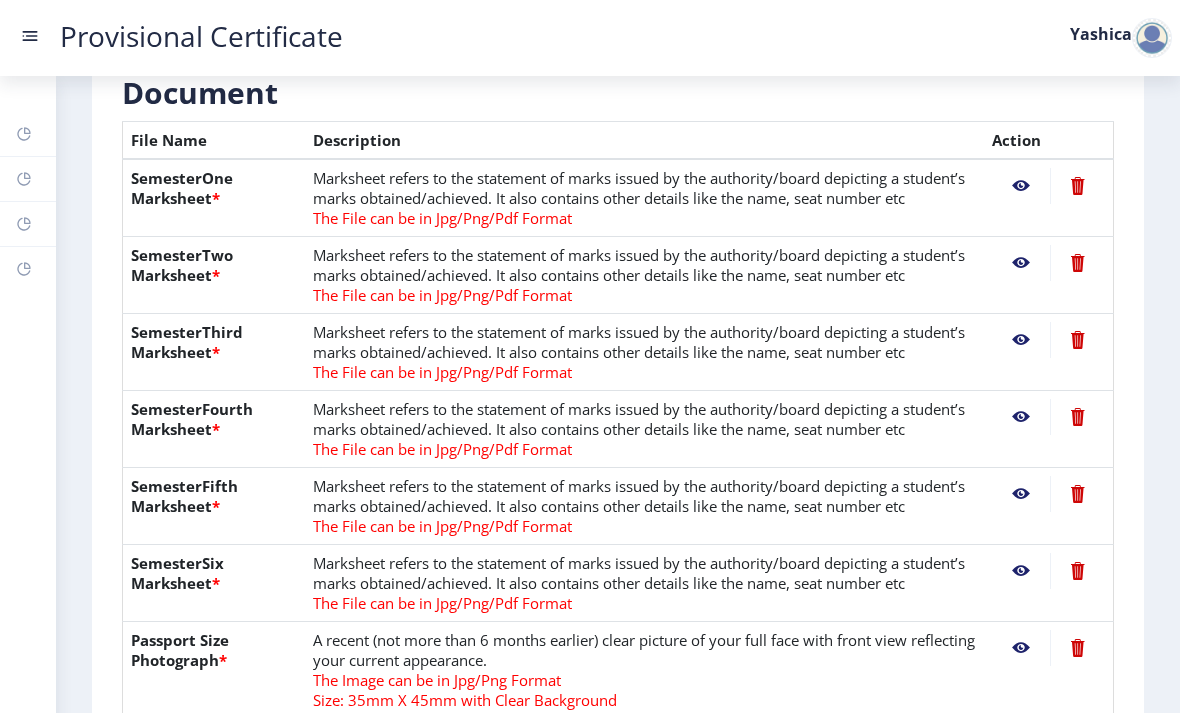 click 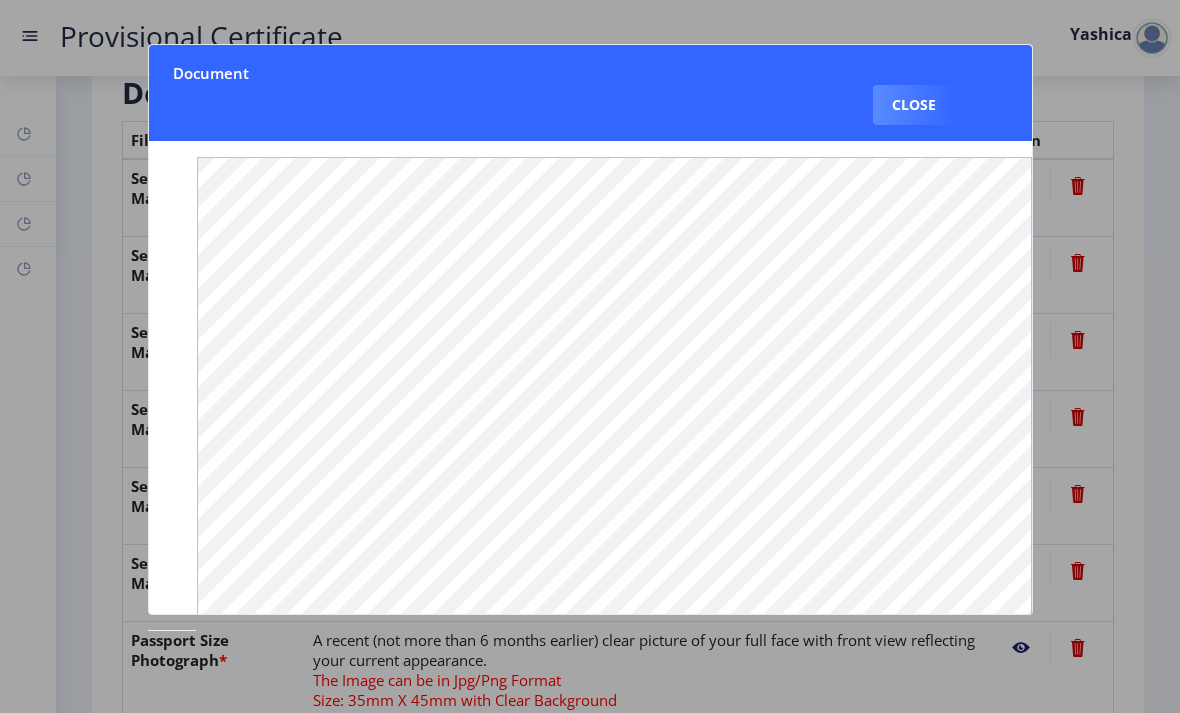 click on "Close" at bounding box center (914, 105) 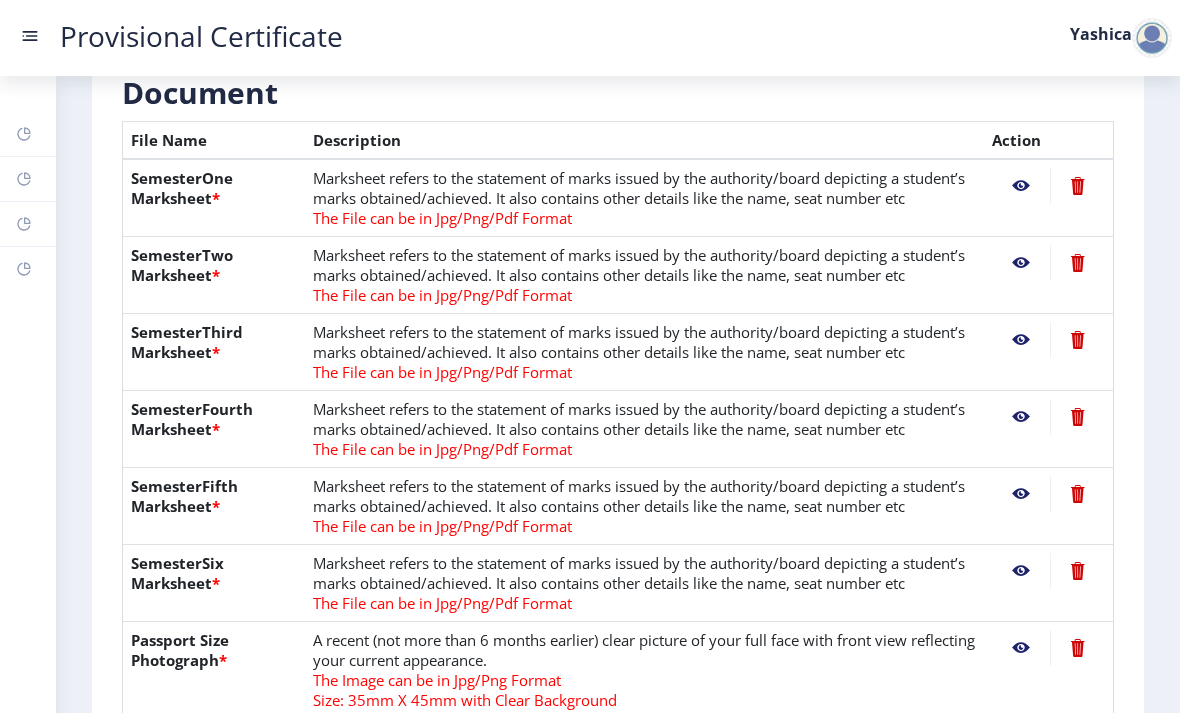 click on "Marksheet refers to the statement of marks issued by the authority/board depicting a student’s marks obtained/achieved. It also contains other details like the name, seat number etc The File can be in Jpg/Png/Pdf Format" 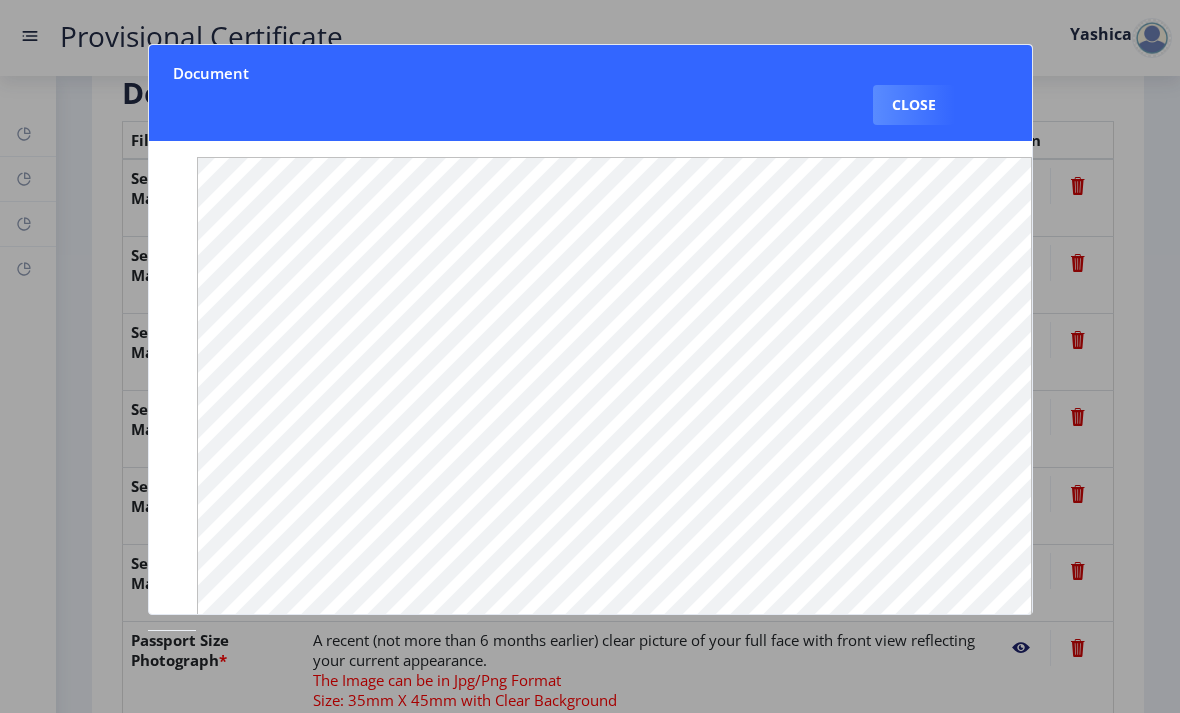click on "Close" at bounding box center (914, 105) 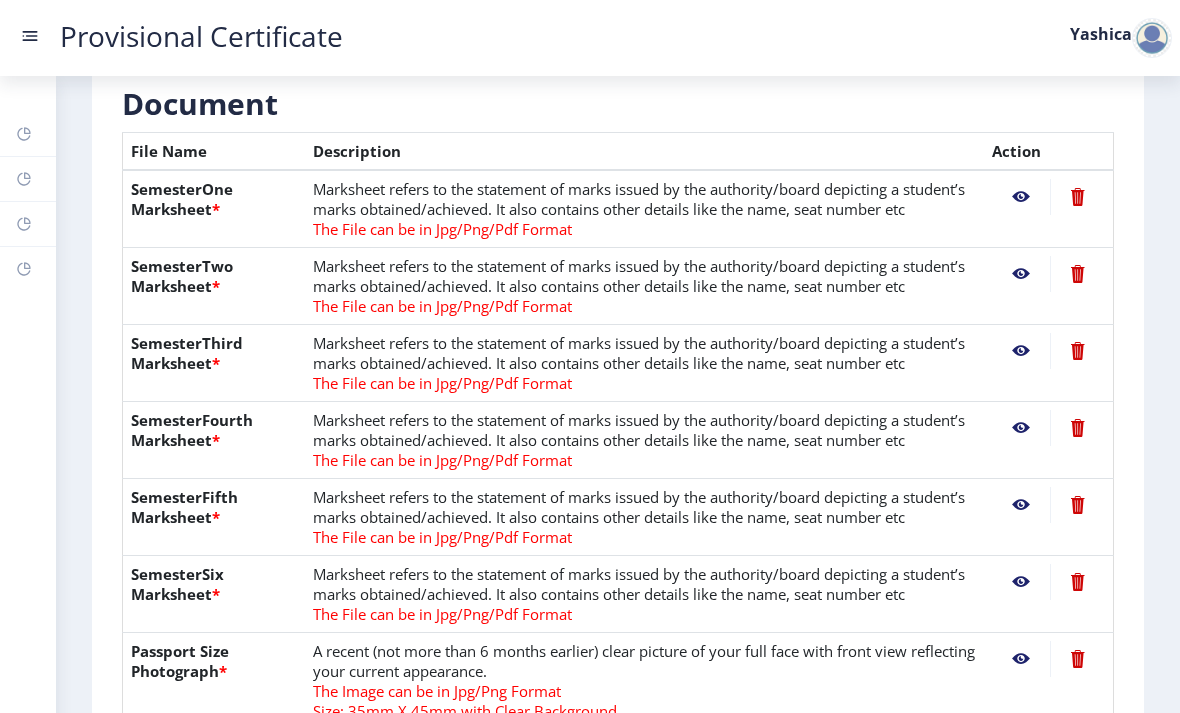 scroll, scrollTop: 494, scrollLeft: 0, axis: vertical 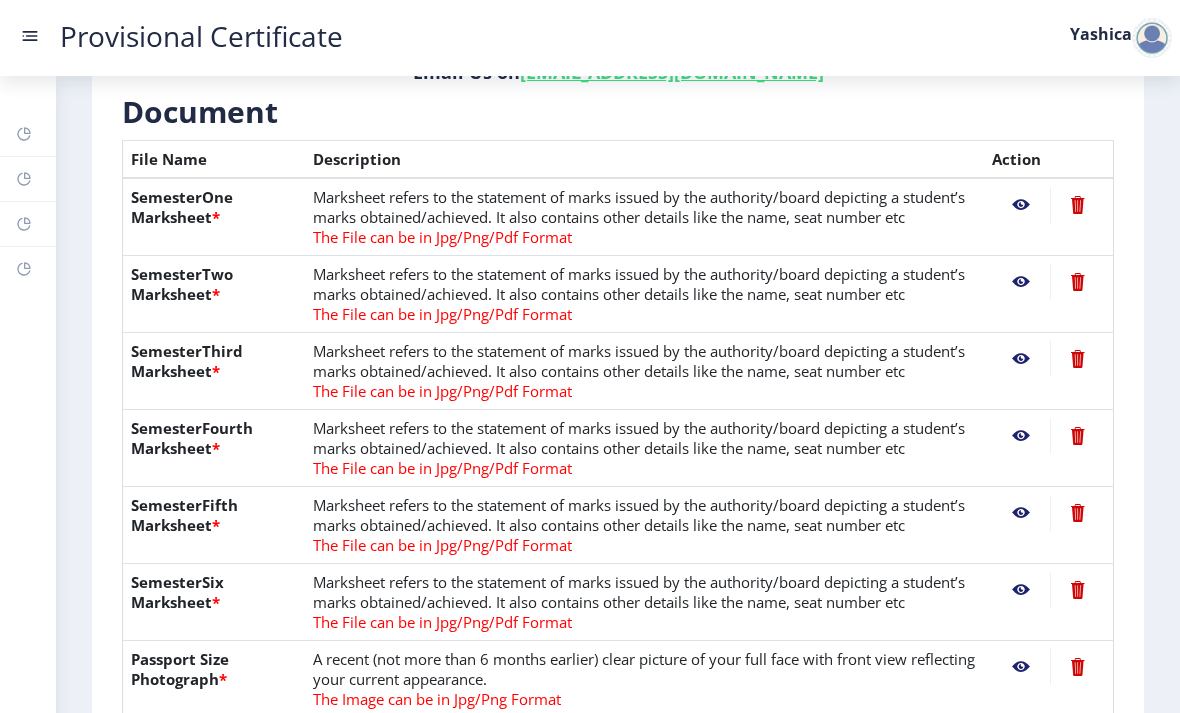 click 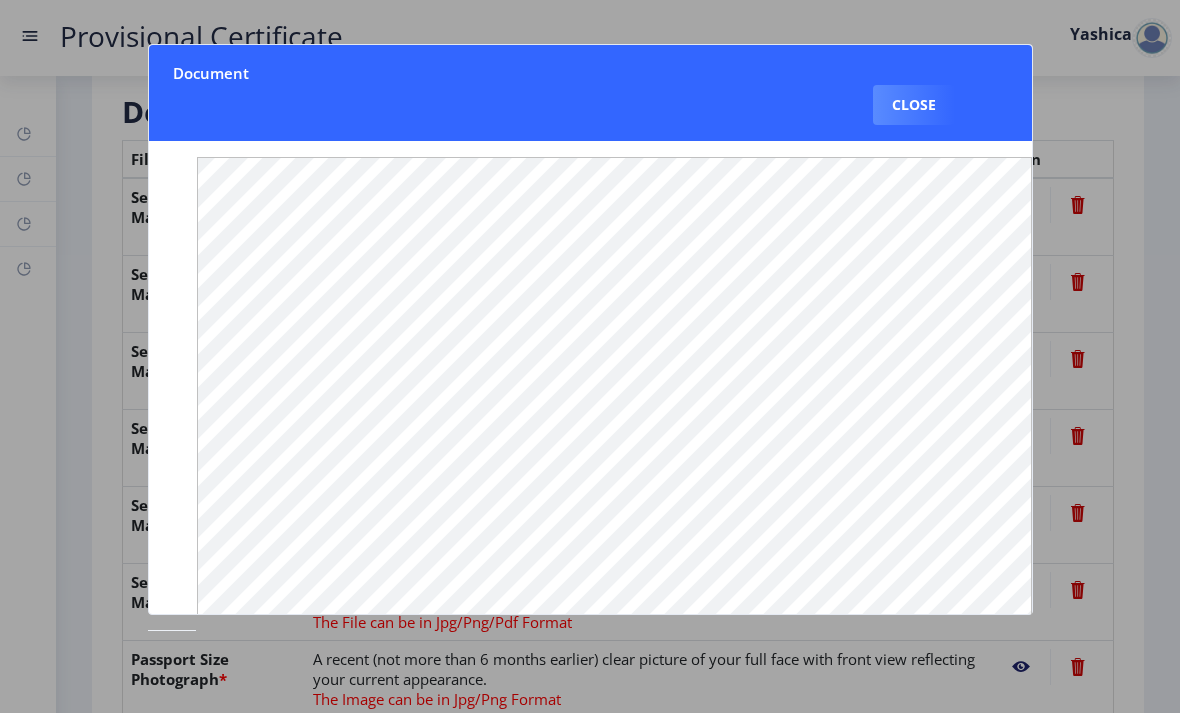 click on "Close" at bounding box center (914, 105) 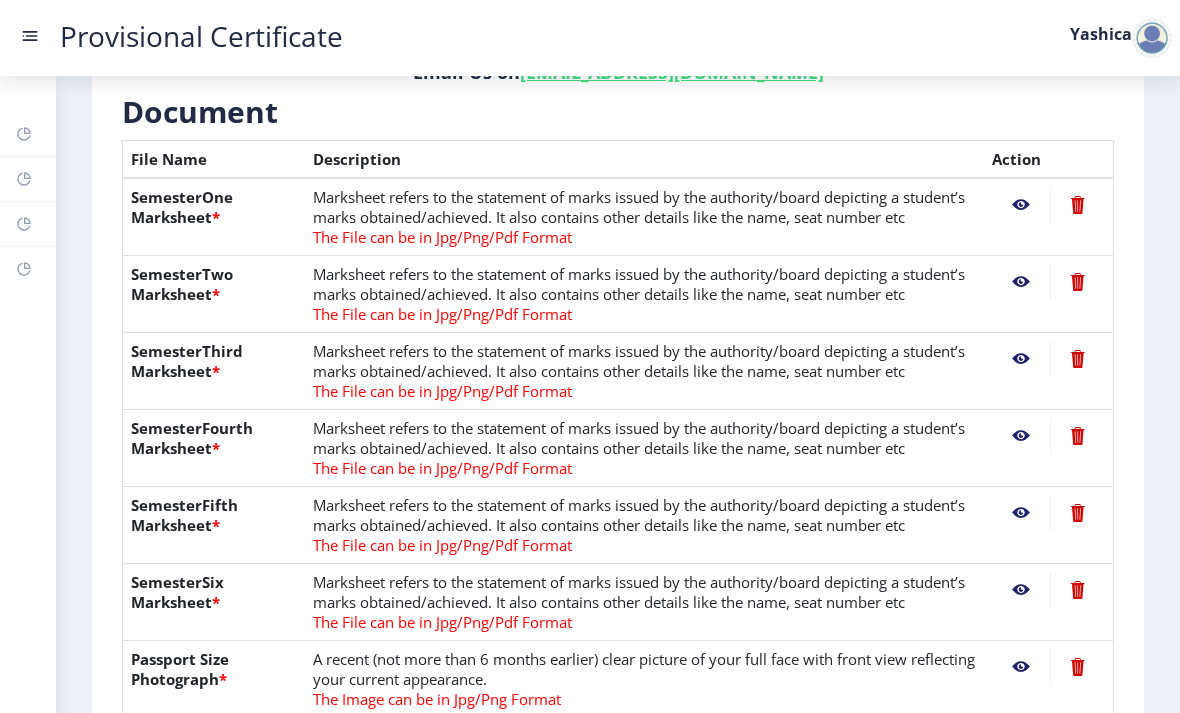 click 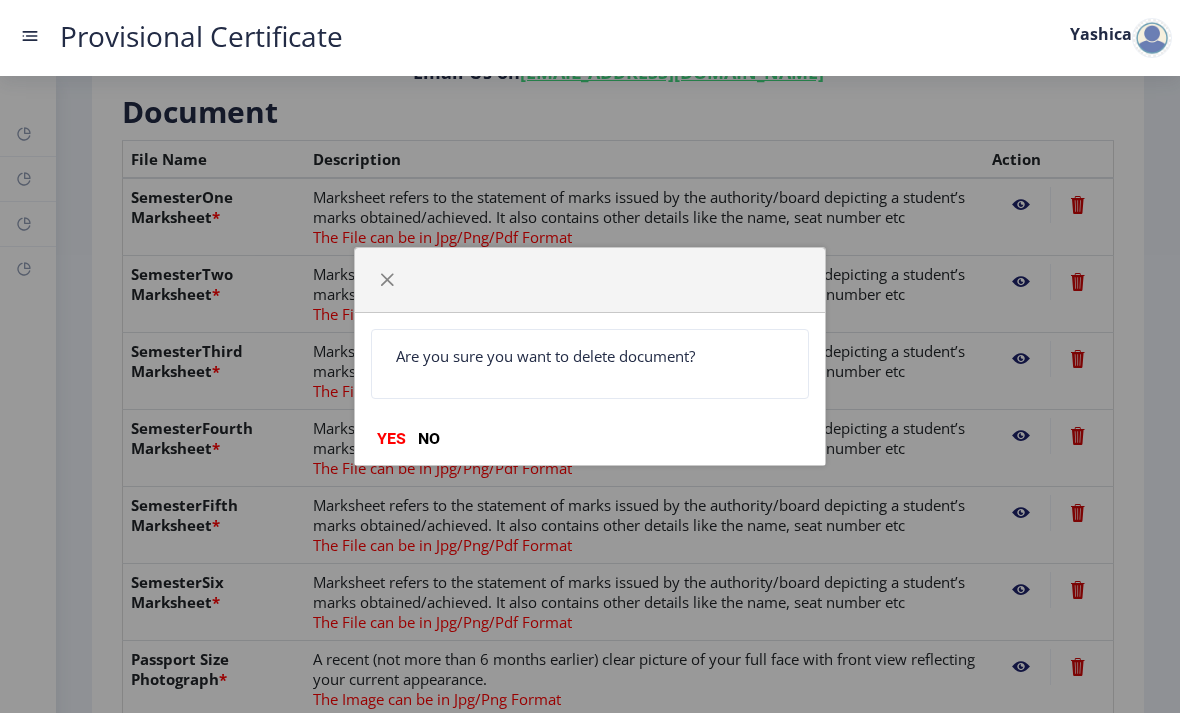 click on "YES" 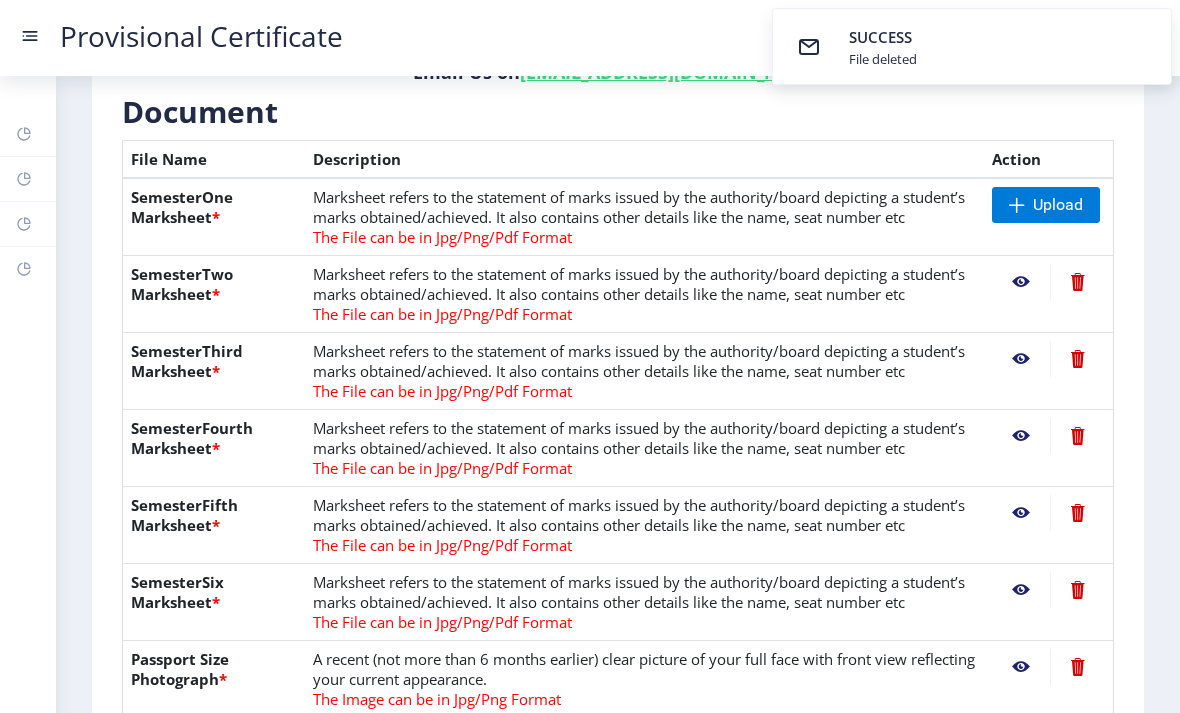 click 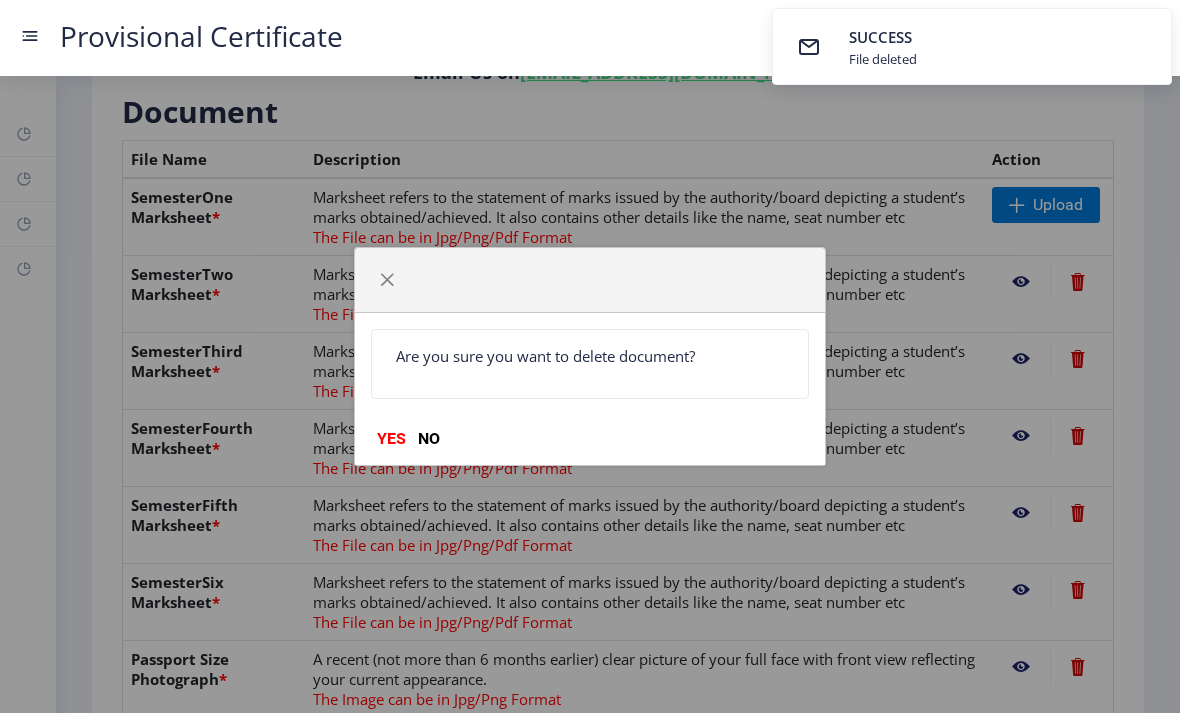 click on "YES" 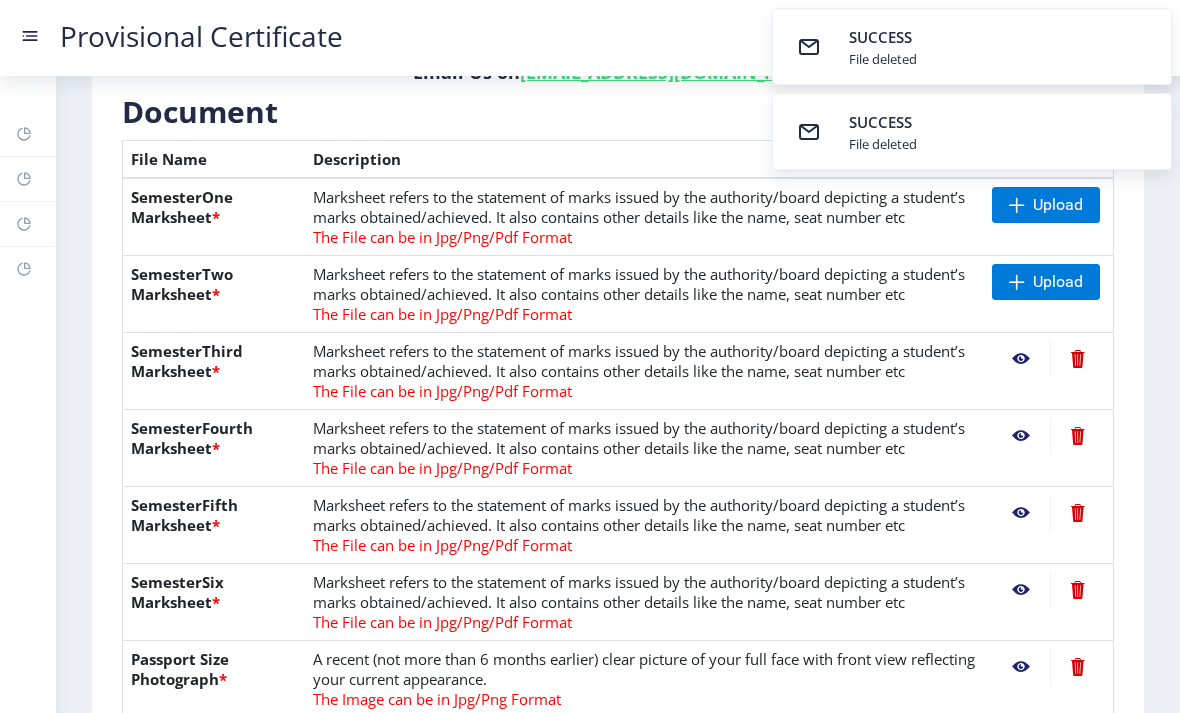 click 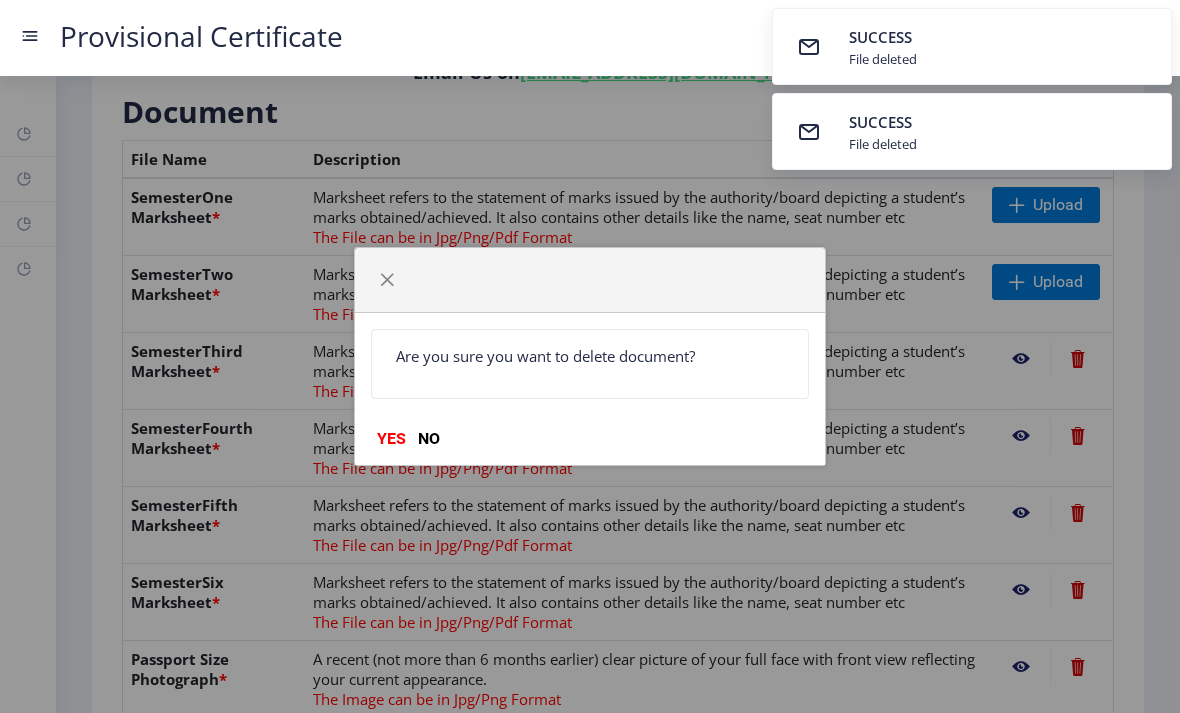 click on "YES" 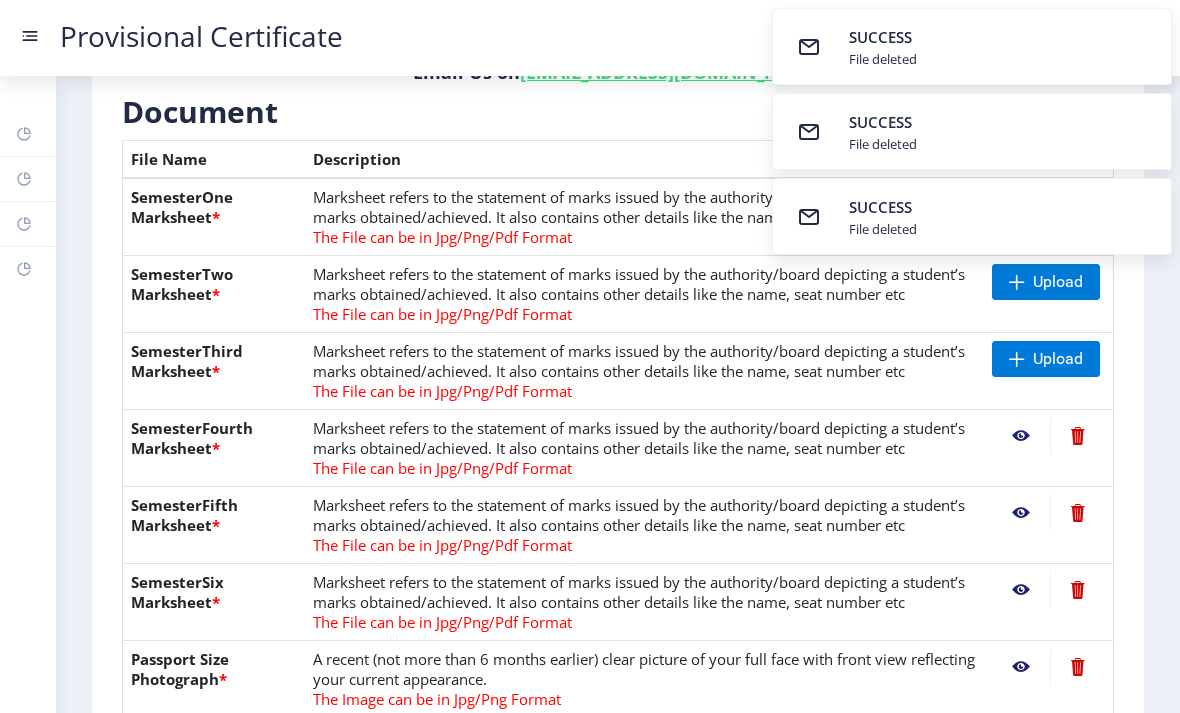 click 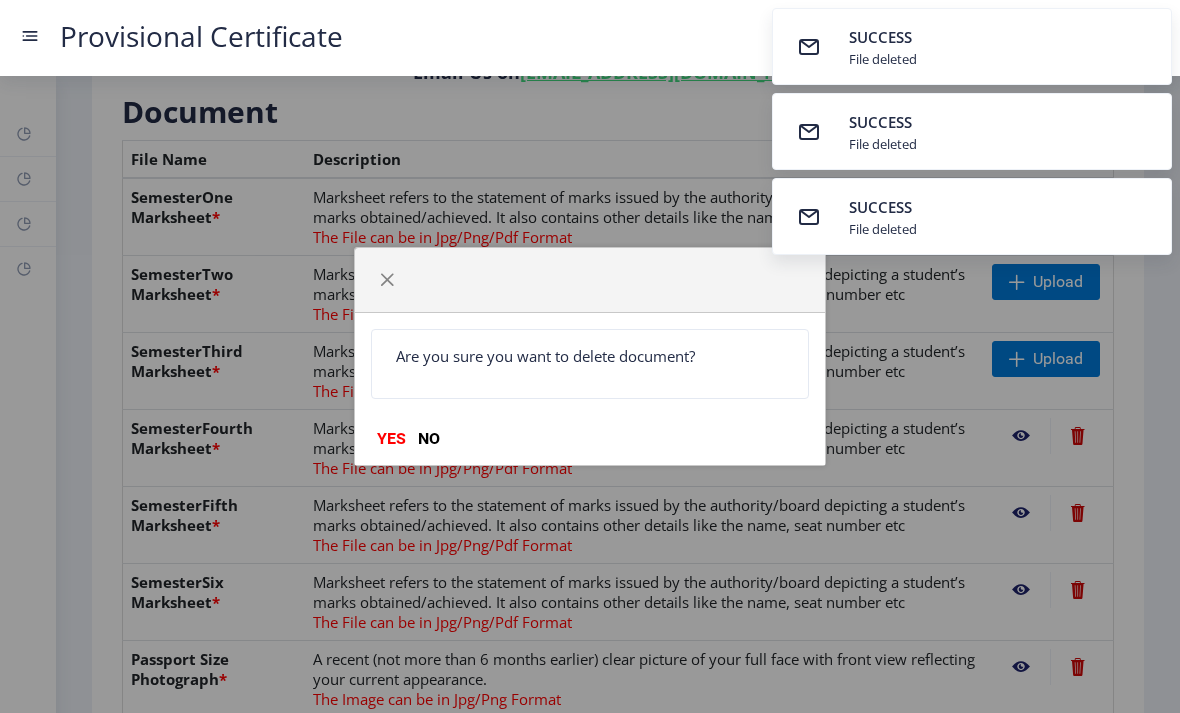 click on "YES" 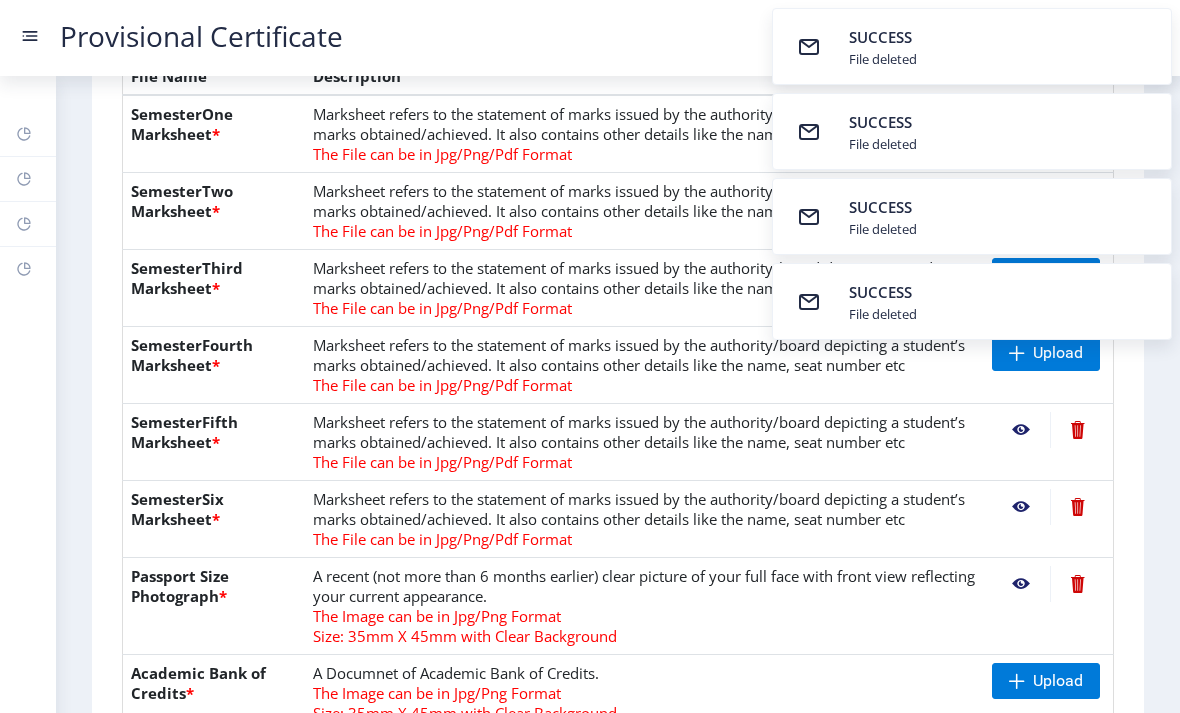 scroll, scrollTop: 576, scrollLeft: 0, axis: vertical 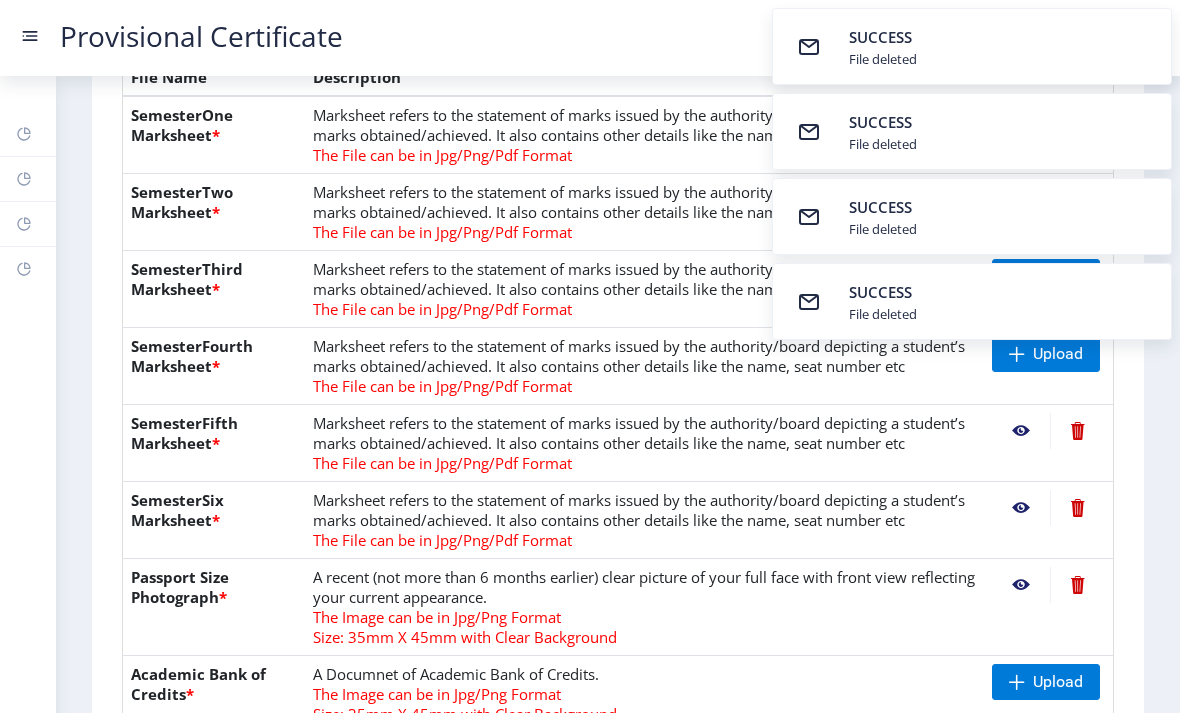 click 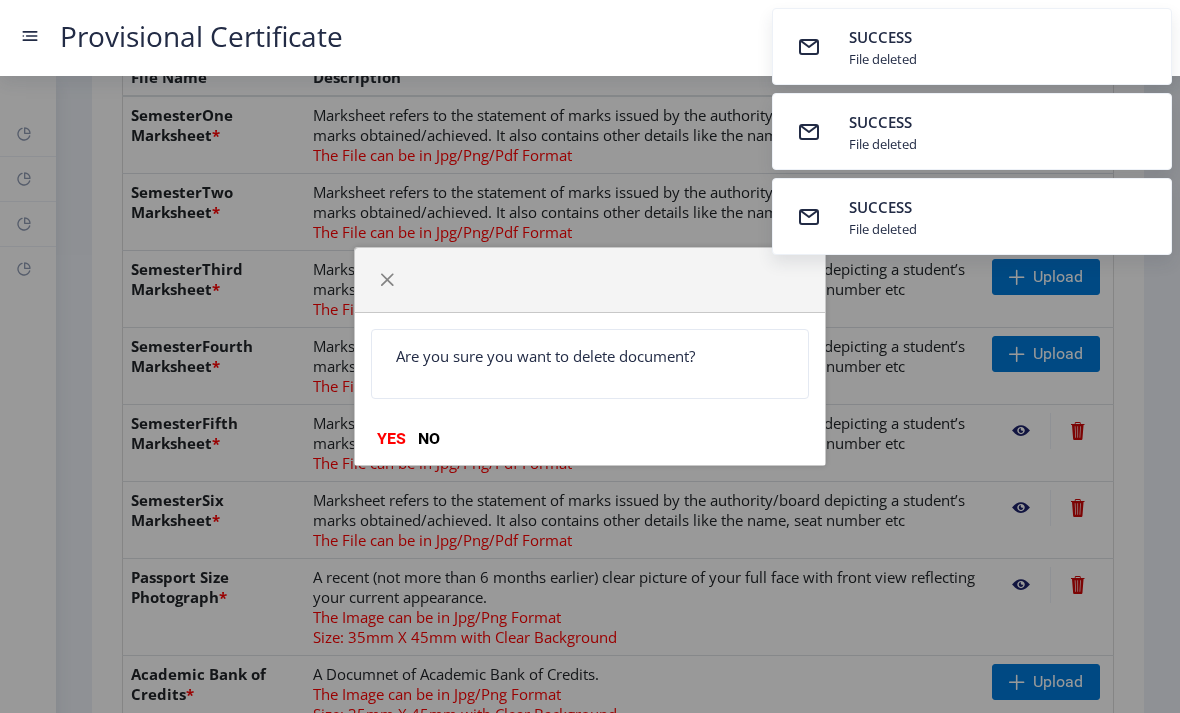 click on "YES" 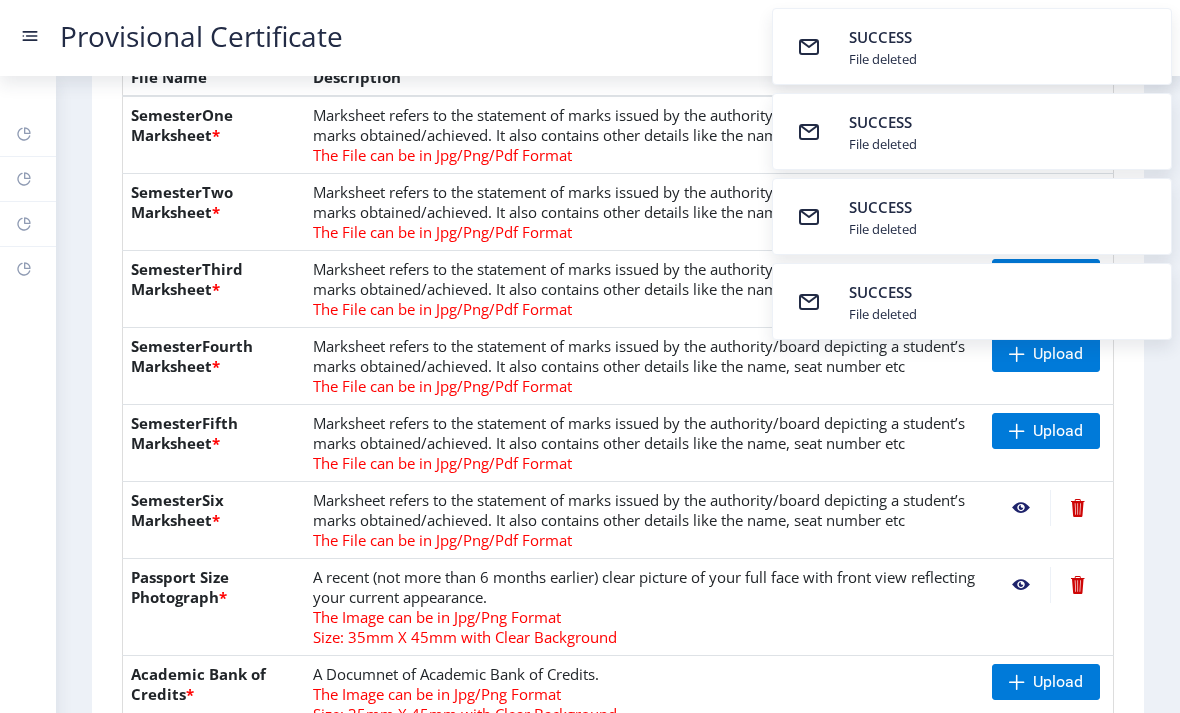 click 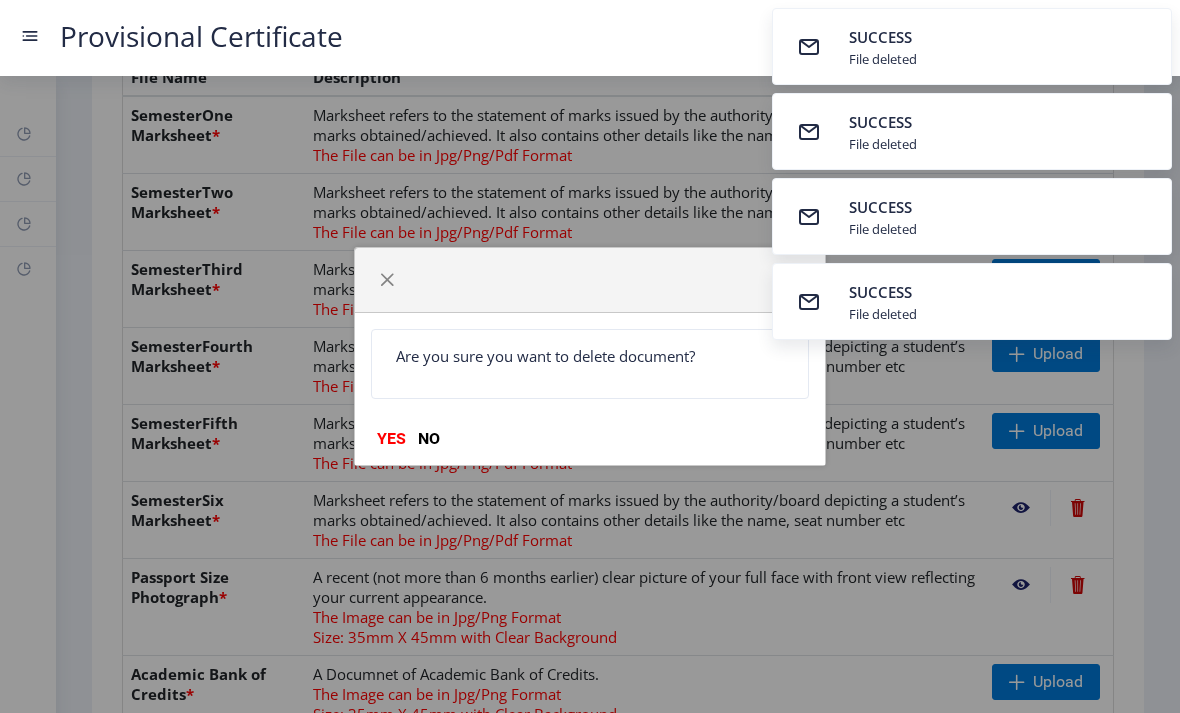click on "YES" 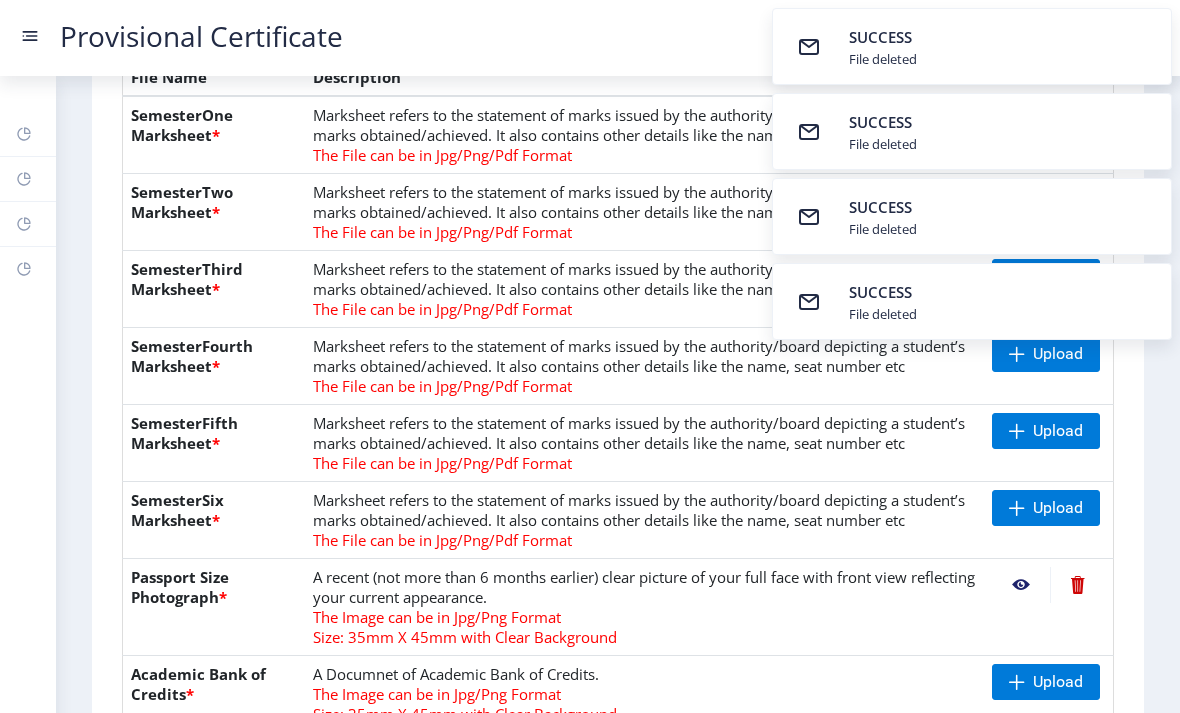 click 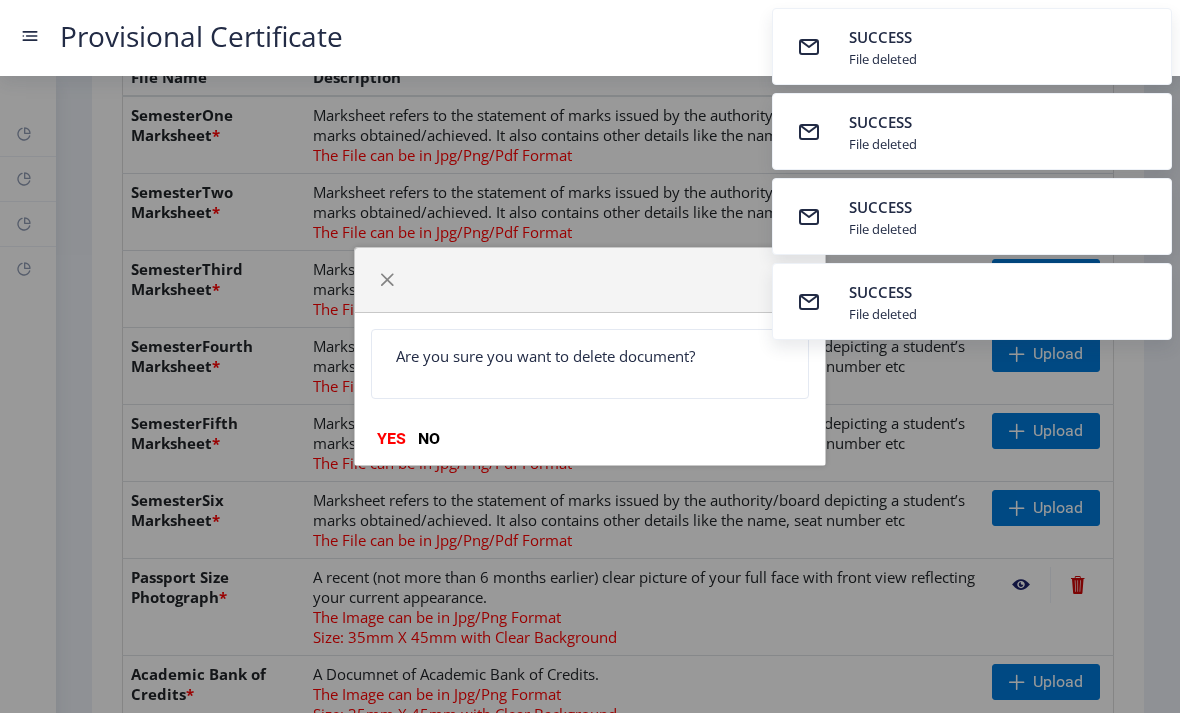 click on "YES" 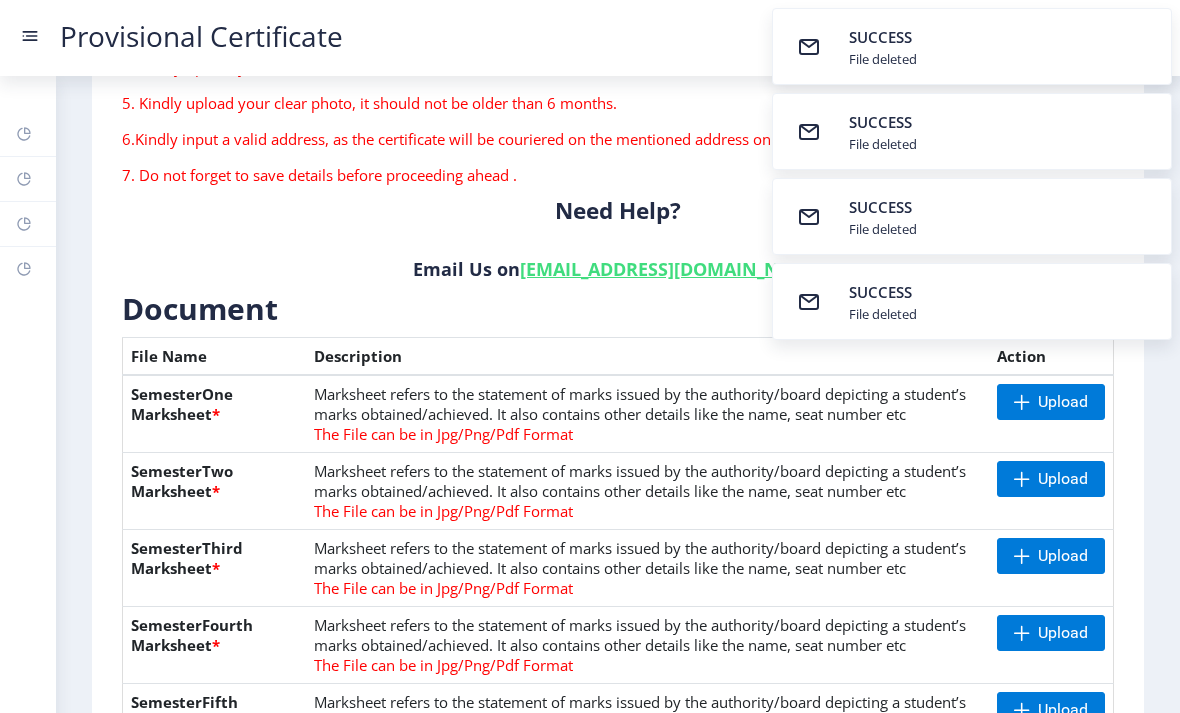 scroll, scrollTop: 235, scrollLeft: 0, axis: vertical 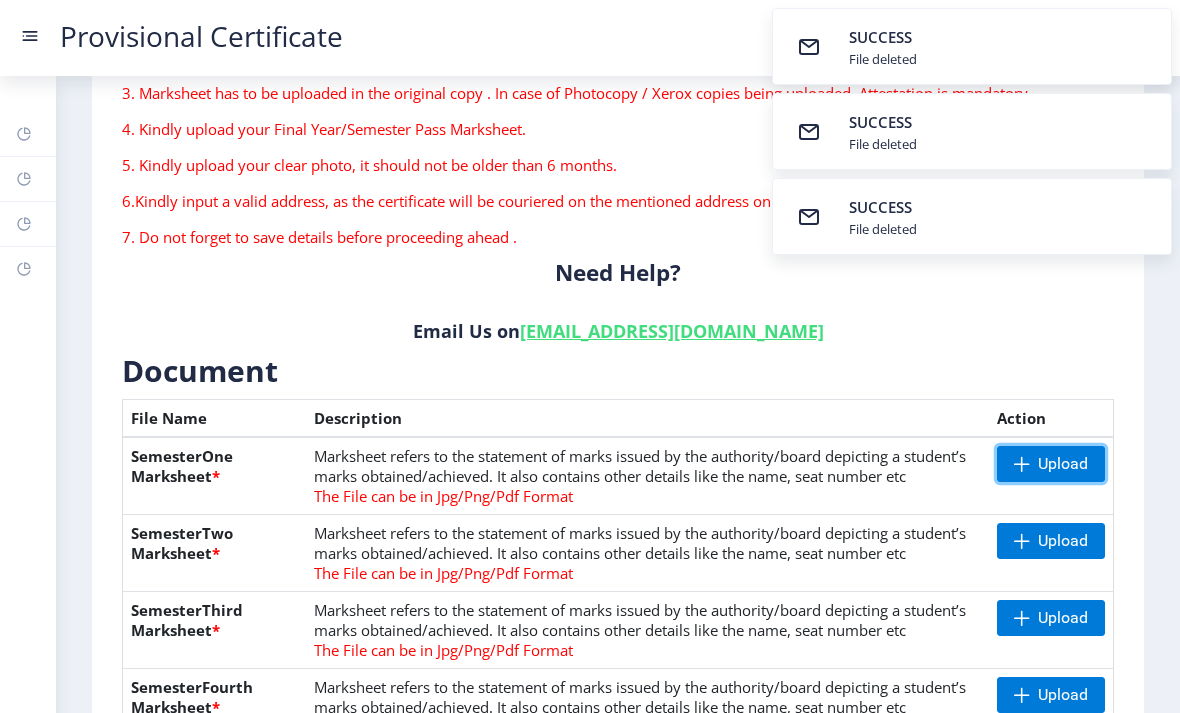 click on "Upload" 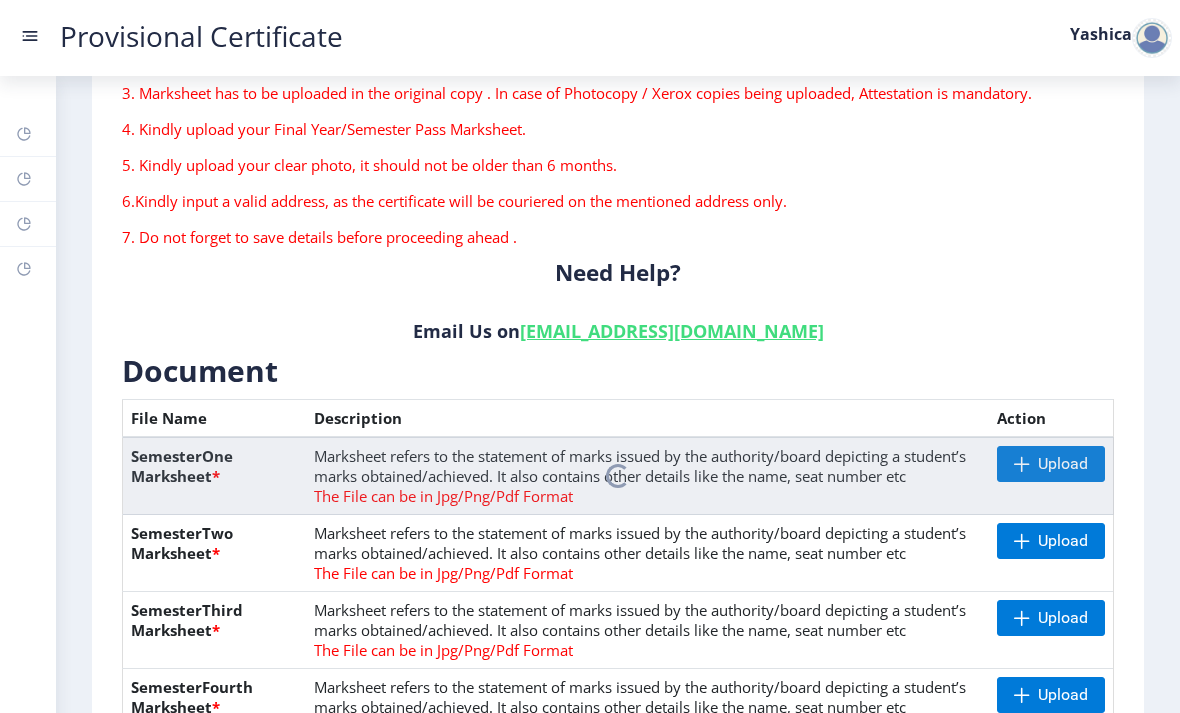 click 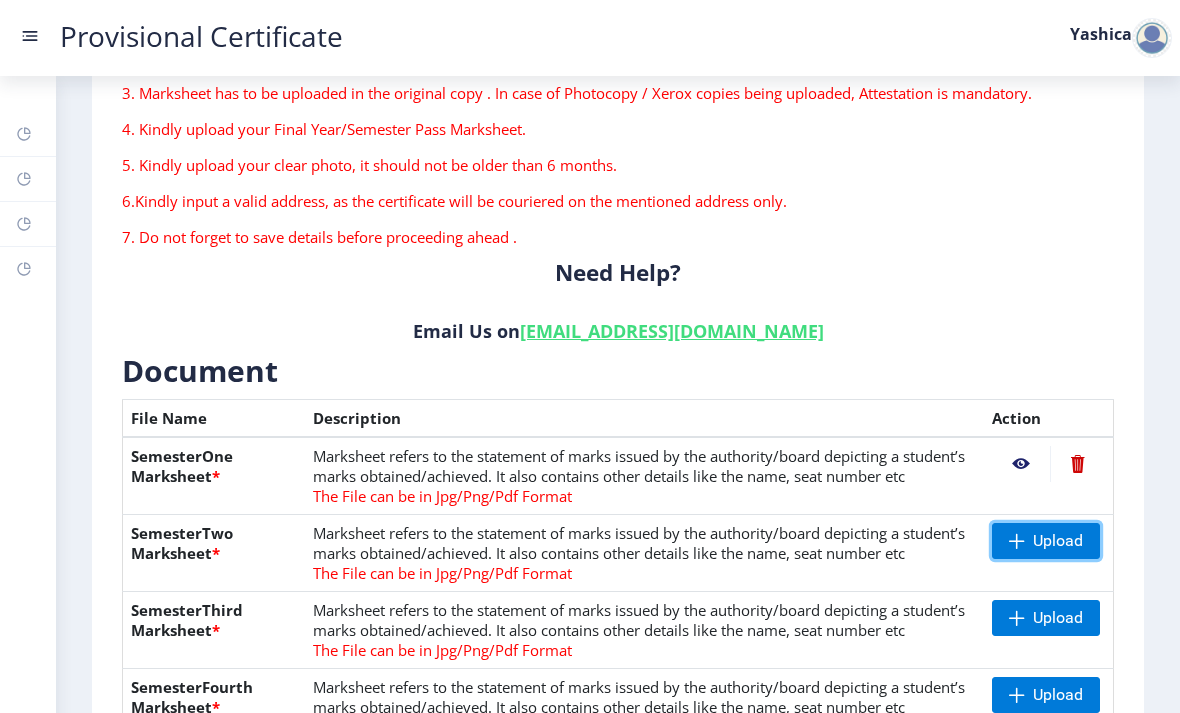 click on "Upload" 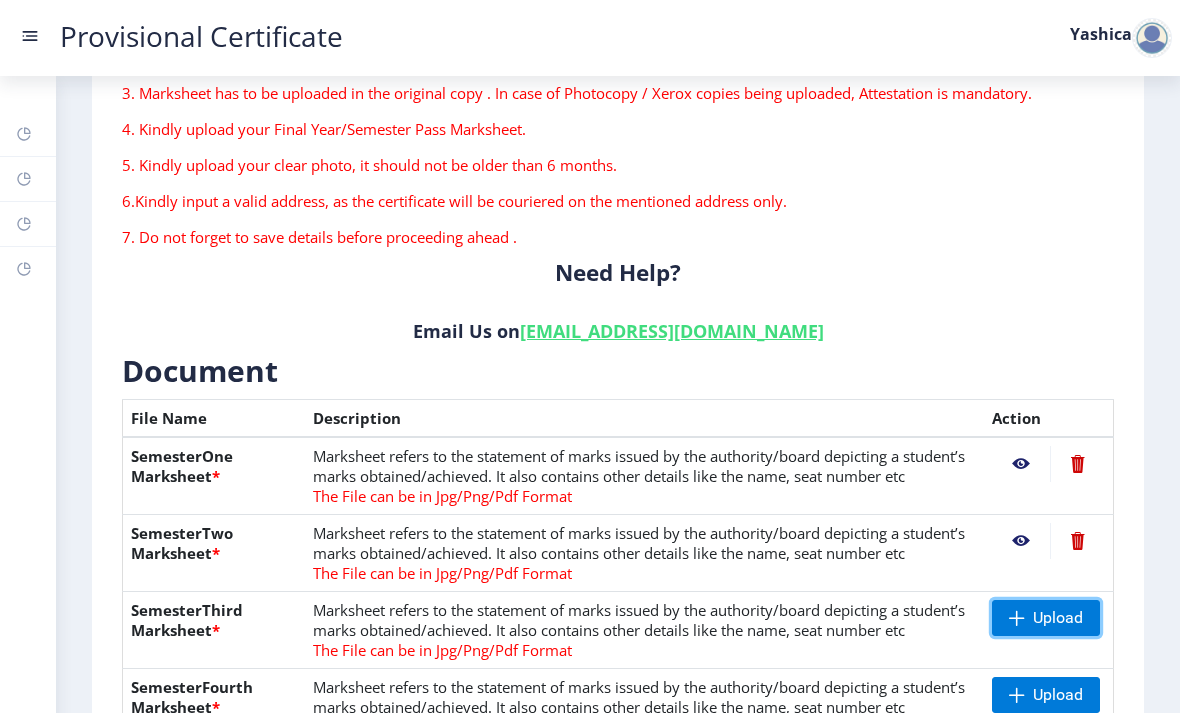 click on "Upload" 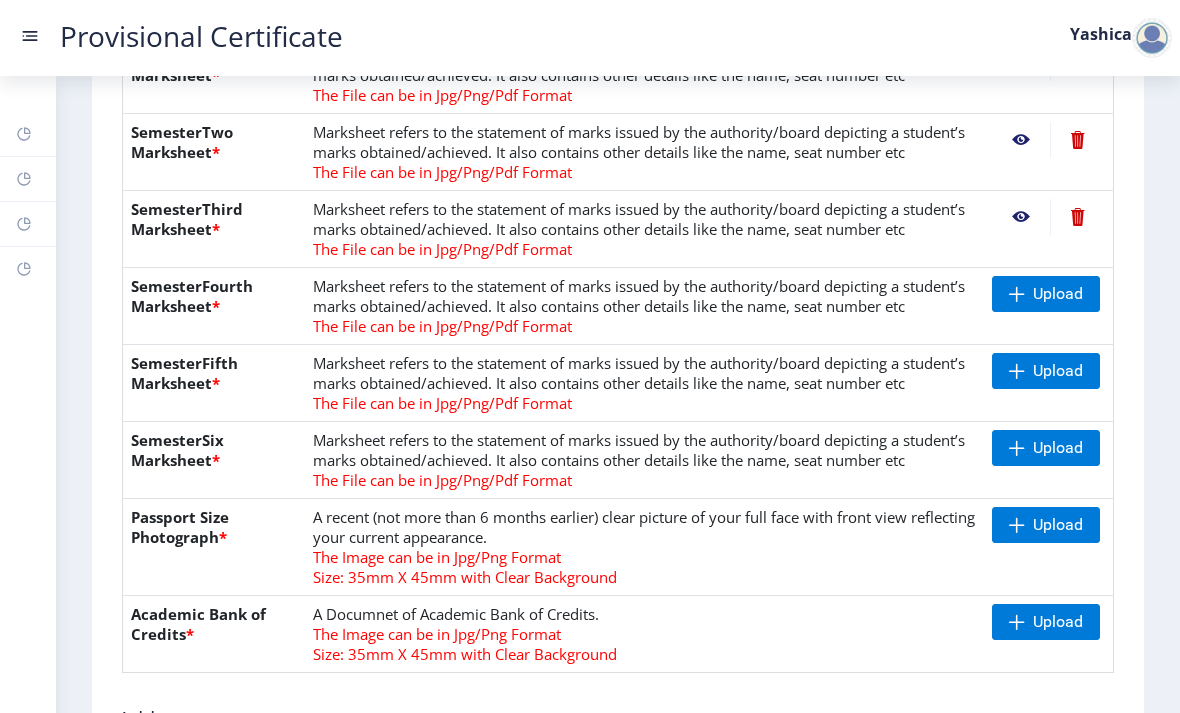 scroll, scrollTop: 637, scrollLeft: 0, axis: vertical 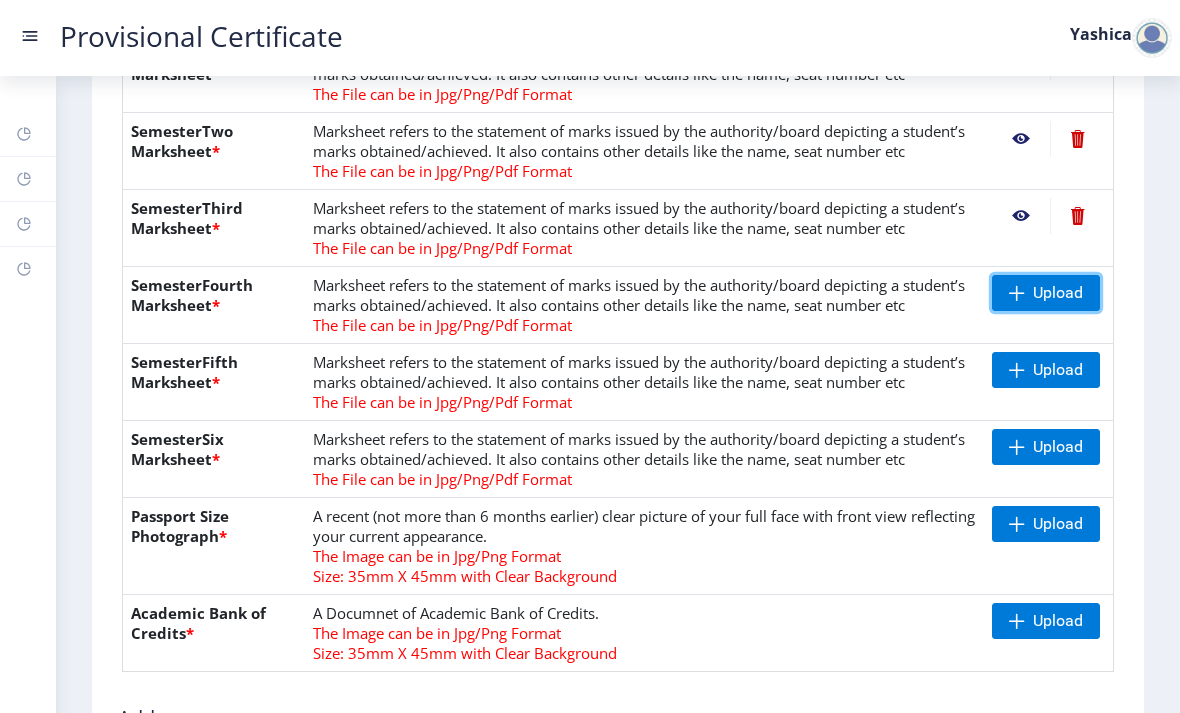 click on "Upload" 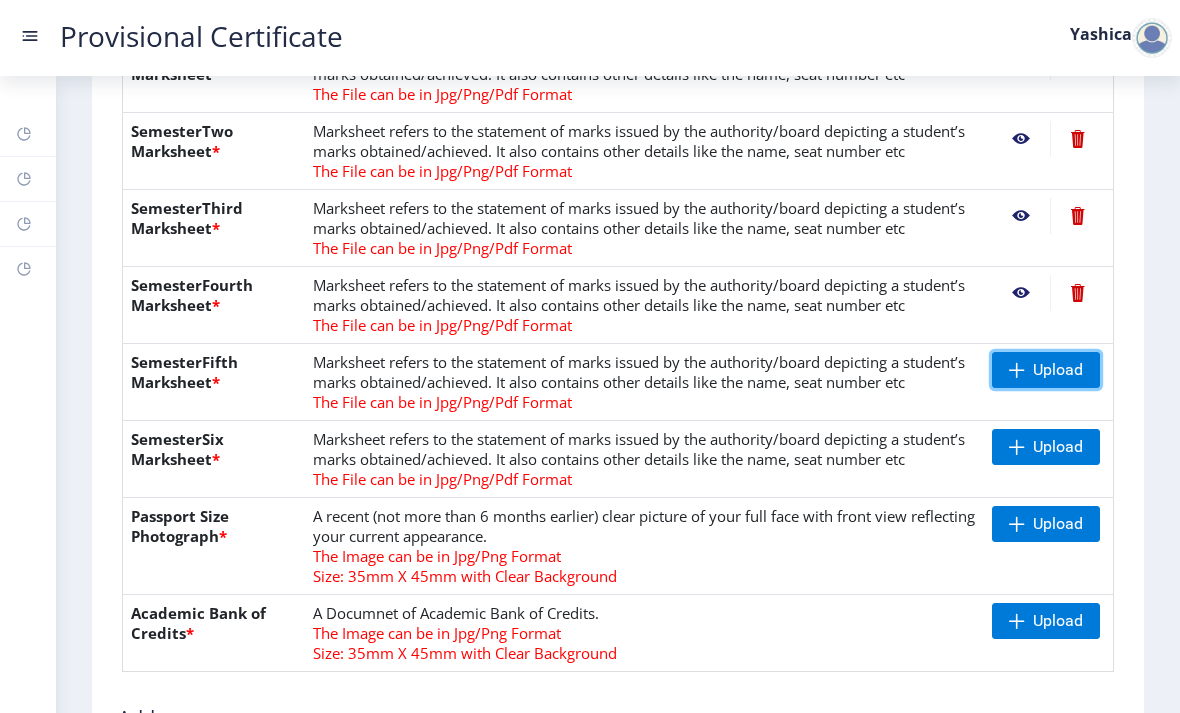 click on "Upload" 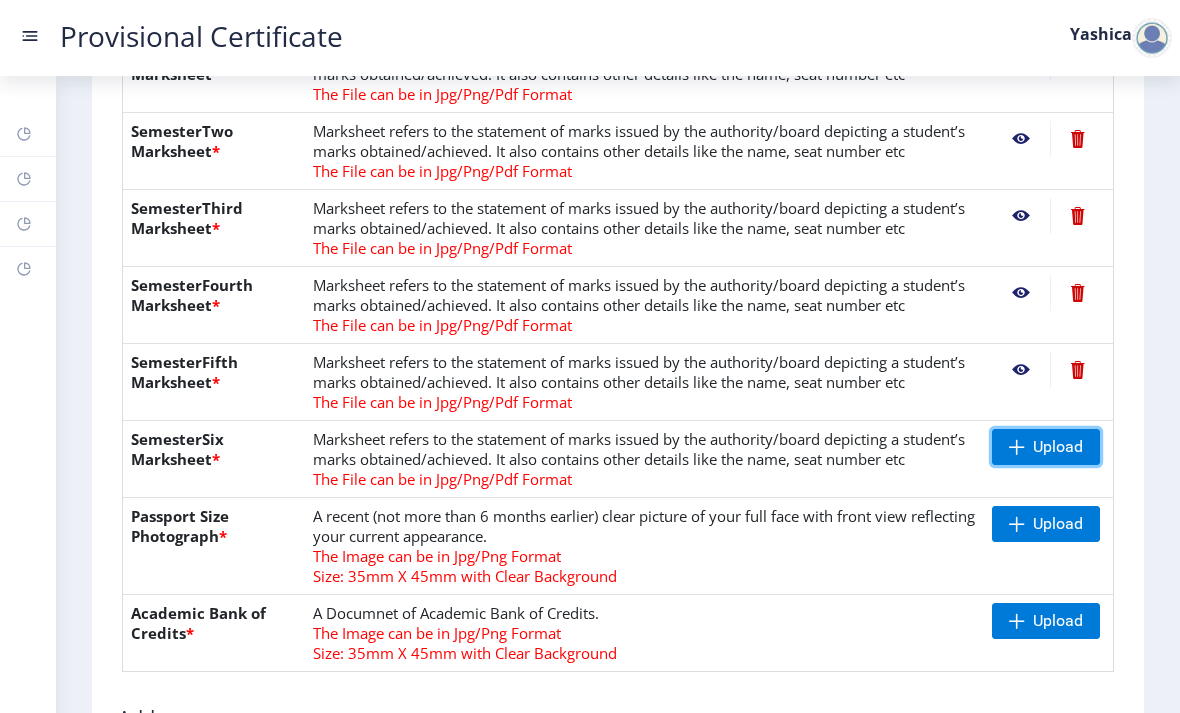 click on "Upload" 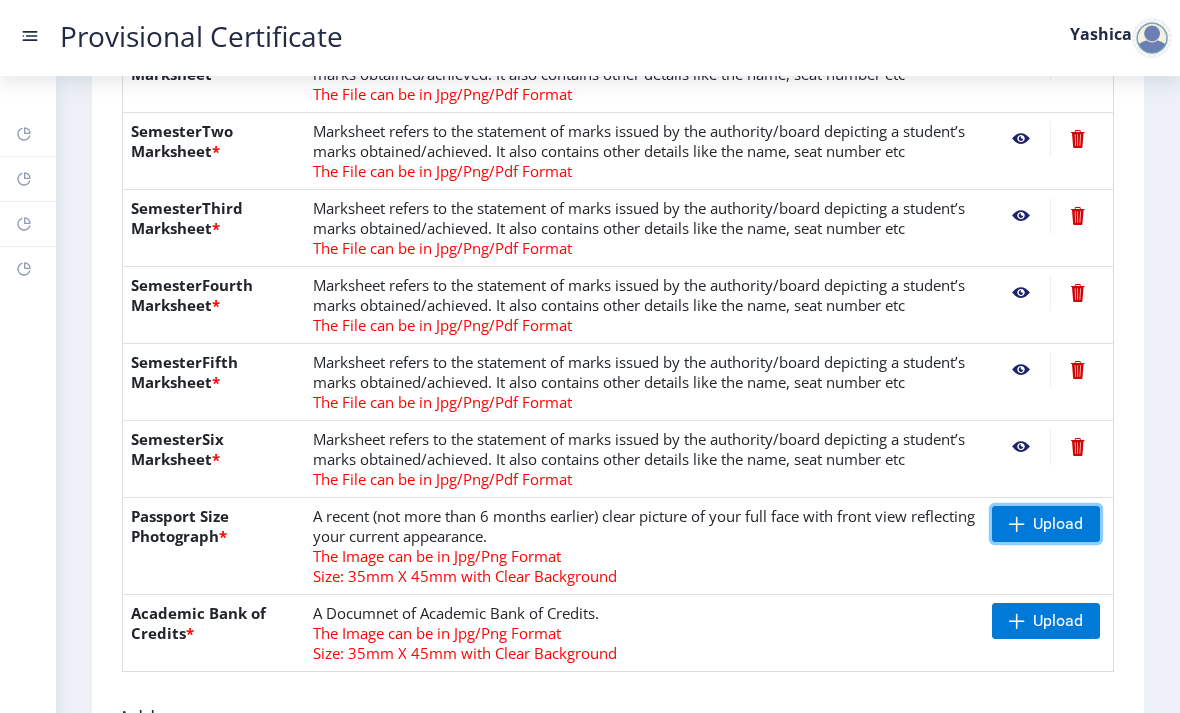 click on "Upload" 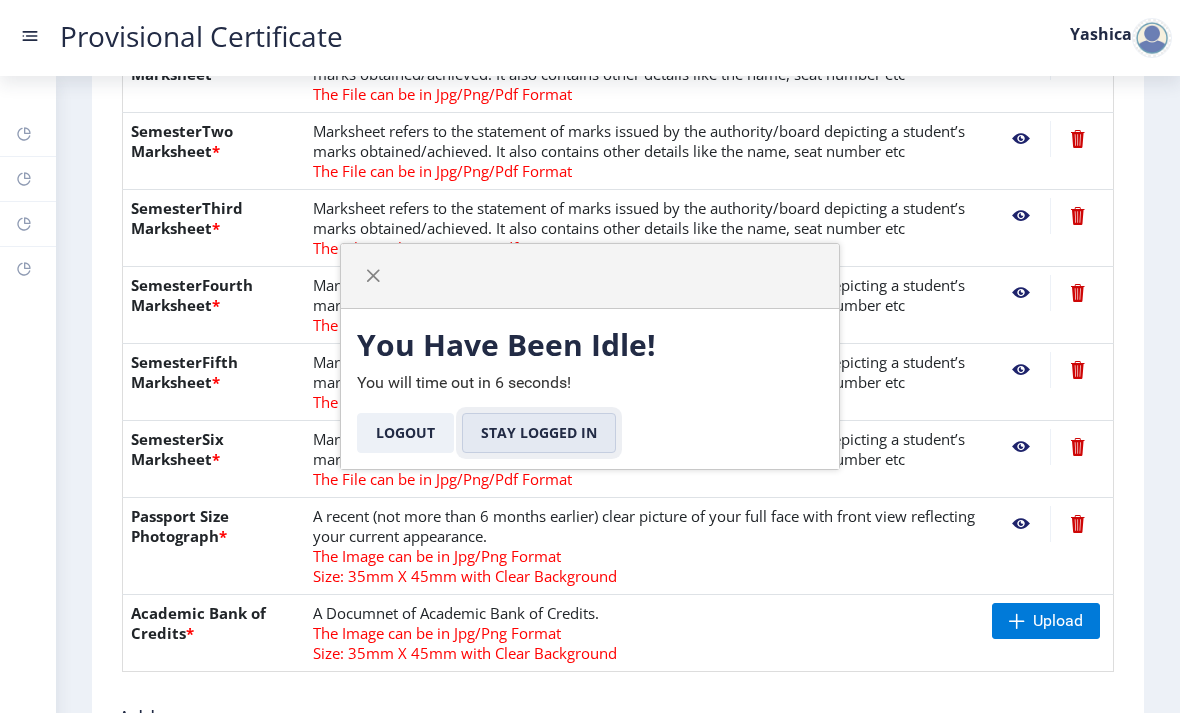 click on "Stay Logged In" 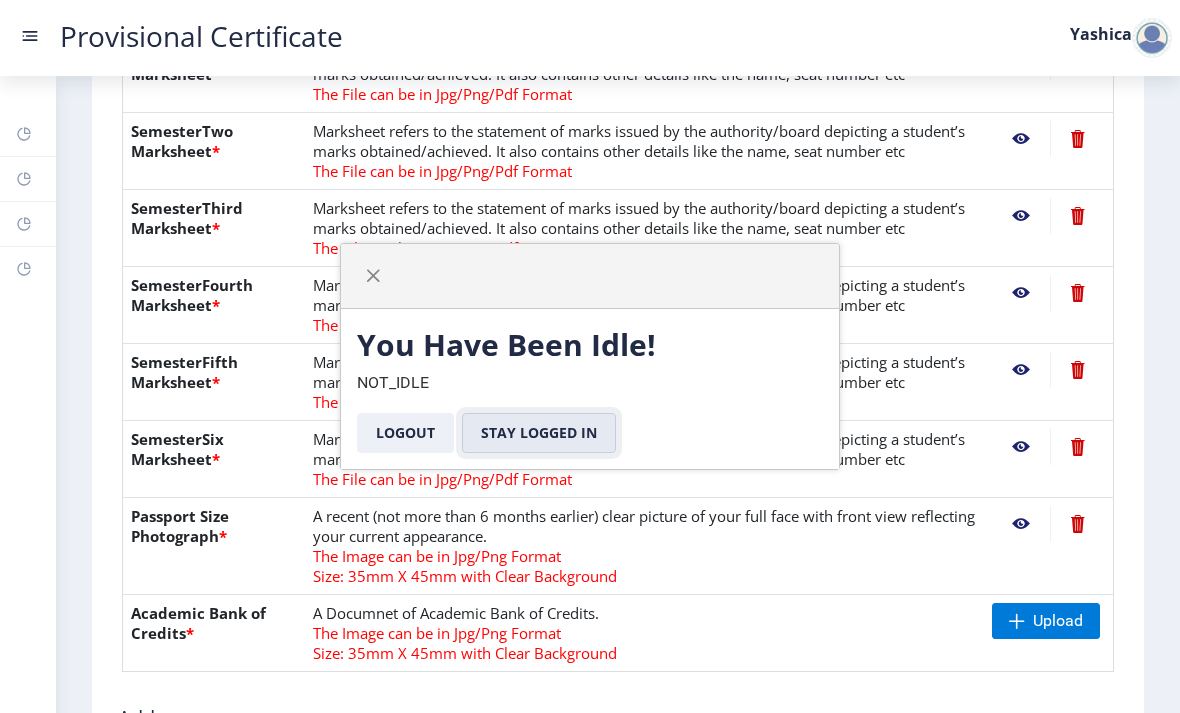click on "Stay Logged In" 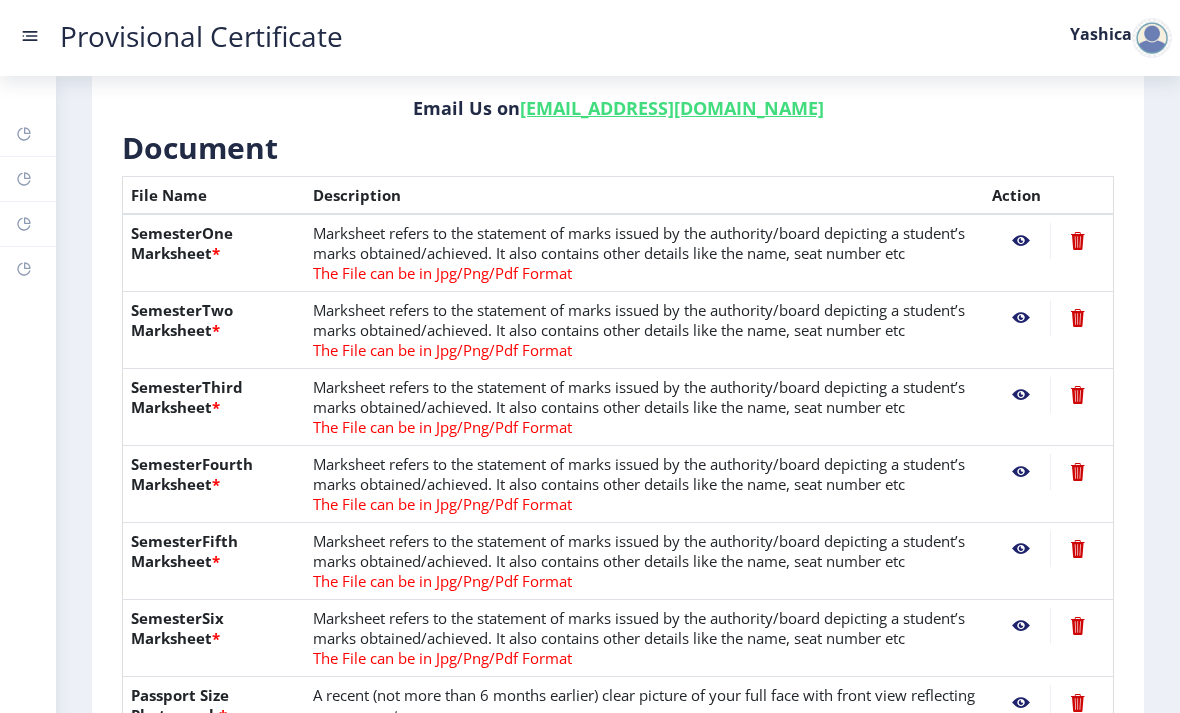 scroll, scrollTop: 462, scrollLeft: 0, axis: vertical 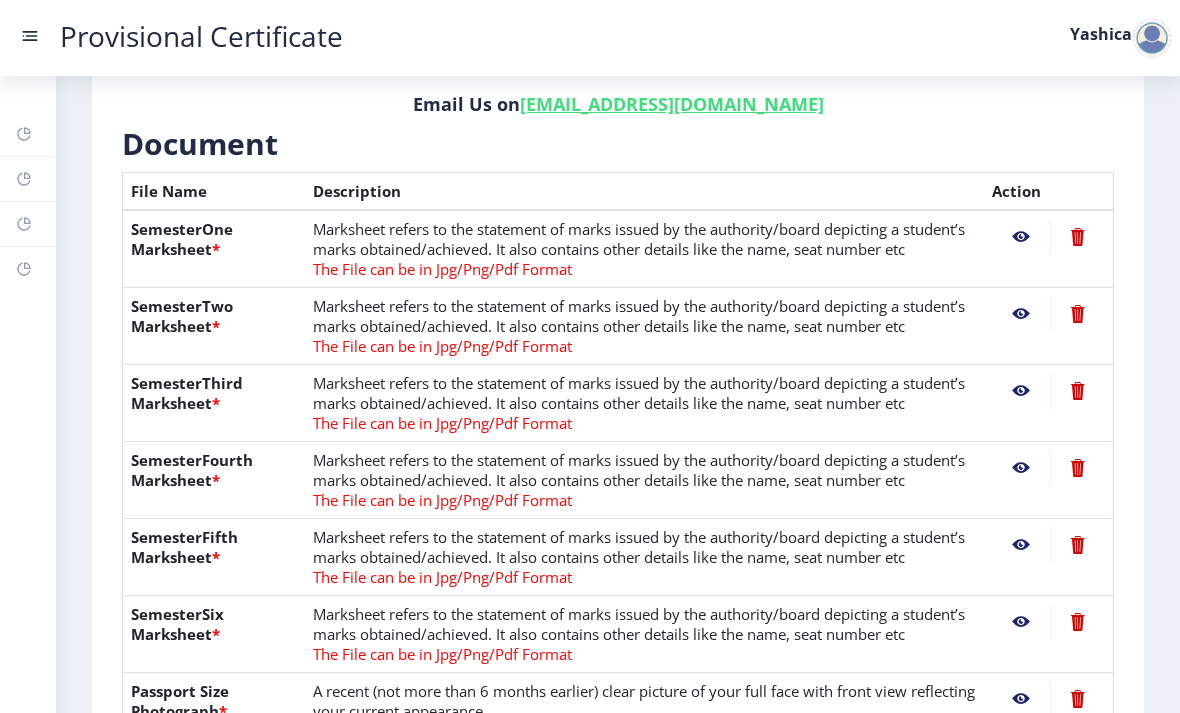 click 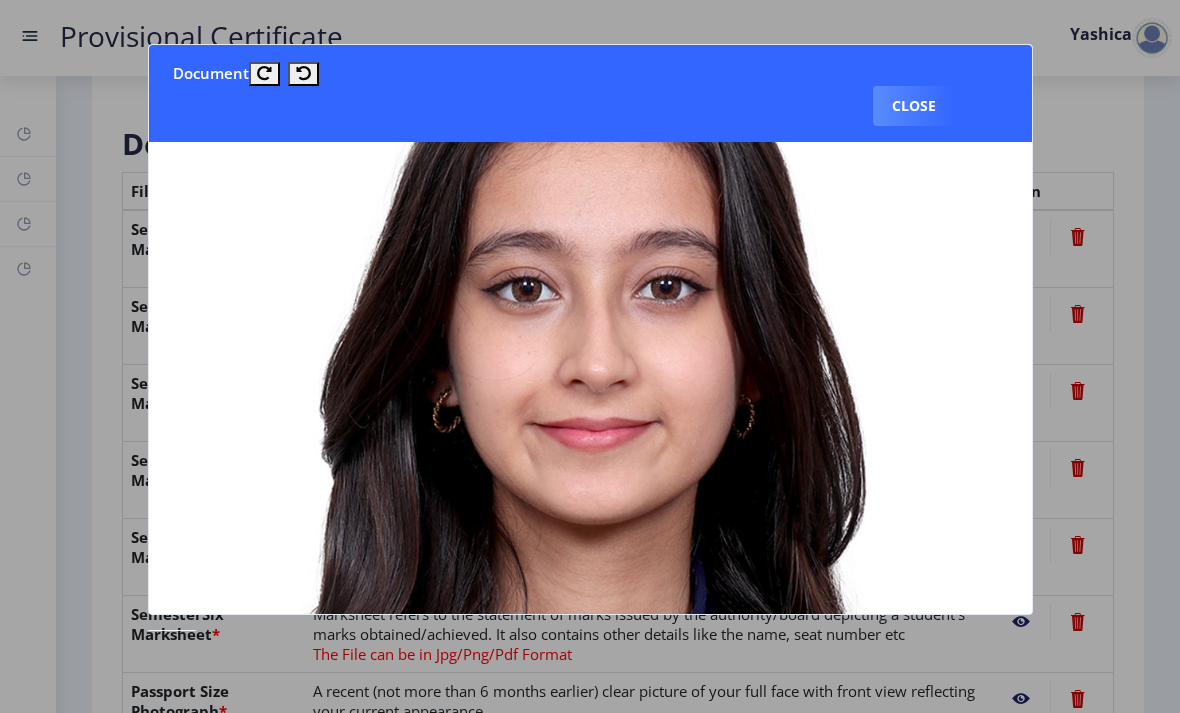 scroll, scrollTop: 191, scrollLeft: 0, axis: vertical 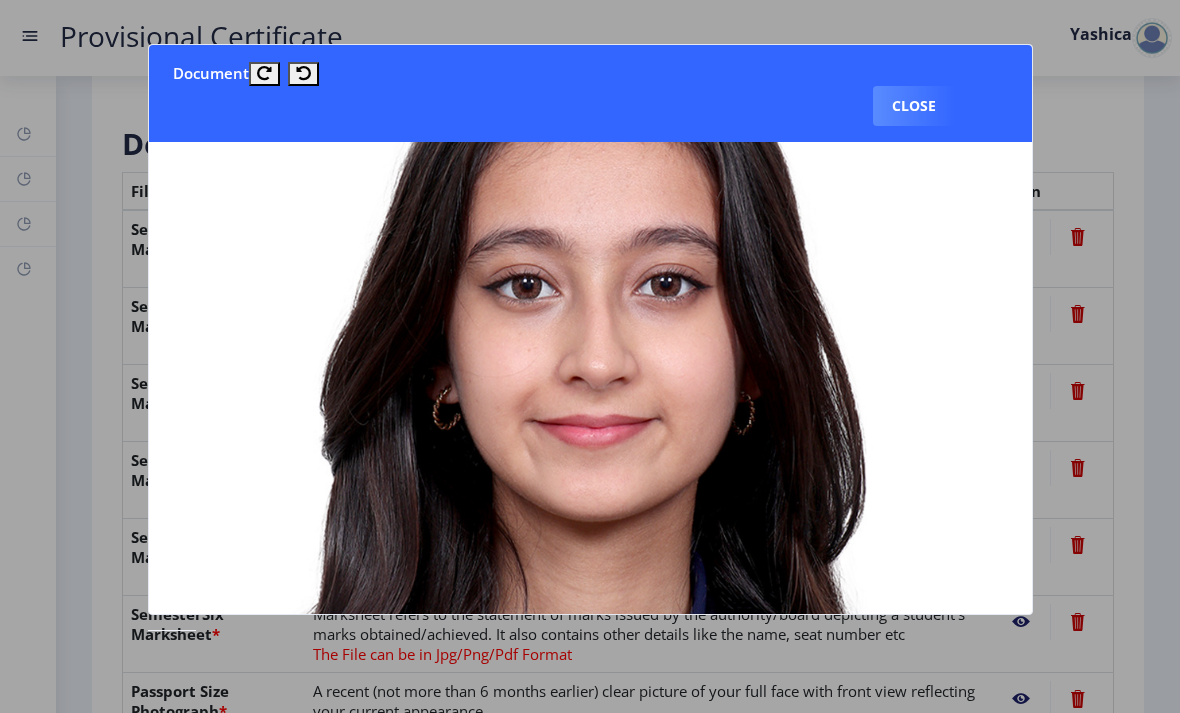 click 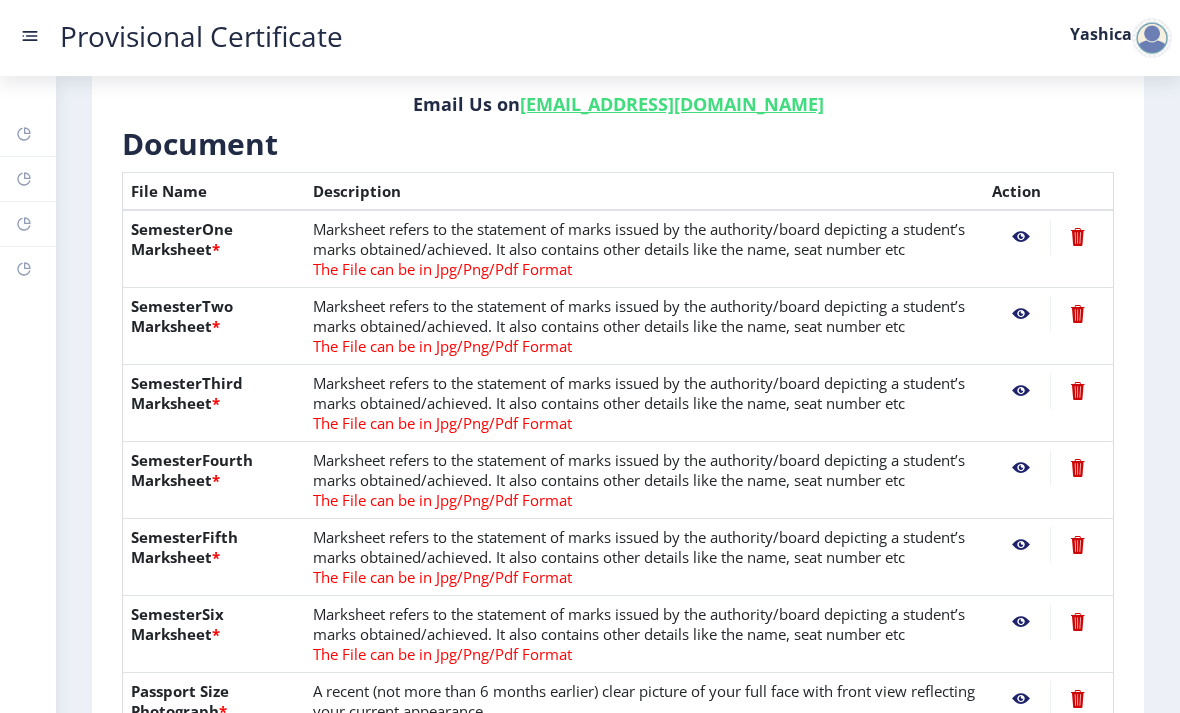 click 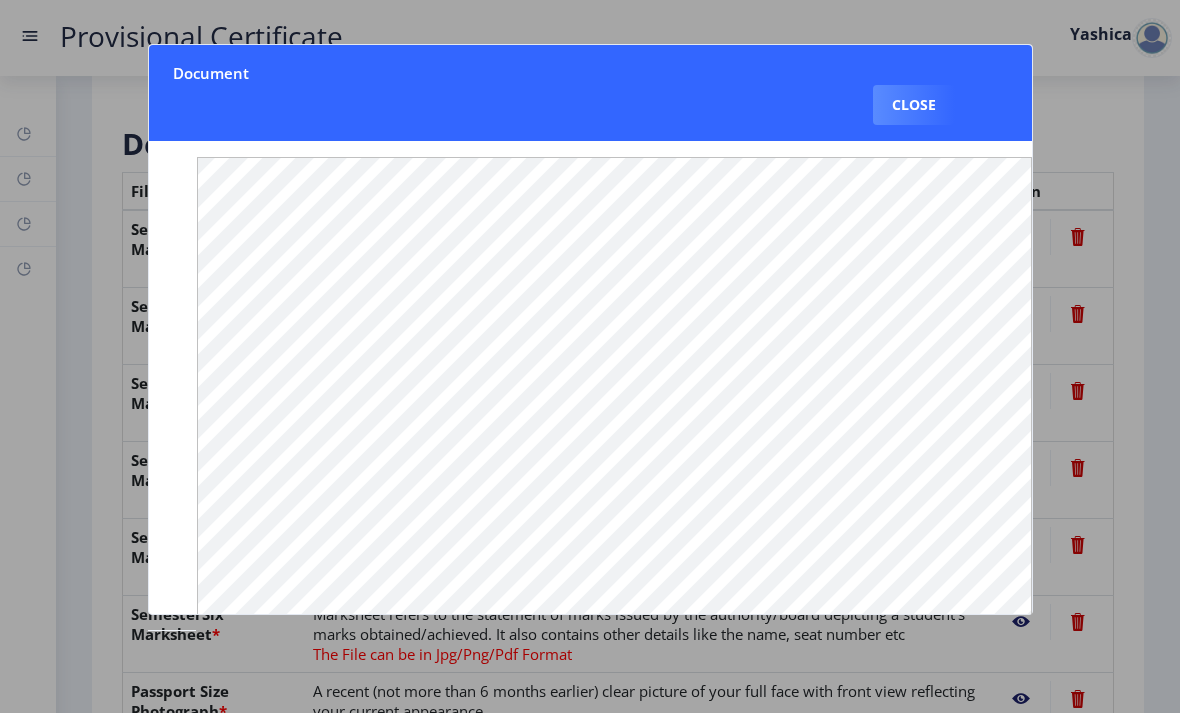 click on "Close" at bounding box center (914, 105) 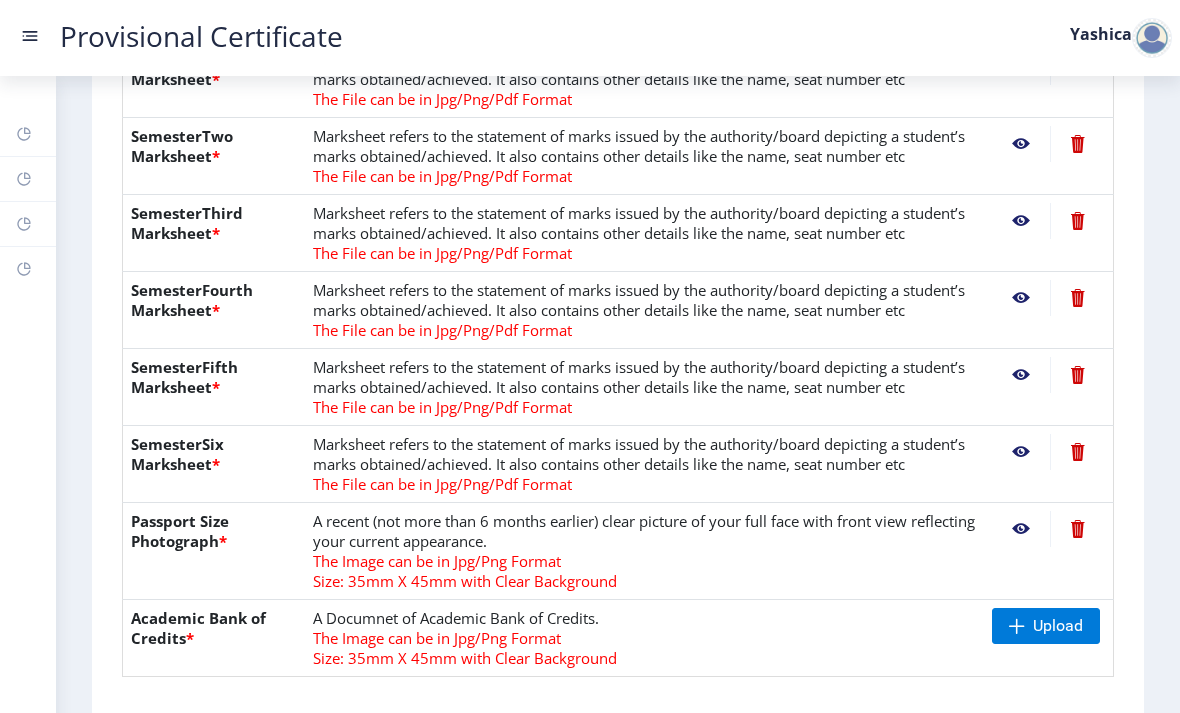 scroll, scrollTop: 620, scrollLeft: 0, axis: vertical 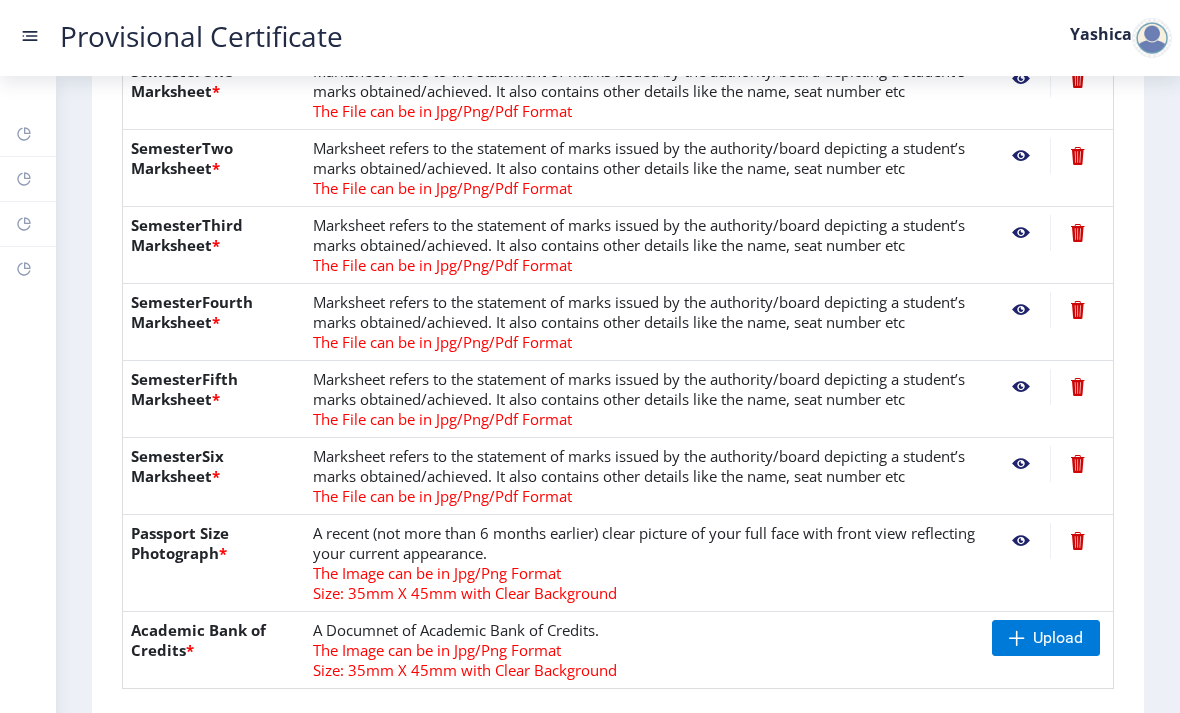 click 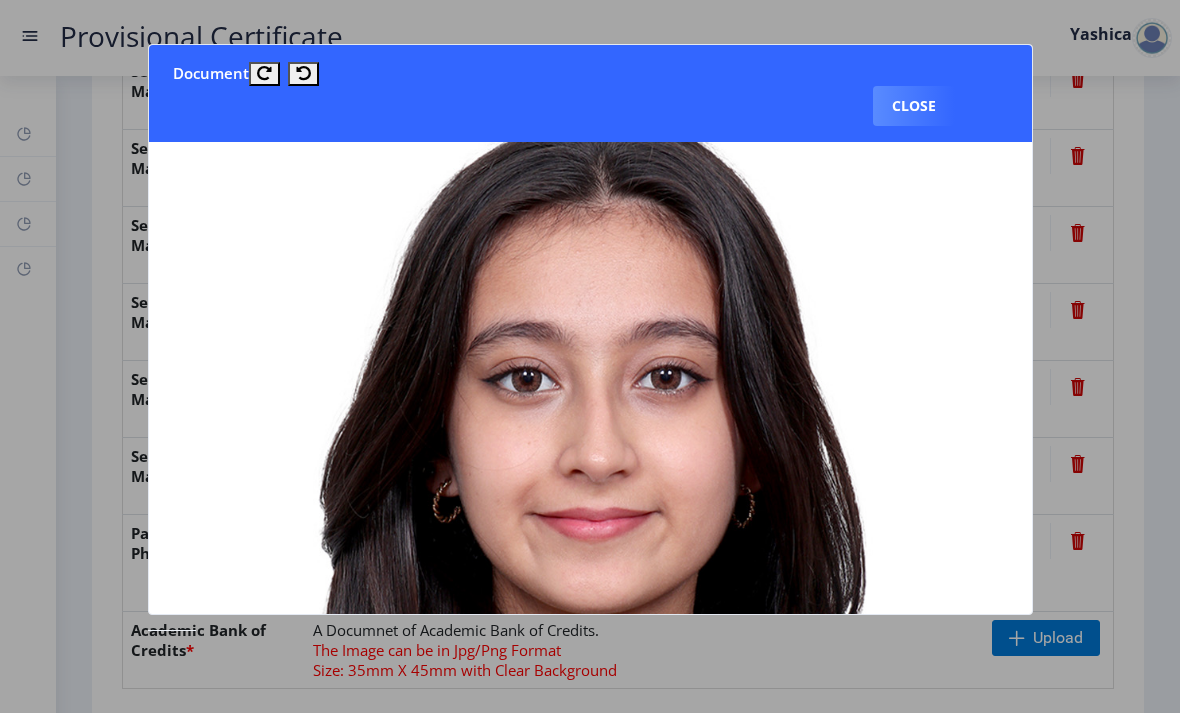 scroll, scrollTop: 97, scrollLeft: 0, axis: vertical 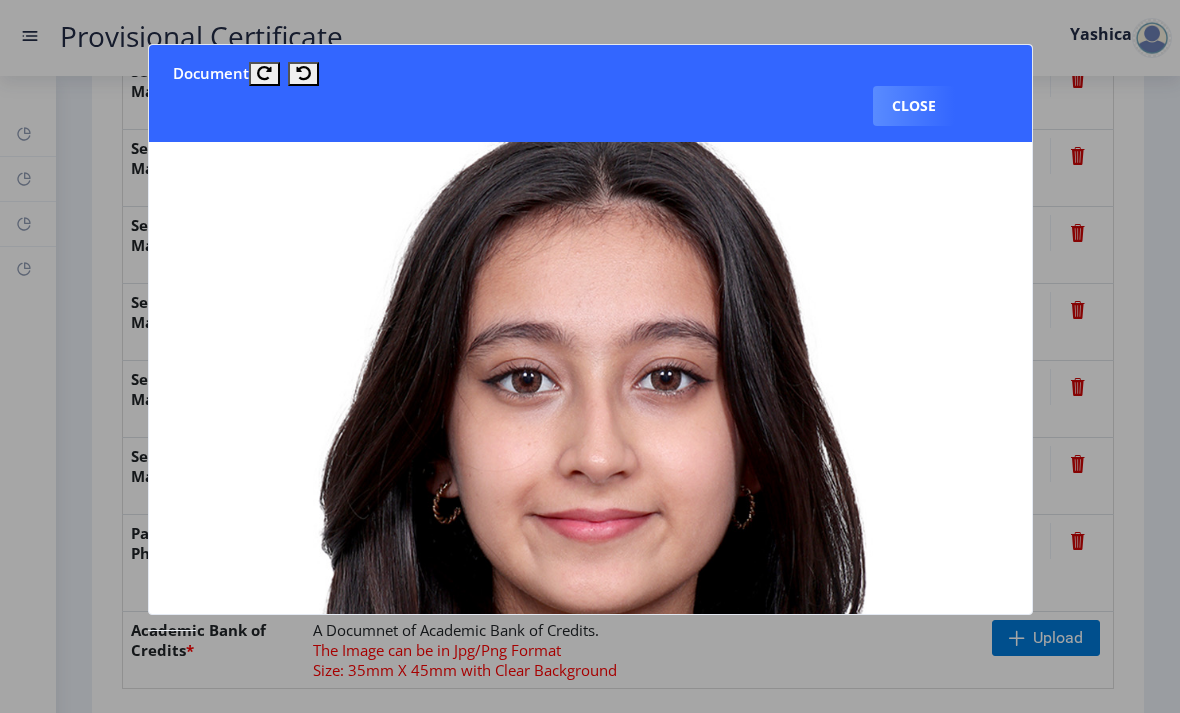 click on "Close" at bounding box center [914, 106] 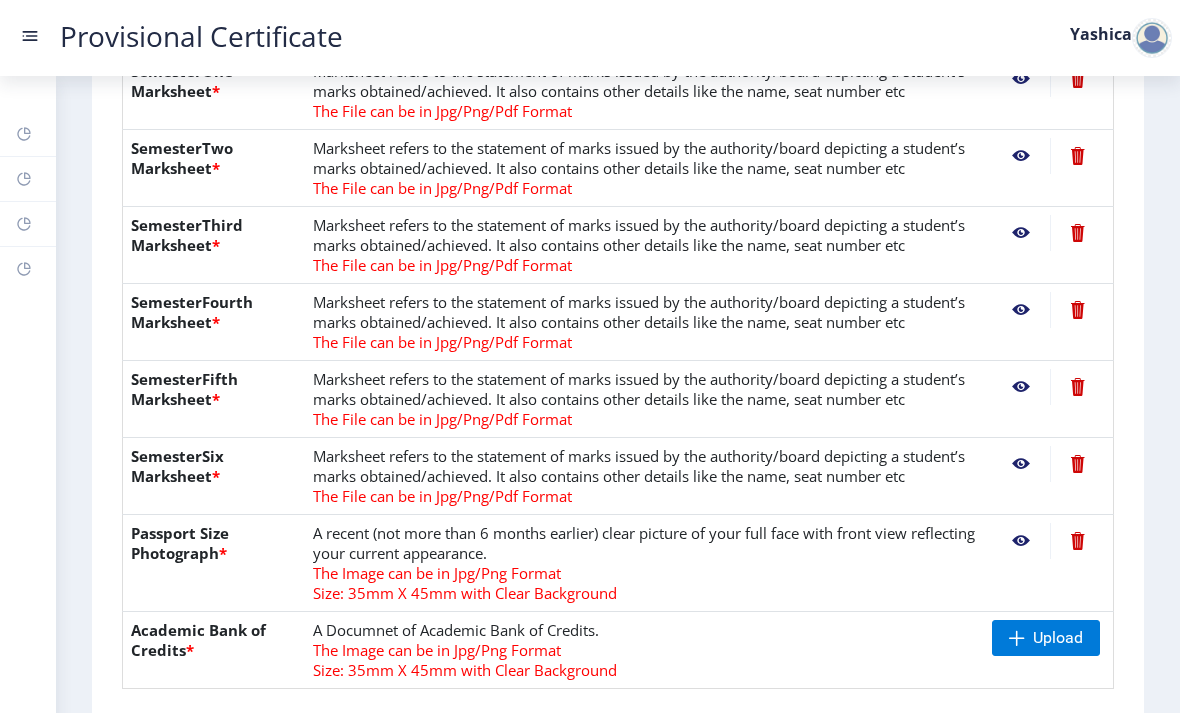 scroll, scrollTop: 583, scrollLeft: 0, axis: vertical 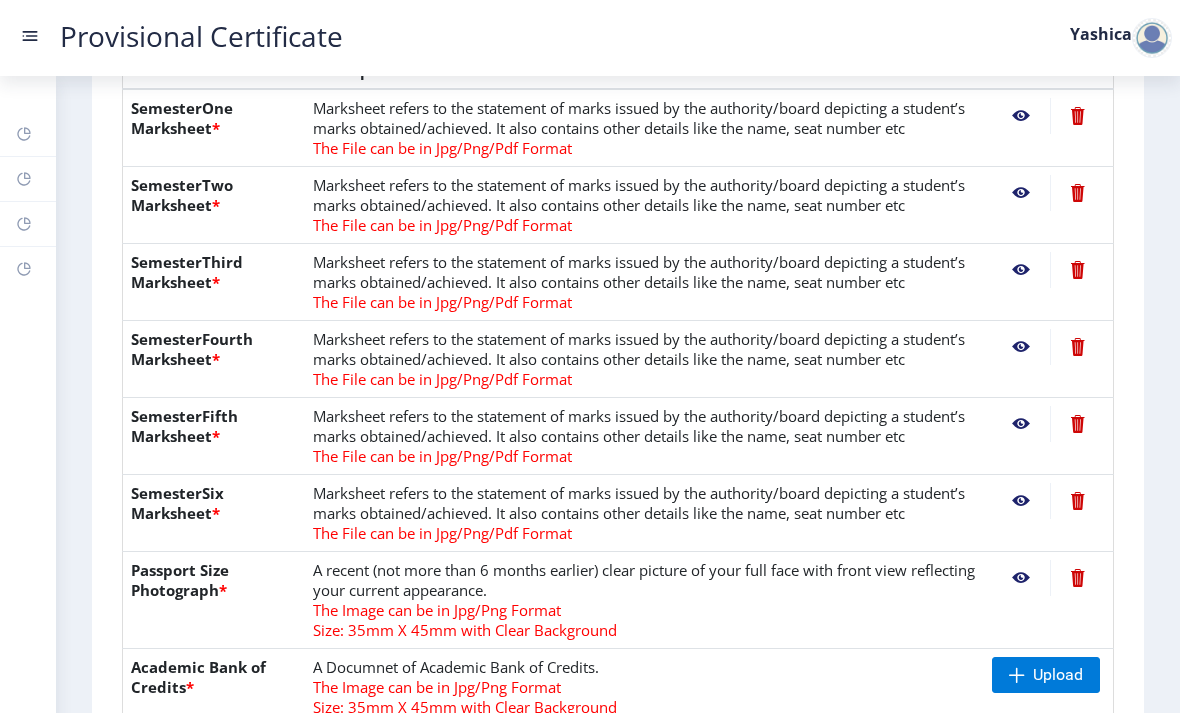 click 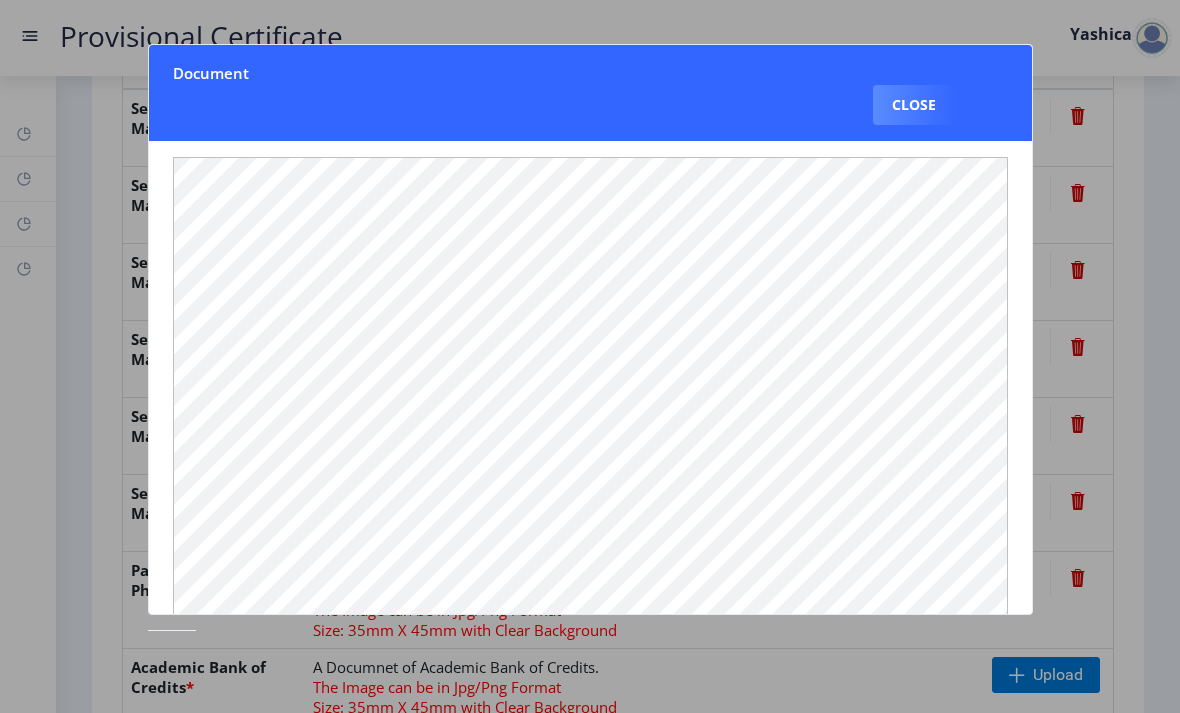 scroll, scrollTop: -1, scrollLeft: 24, axis: both 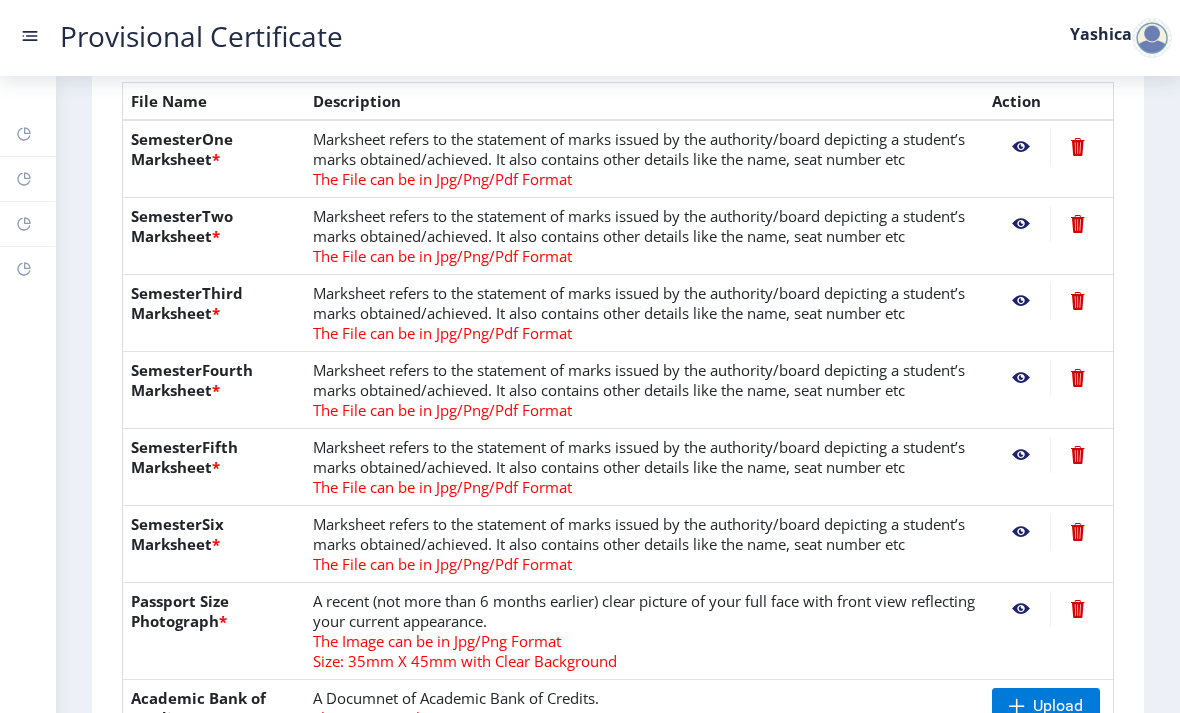 click 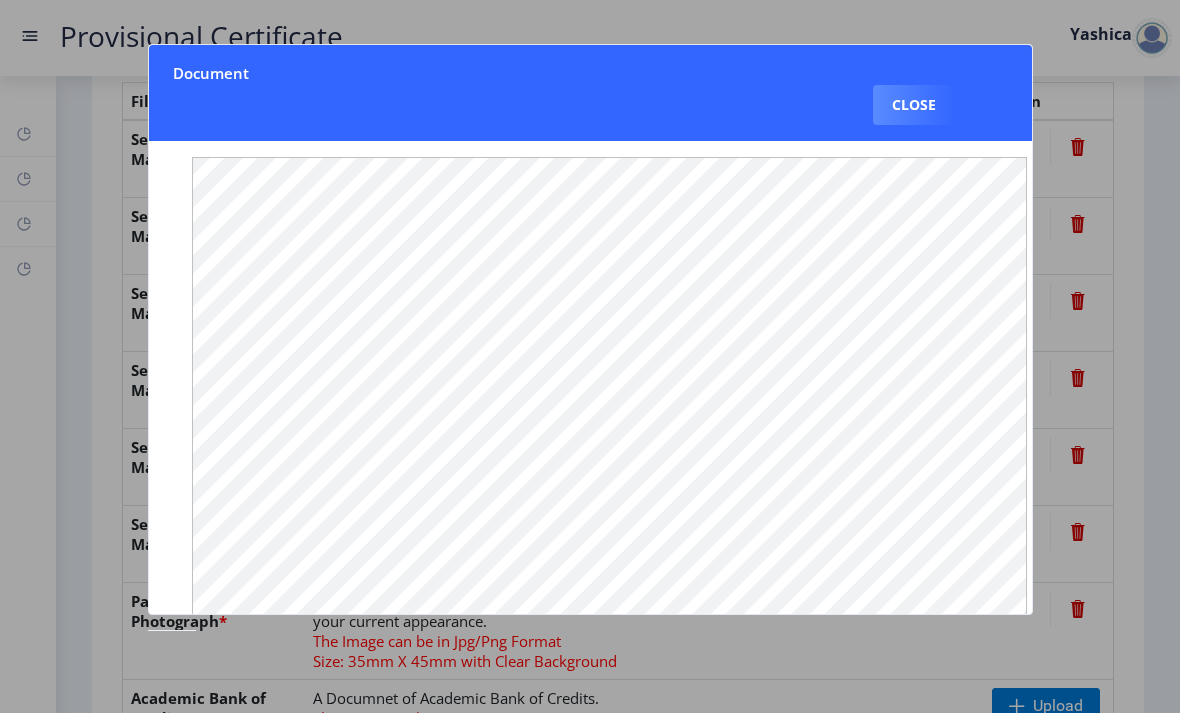 scroll, scrollTop: 0, scrollLeft: 7, axis: horizontal 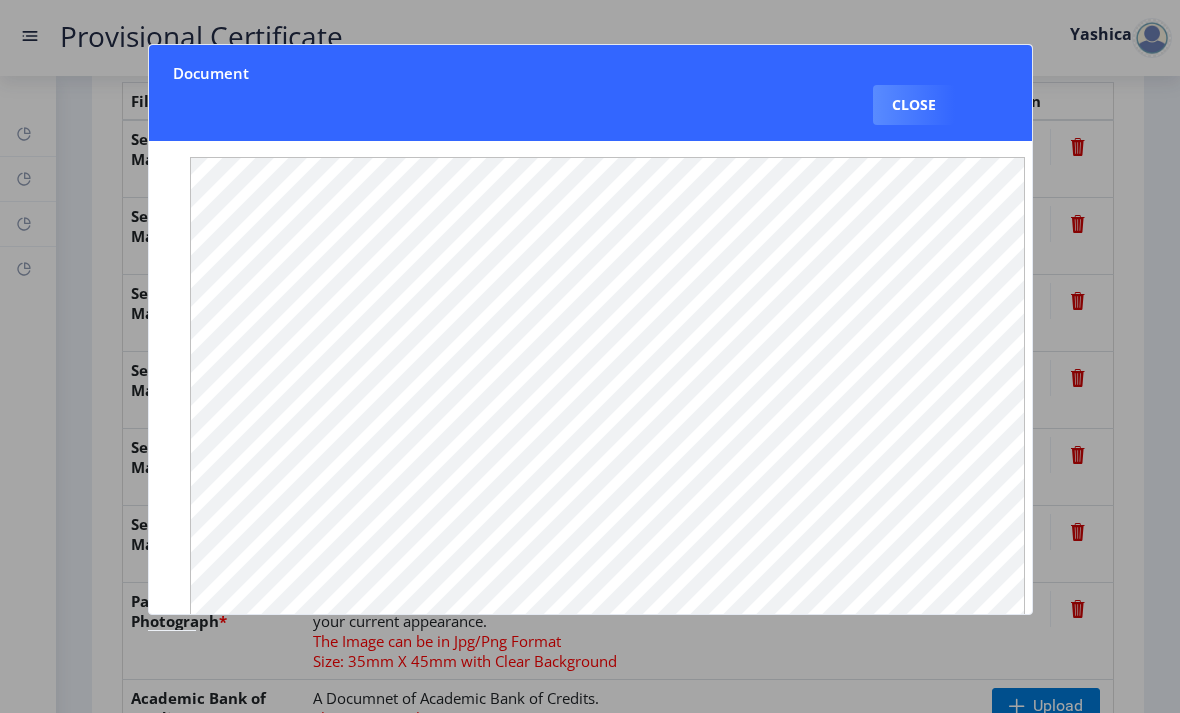 click on "Close" at bounding box center [914, 105] 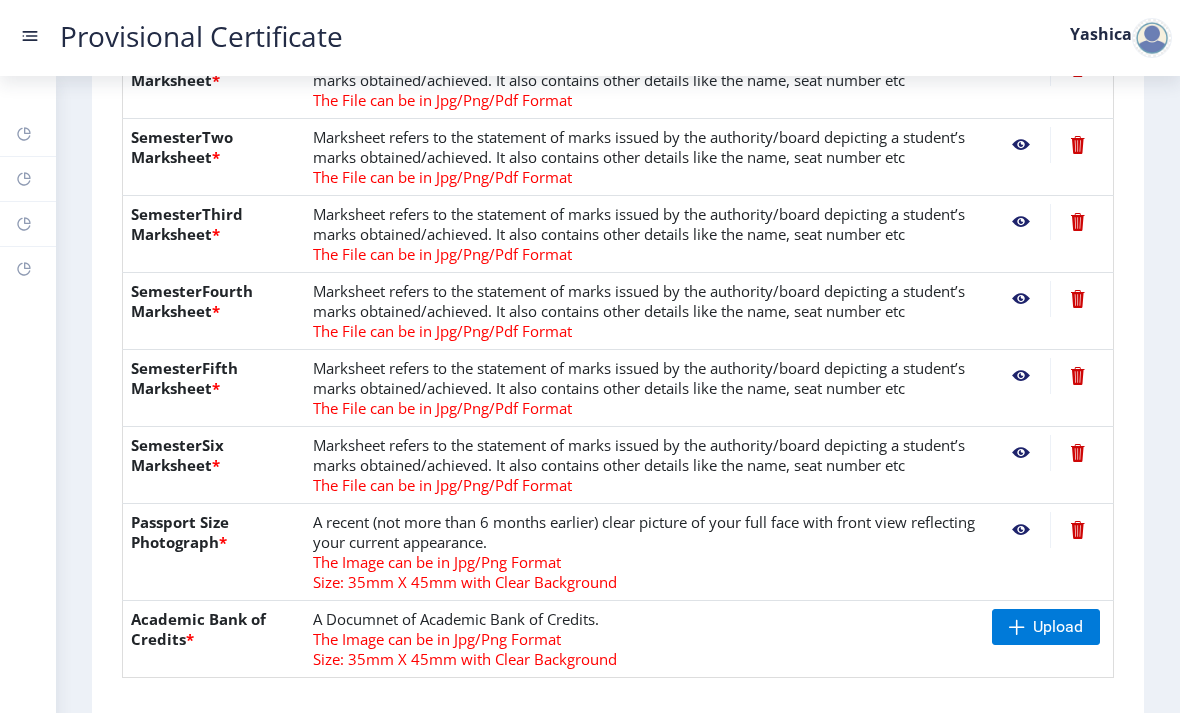 scroll, scrollTop: 667, scrollLeft: 0, axis: vertical 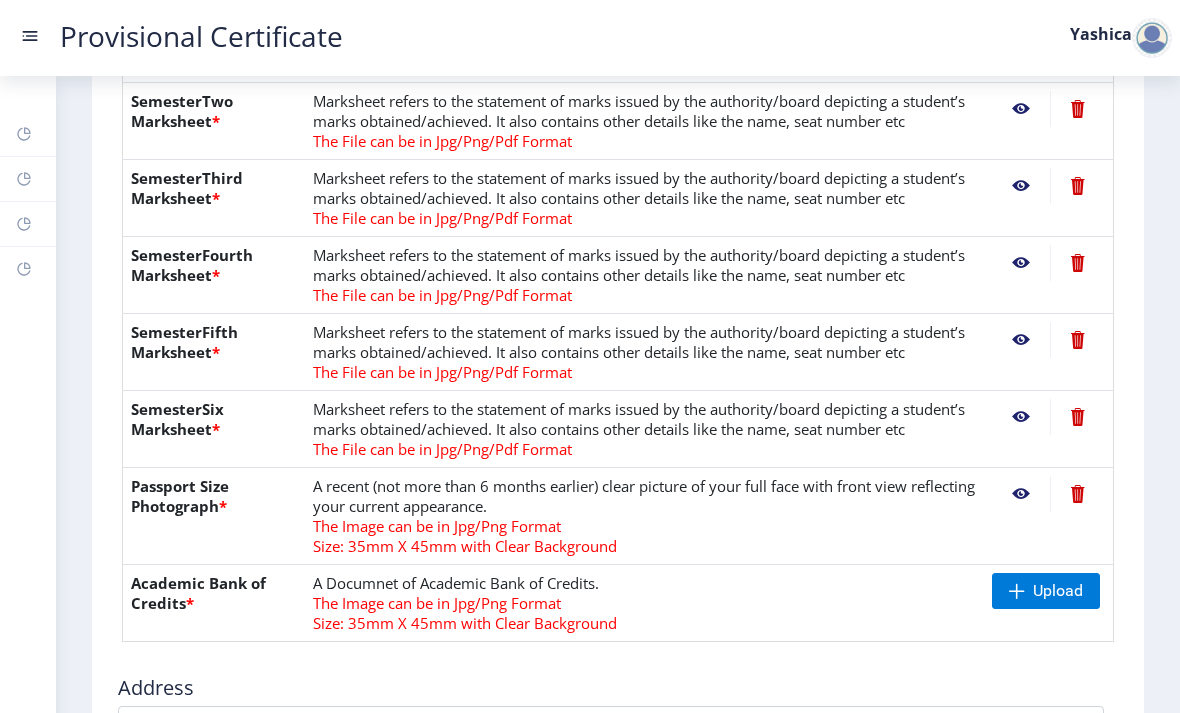 click 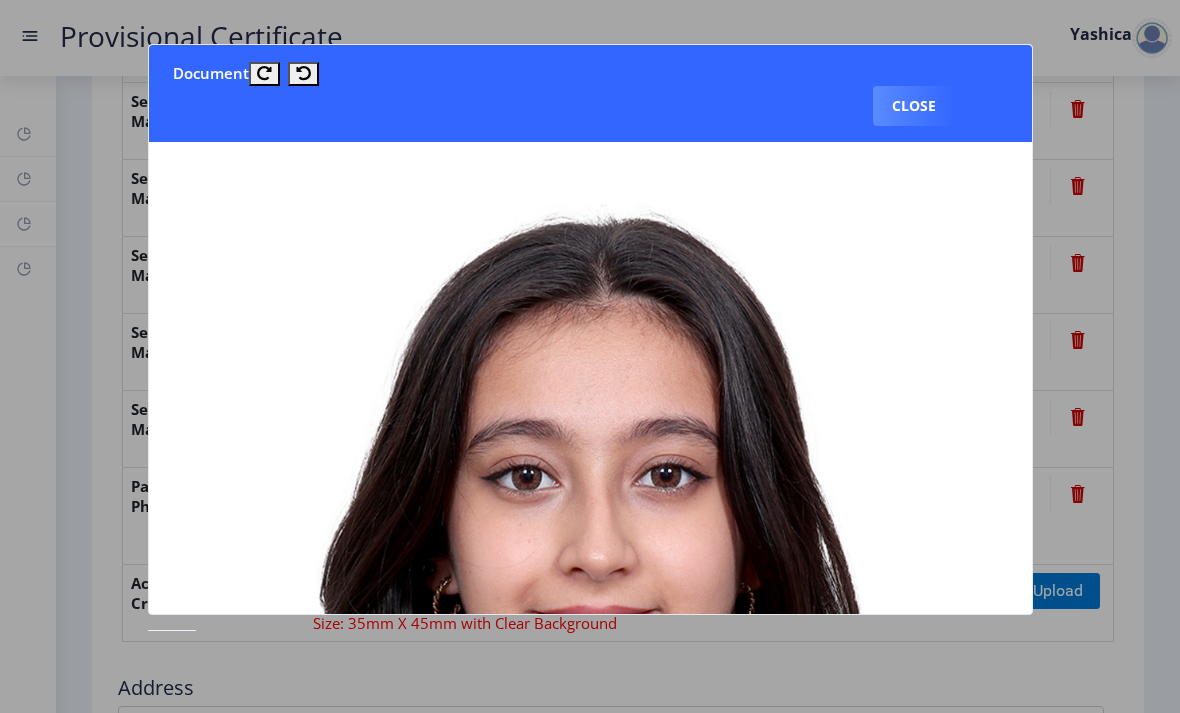 click on "Close" at bounding box center (914, 106) 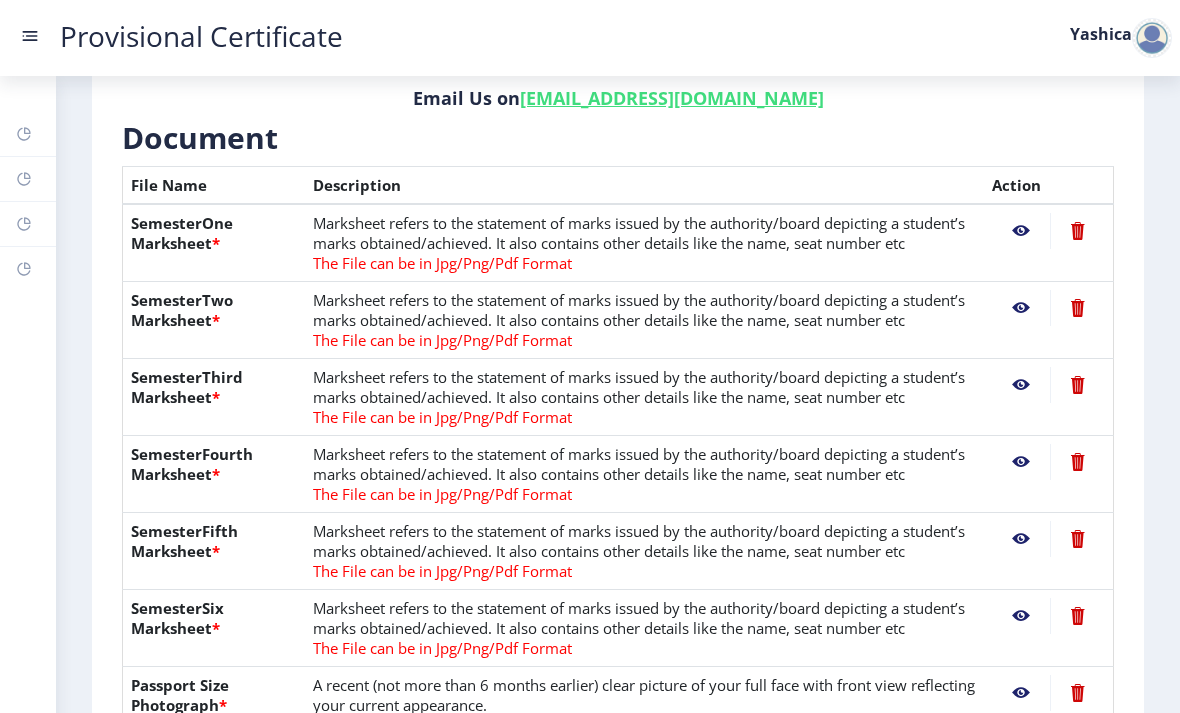 scroll, scrollTop: 471, scrollLeft: 0, axis: vertical 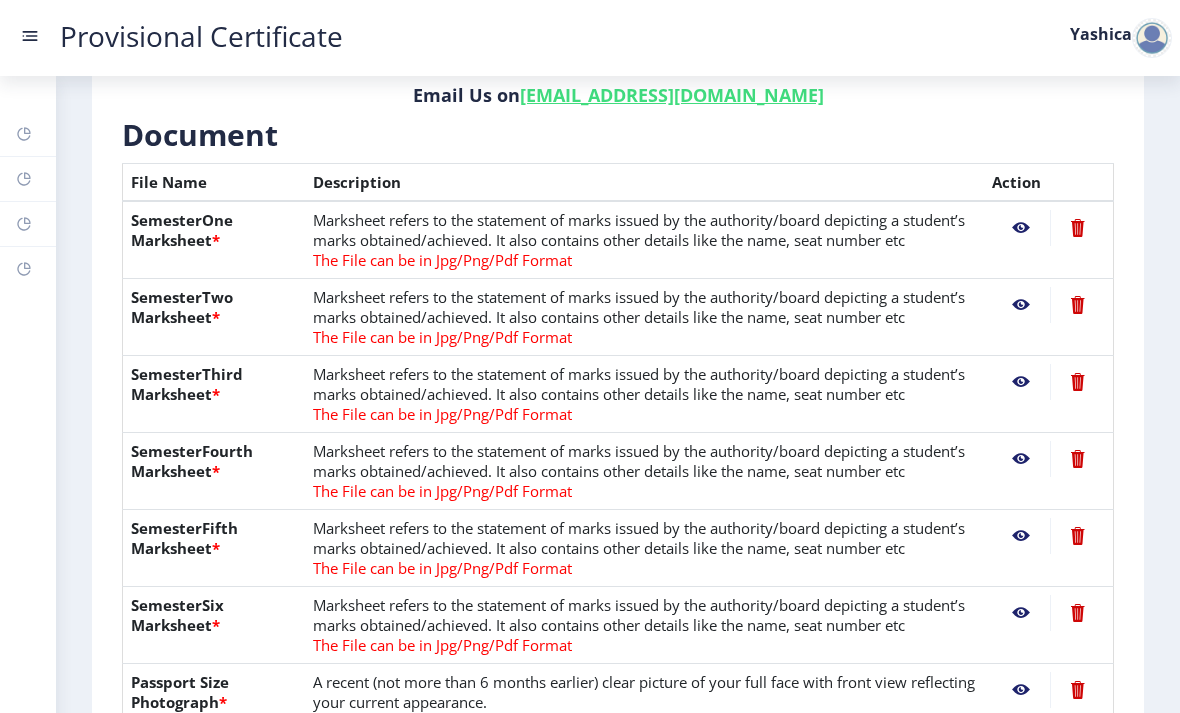 click 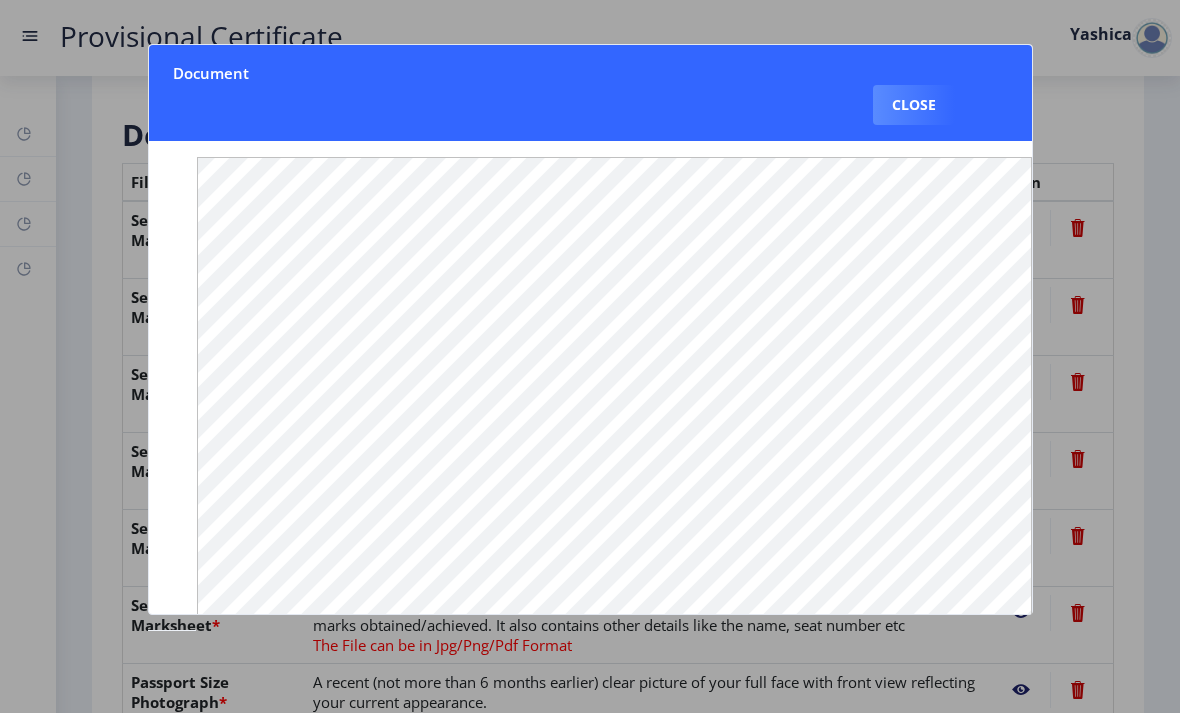 click on "Close" at bounding box center (914, 105) 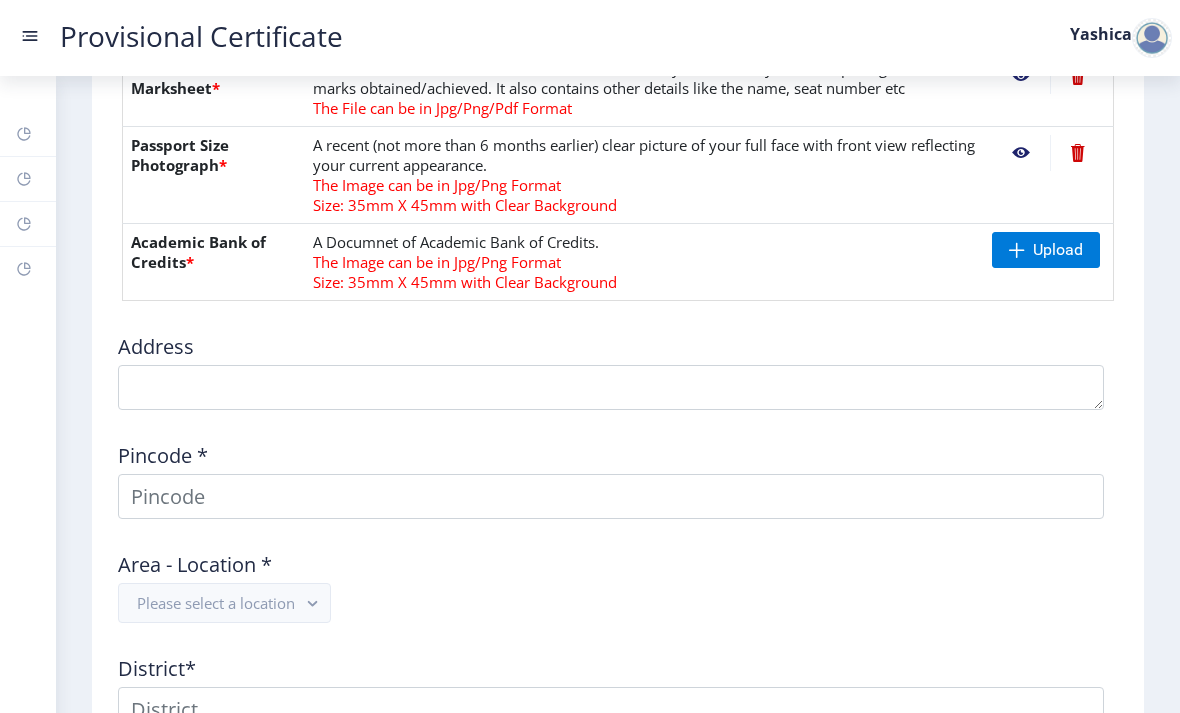 scroll, scrollTop: 1005, scrollLeft: 0, axis: vertical 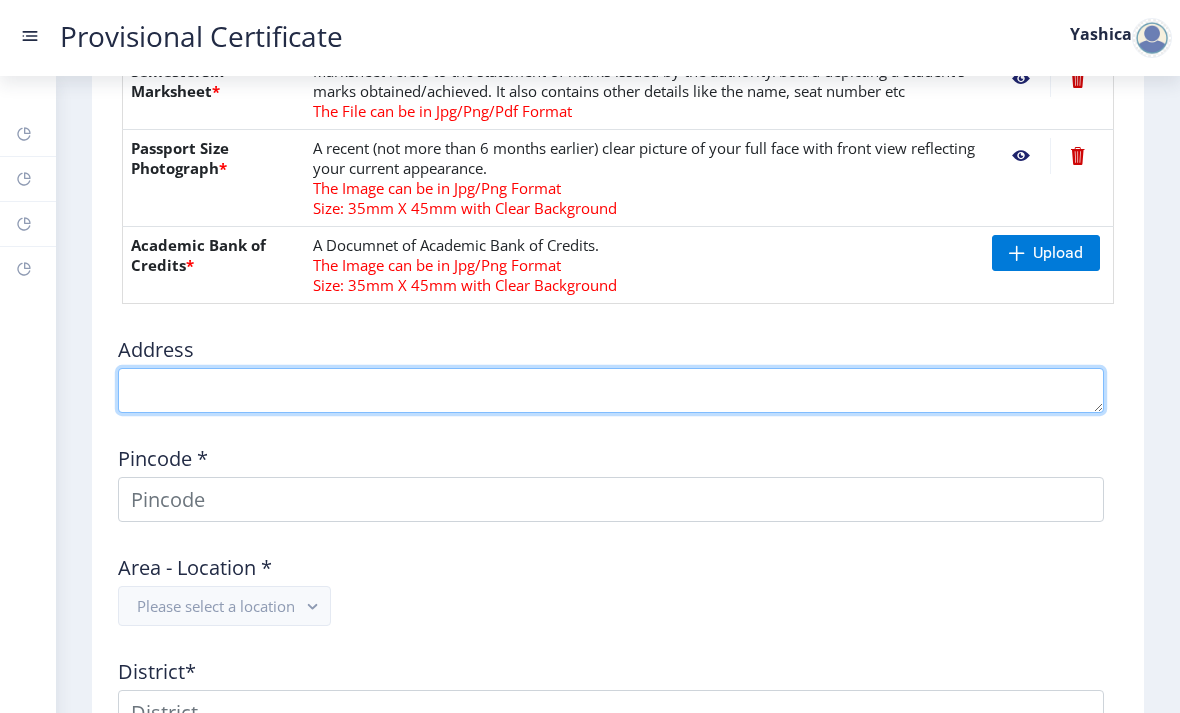 click at bounding box center (611, 390) 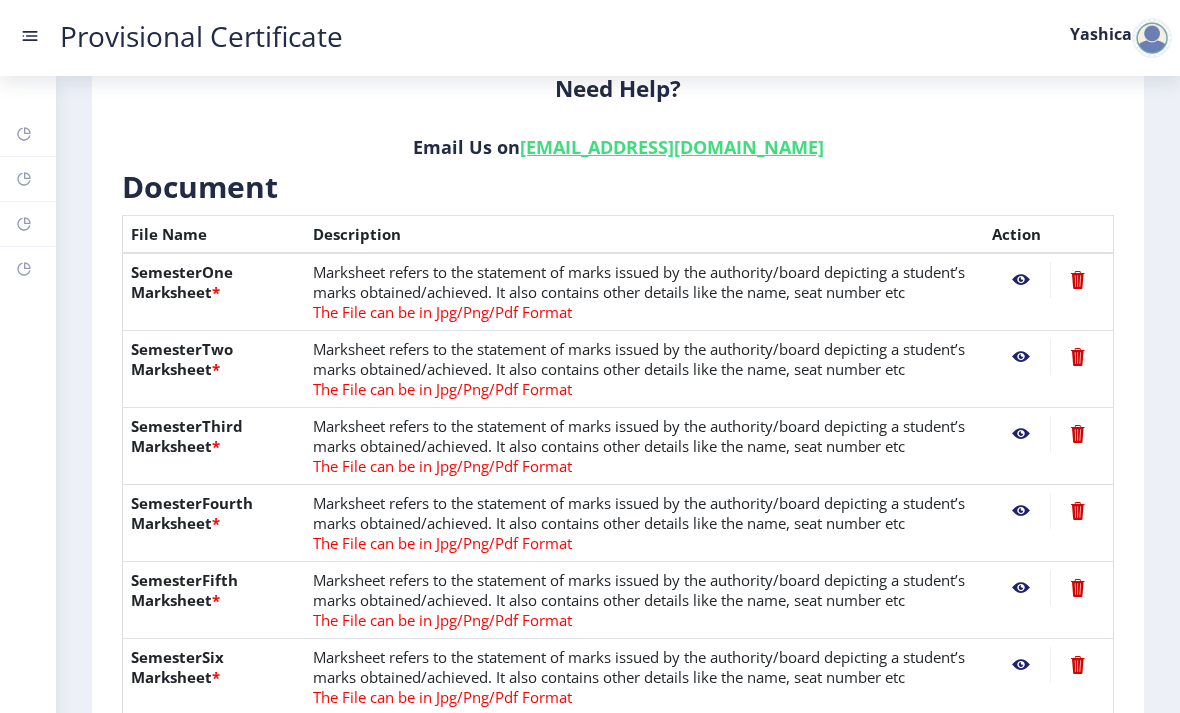 scroll, scrollTop: 420, scrollLeft: 0, axis: vertical 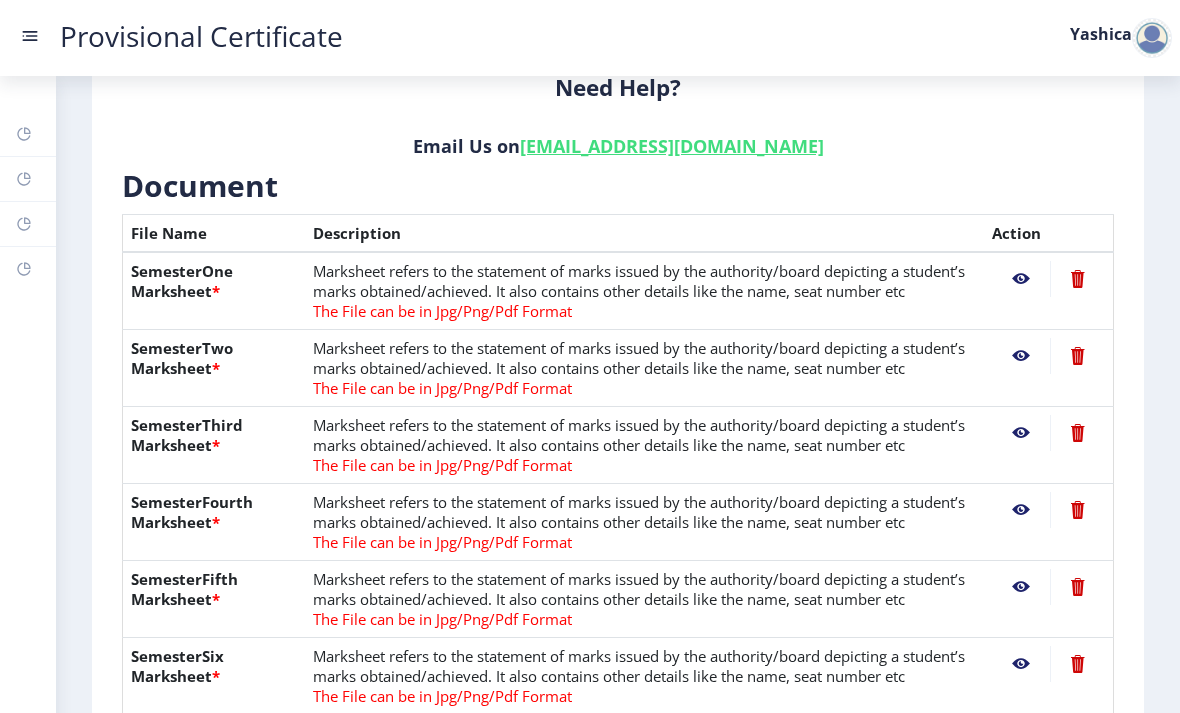 click 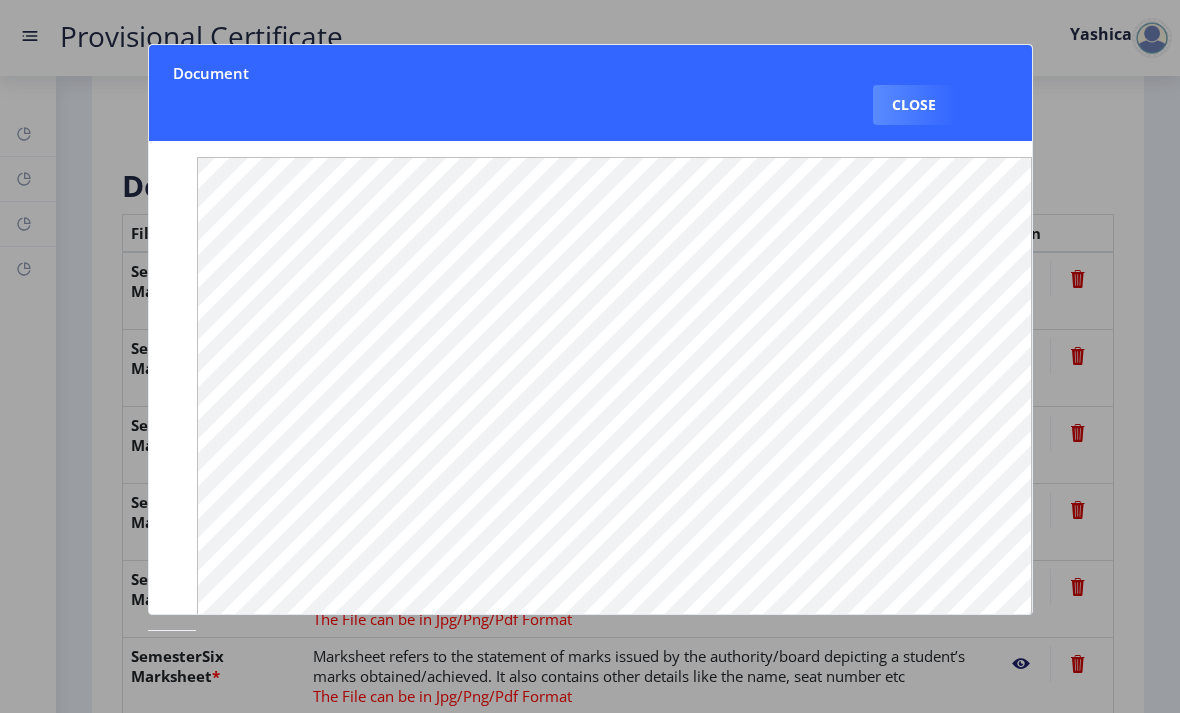 click 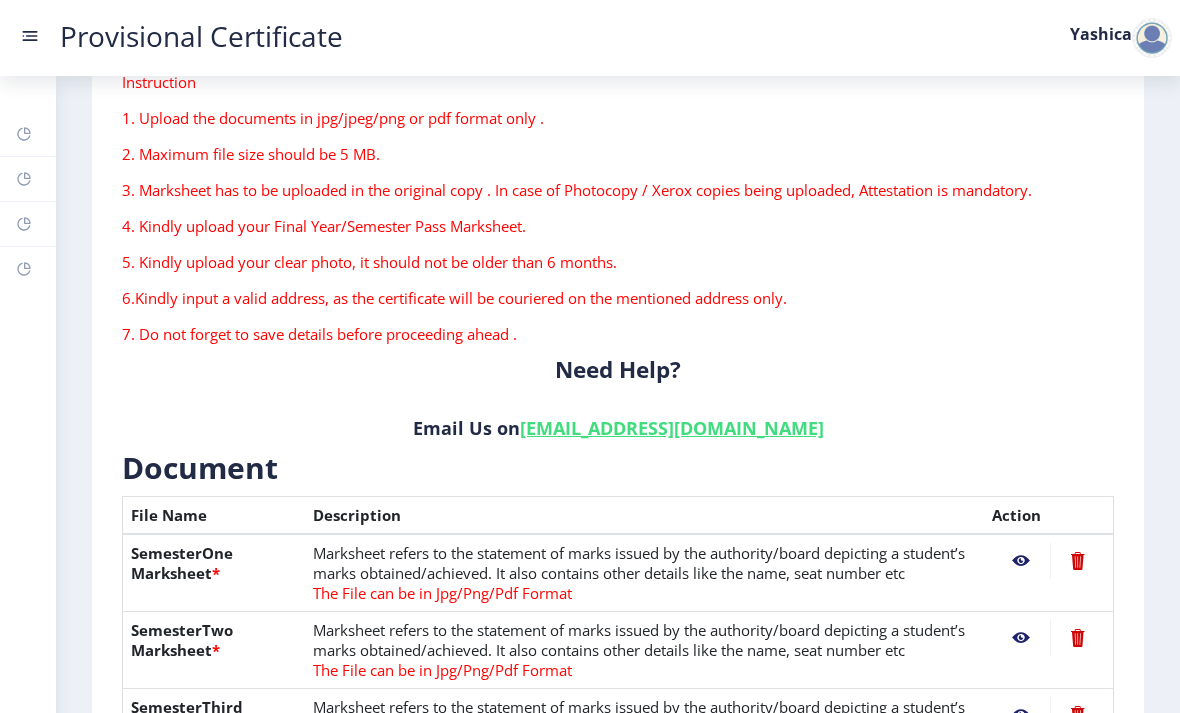 scroll, scrollTop: 229, scrollLeft: 0, axis: vertical 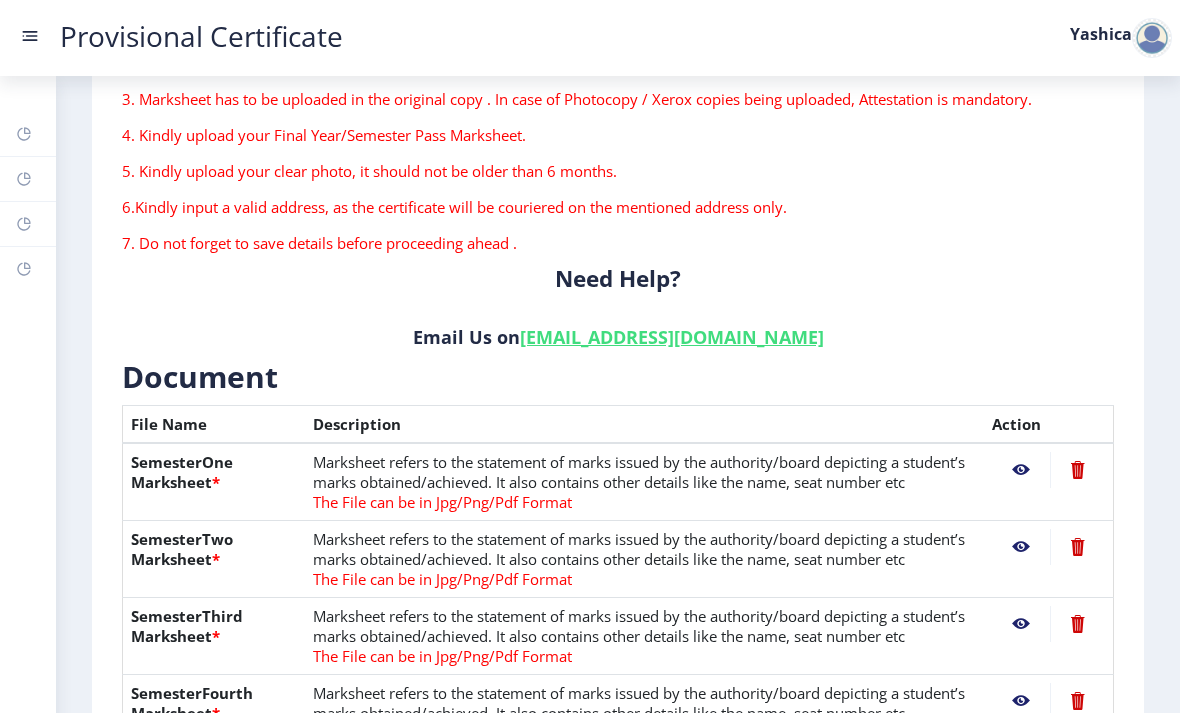 click 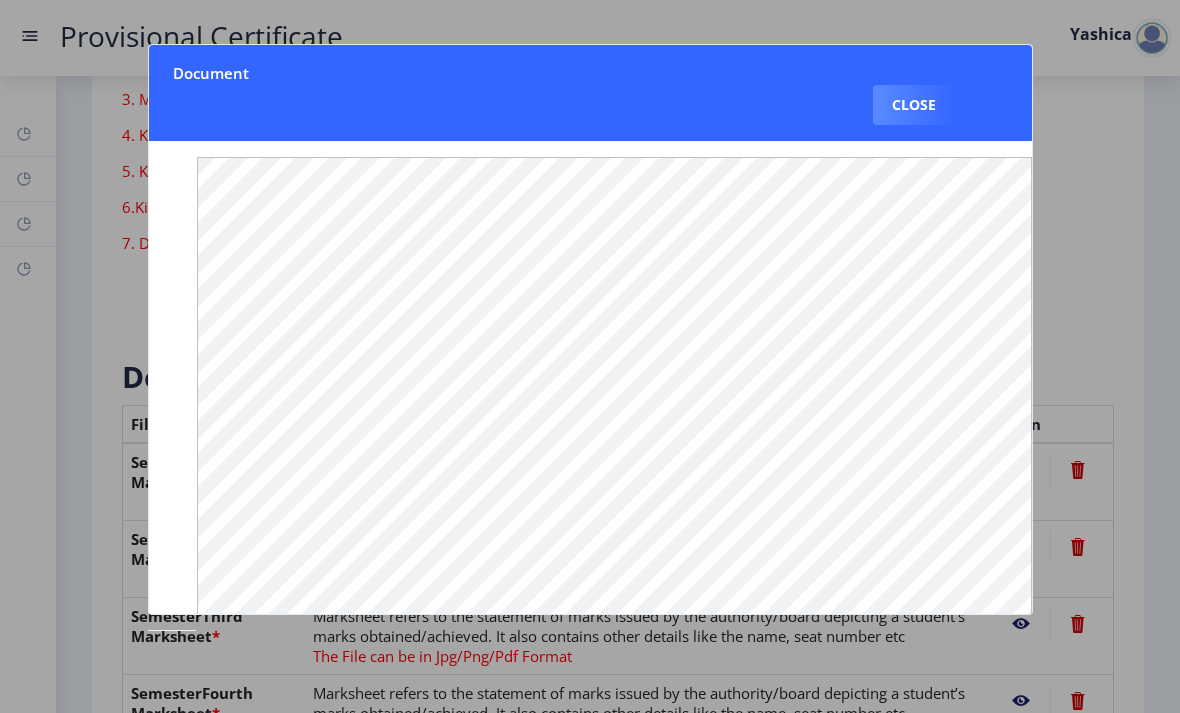 click on "Close" at bounding box center (914, 105) 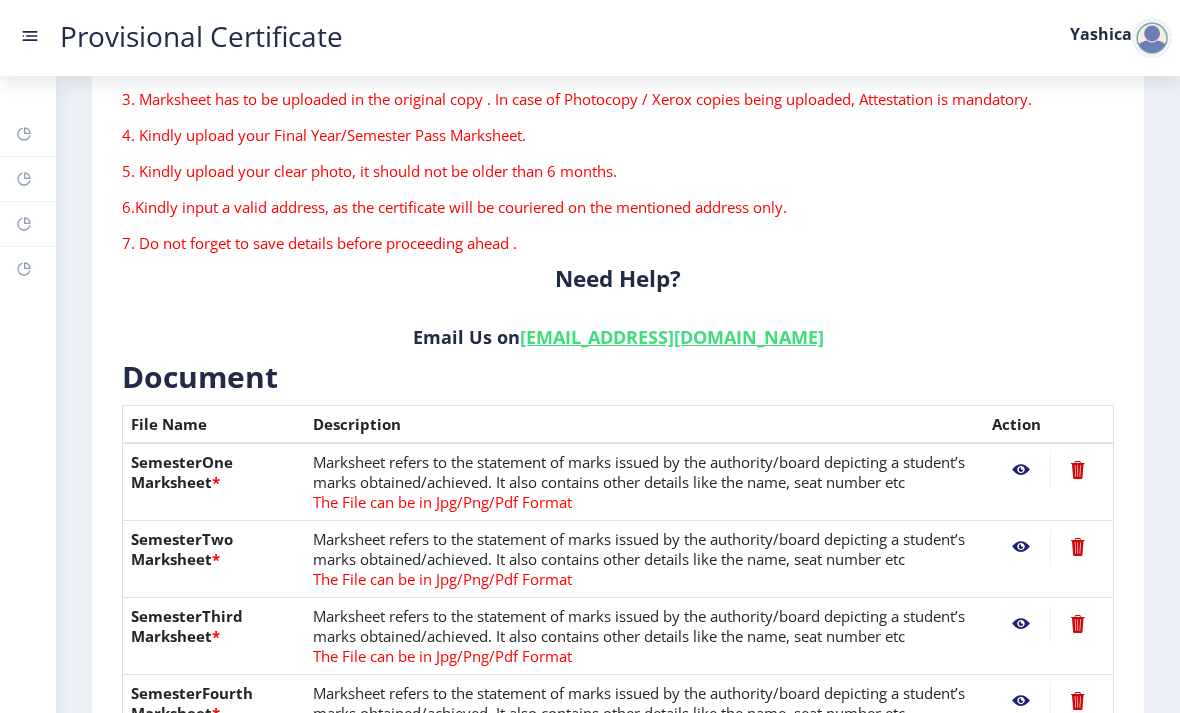 click 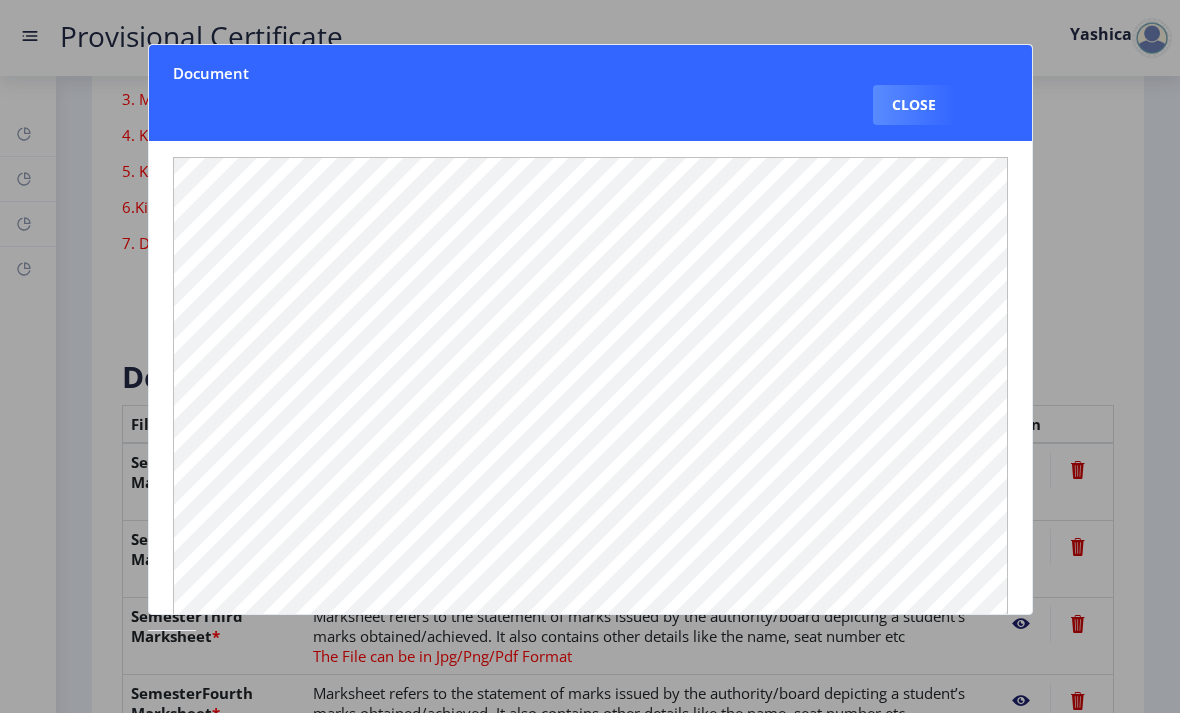 scroll, scrollTop: 0, scrollLeft: 0, axis: both 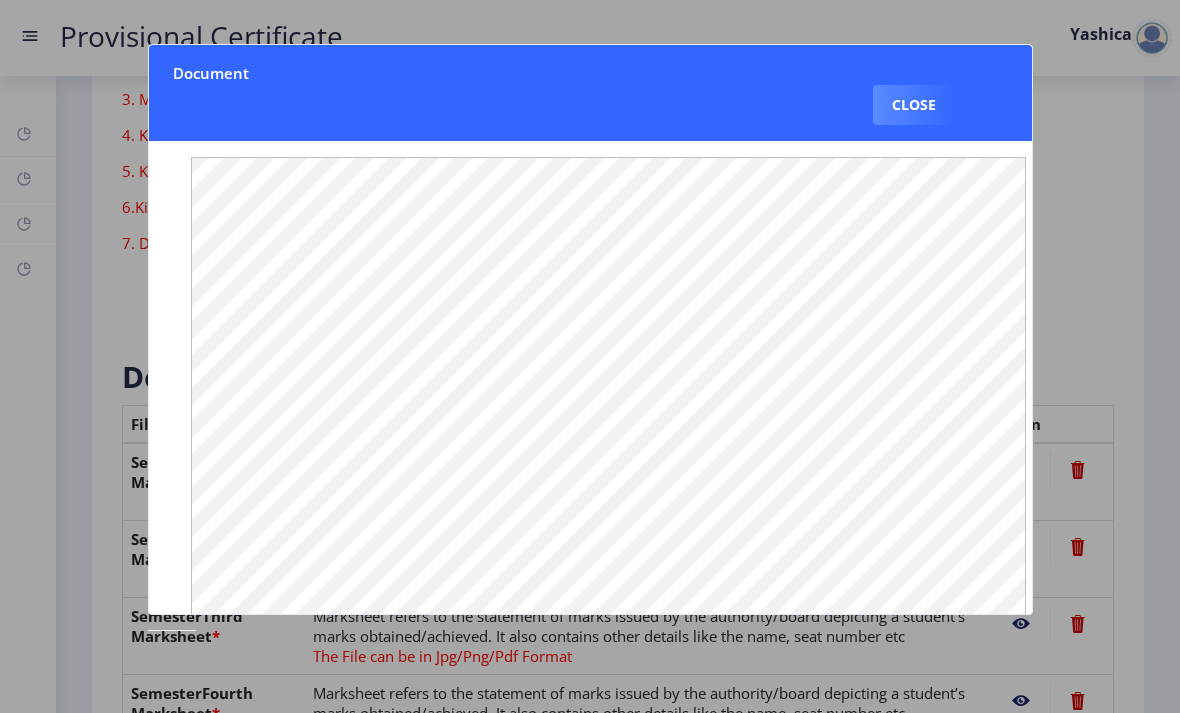 click on "Close" at bounding box center [914, 105] 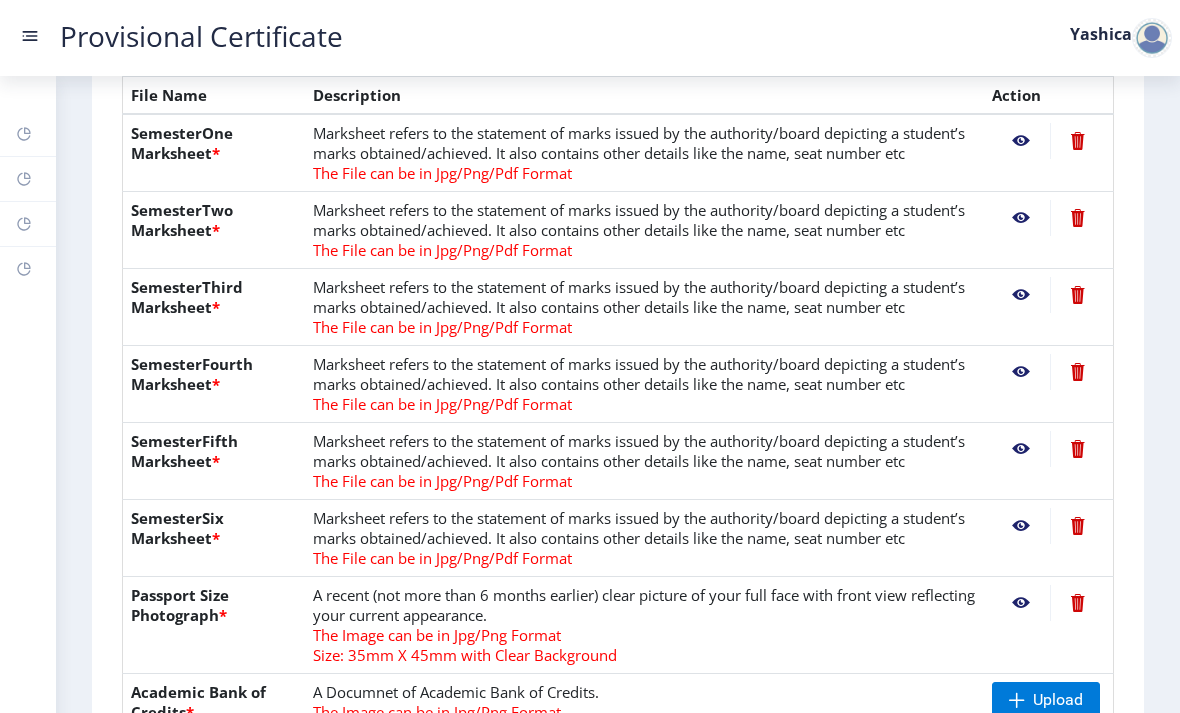 scroll, scrollTop: 481, scrollLeft: 0, axis: vertical 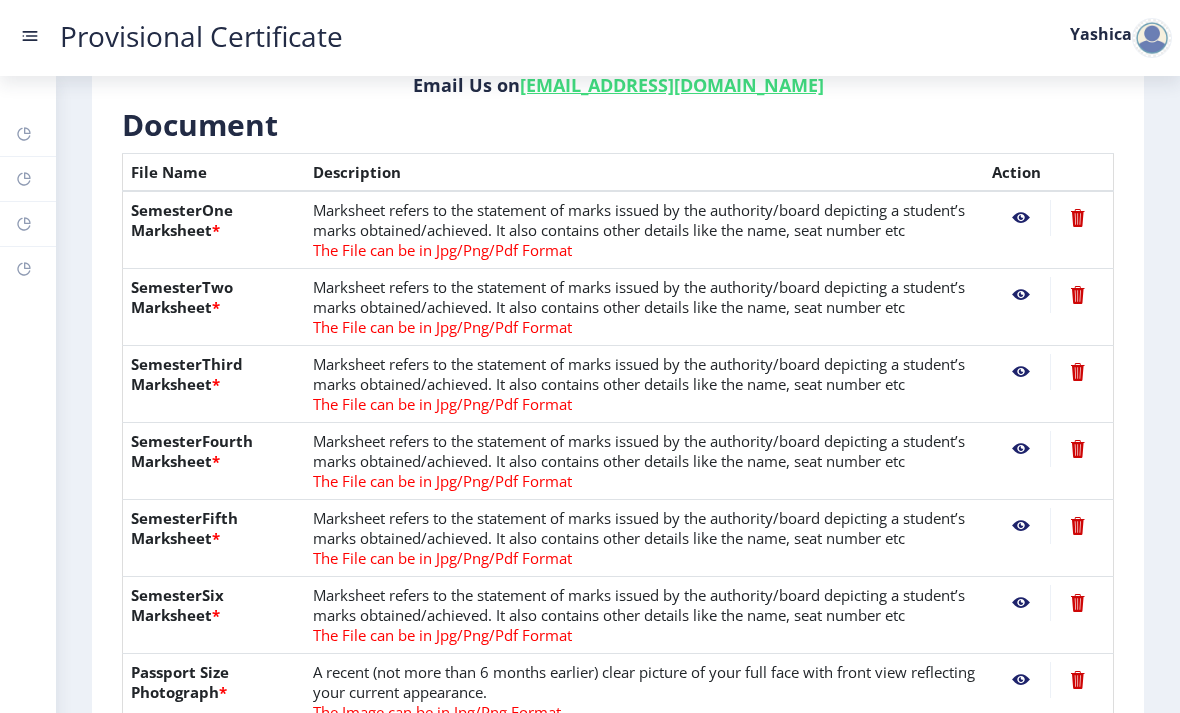 click 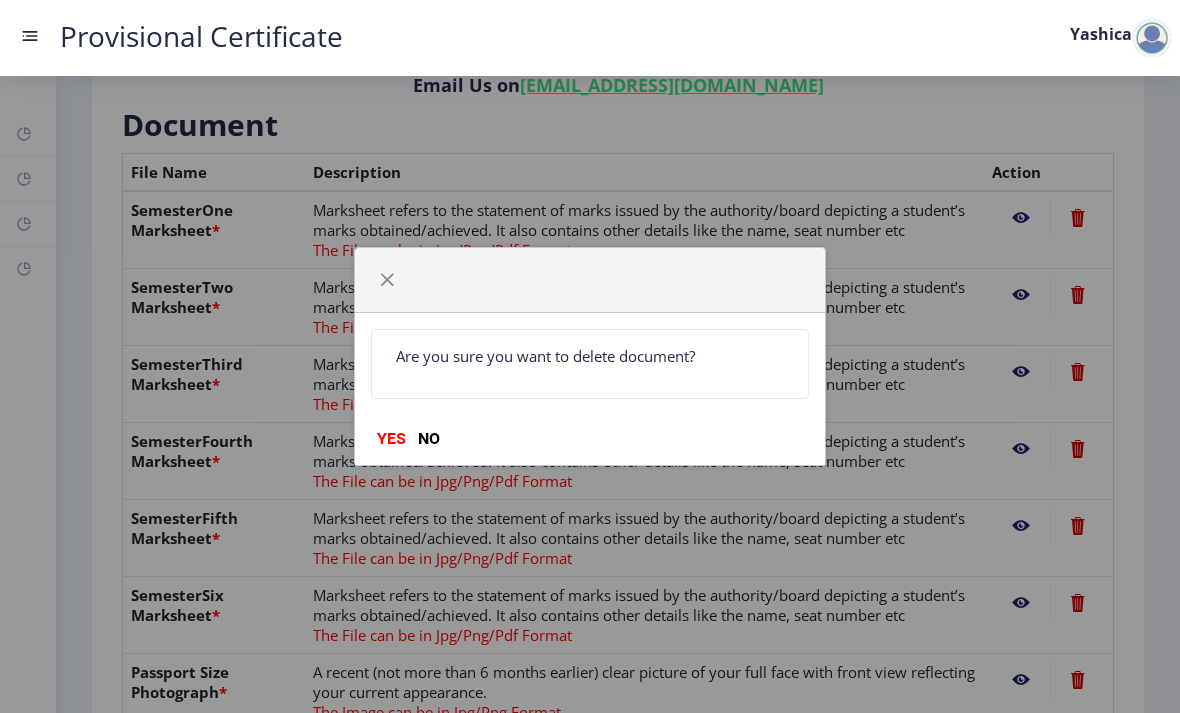 click on "YES" 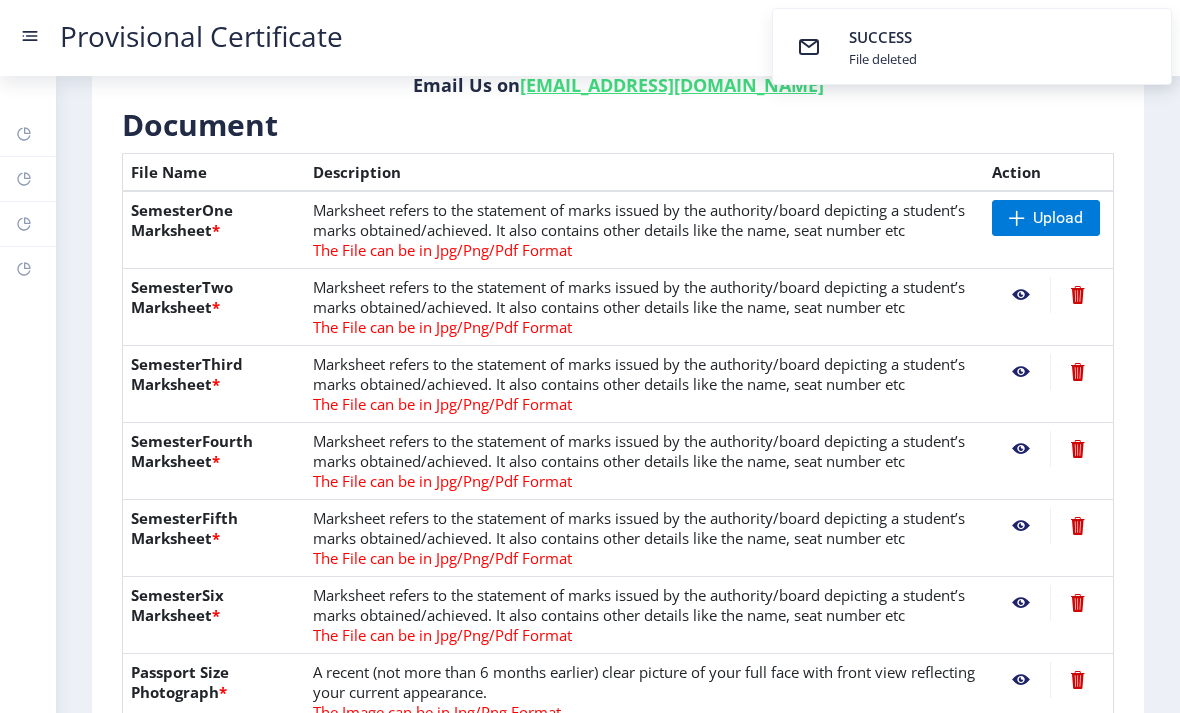 click 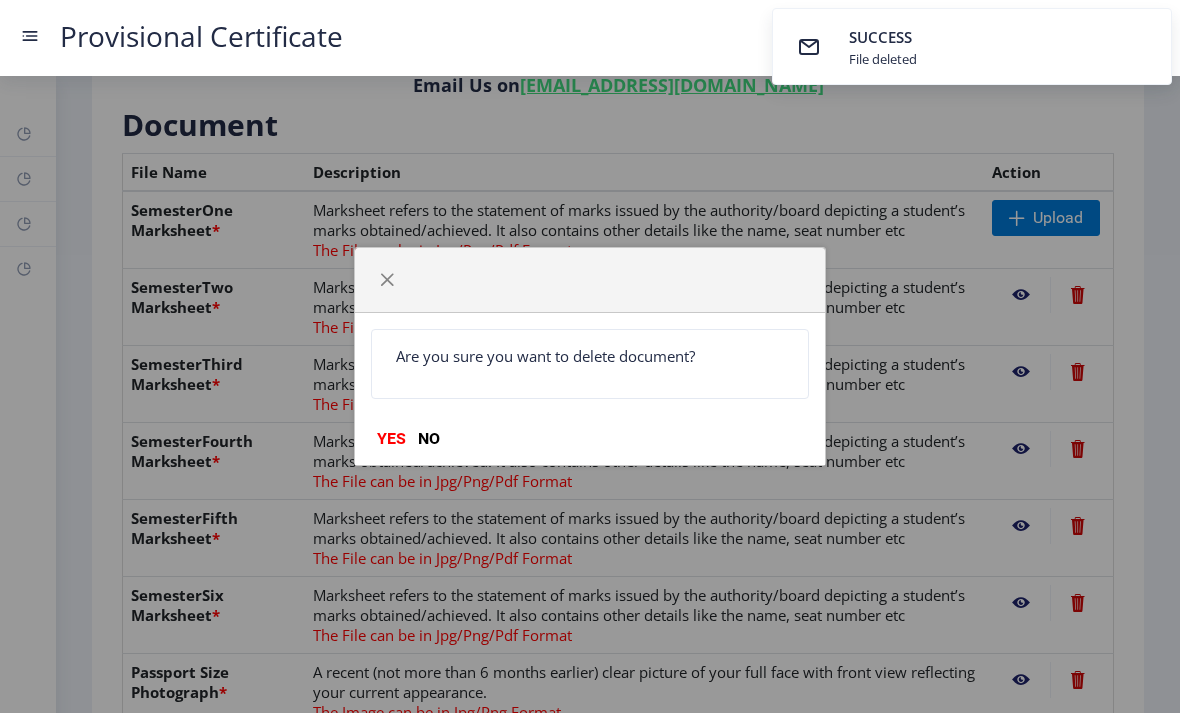 click on "YES" 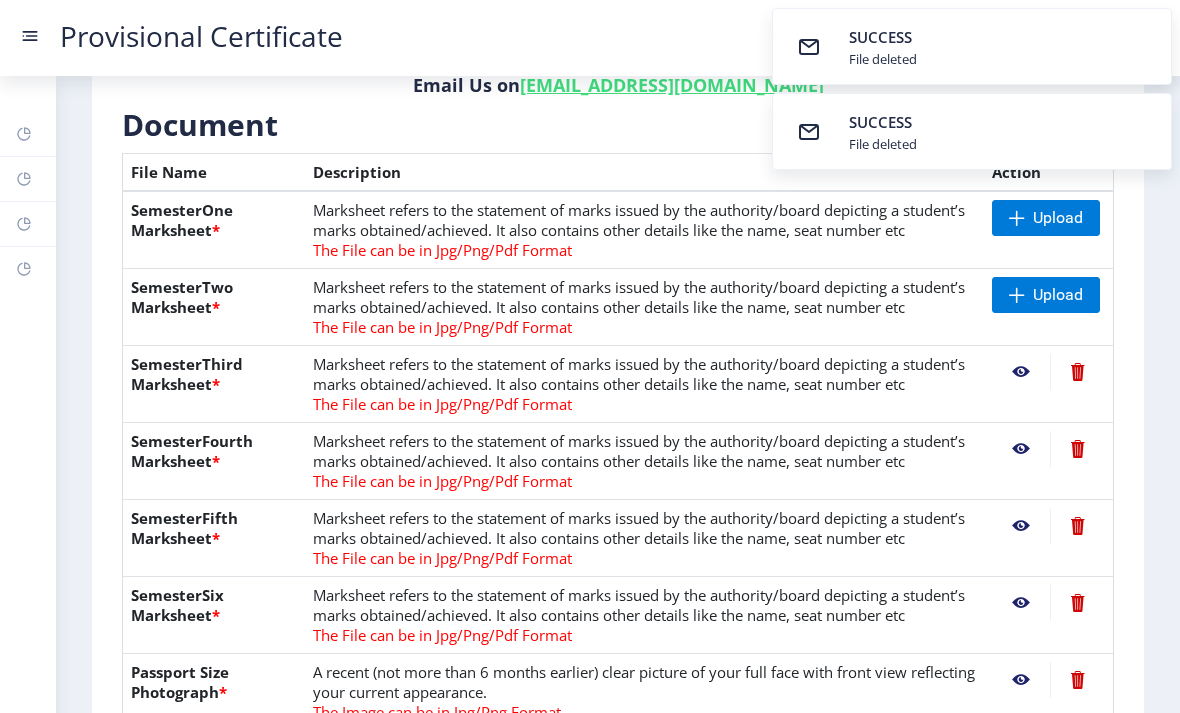 click 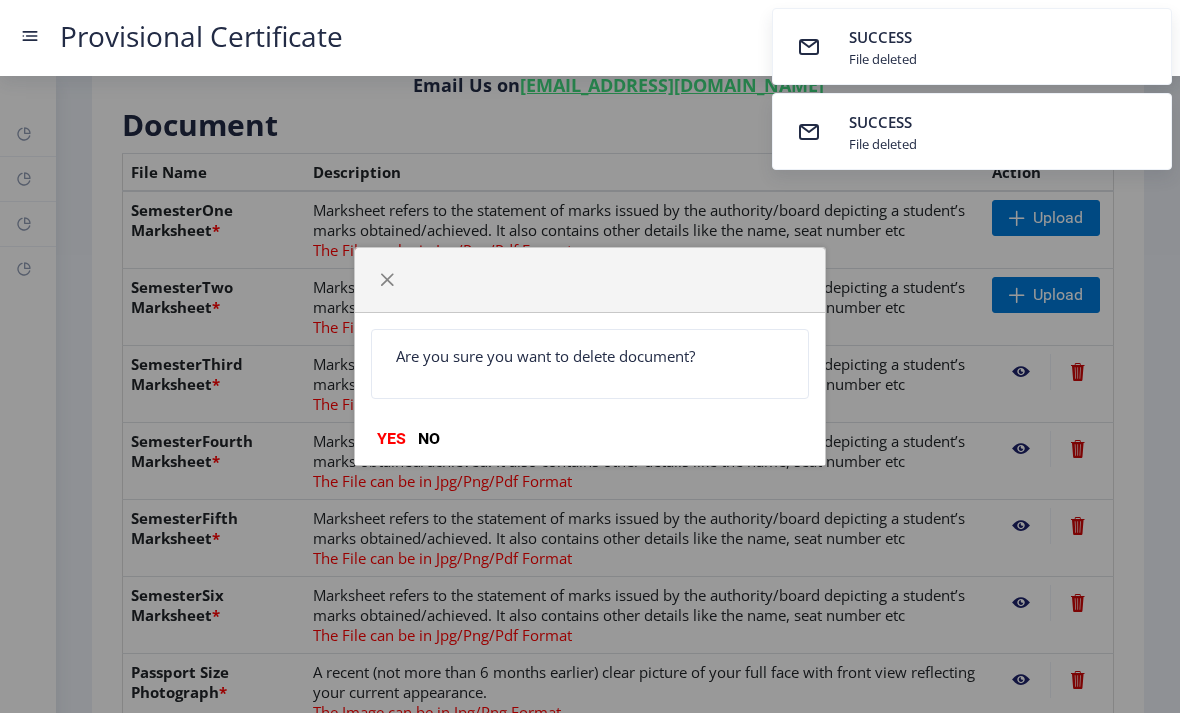 click on "YES" 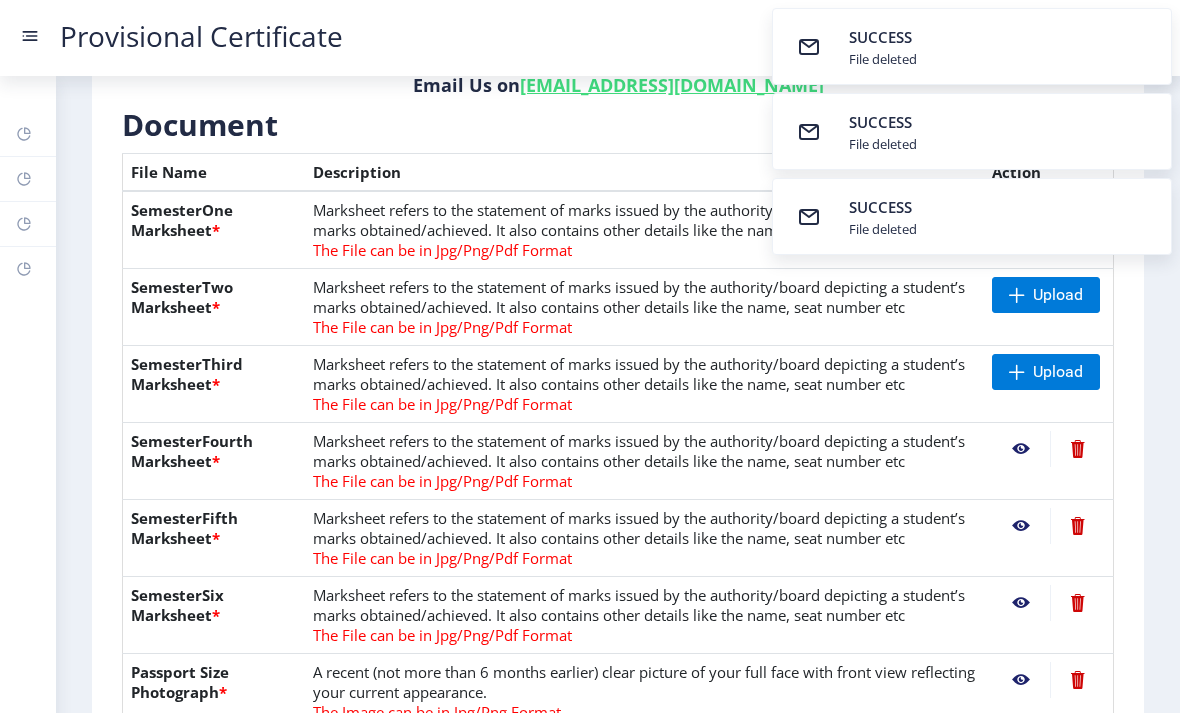 click 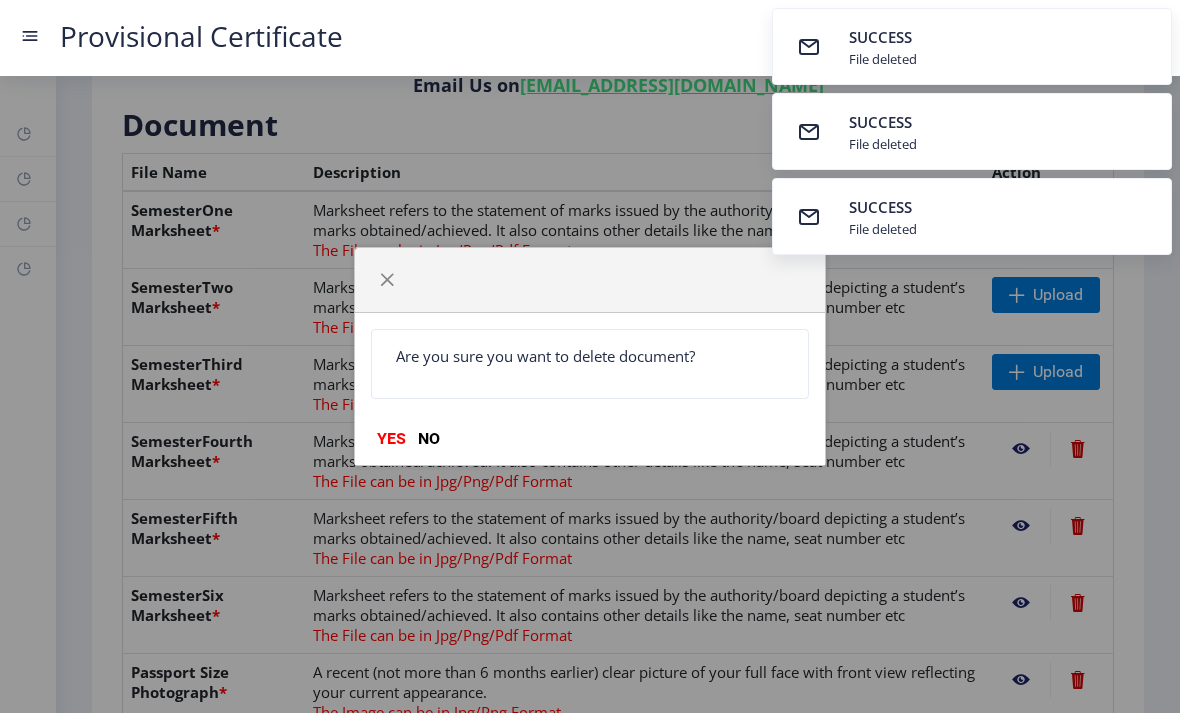click on "YES" 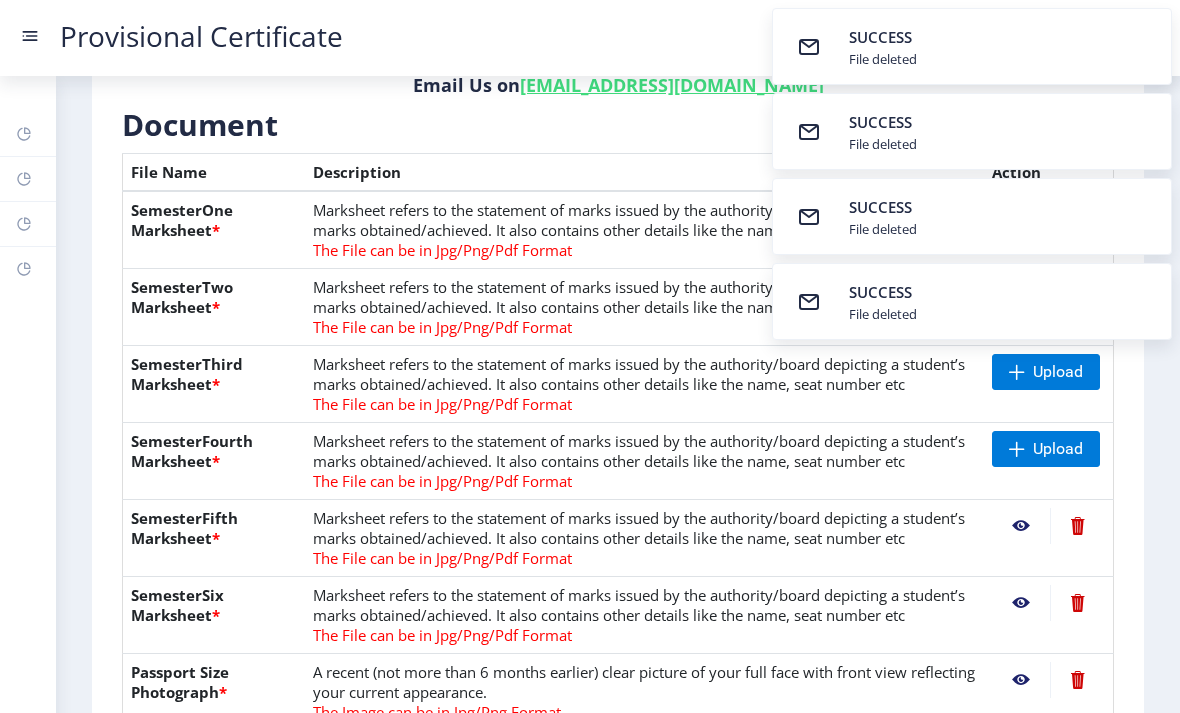 click 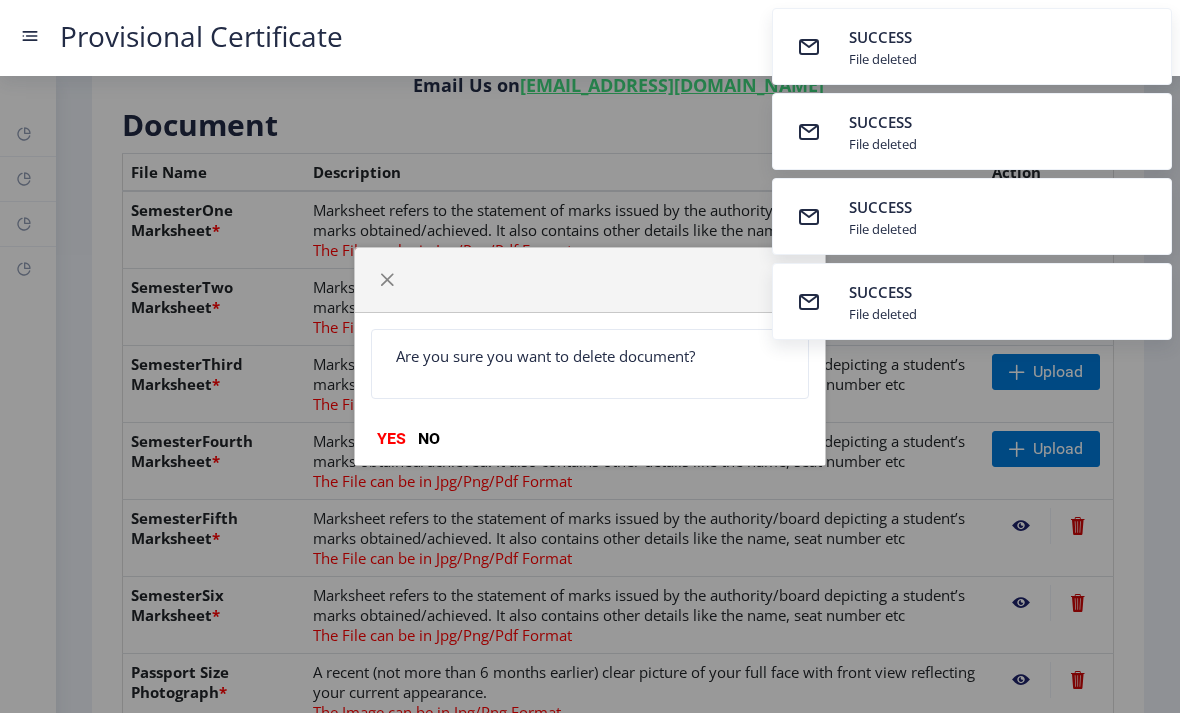 click on "YES" 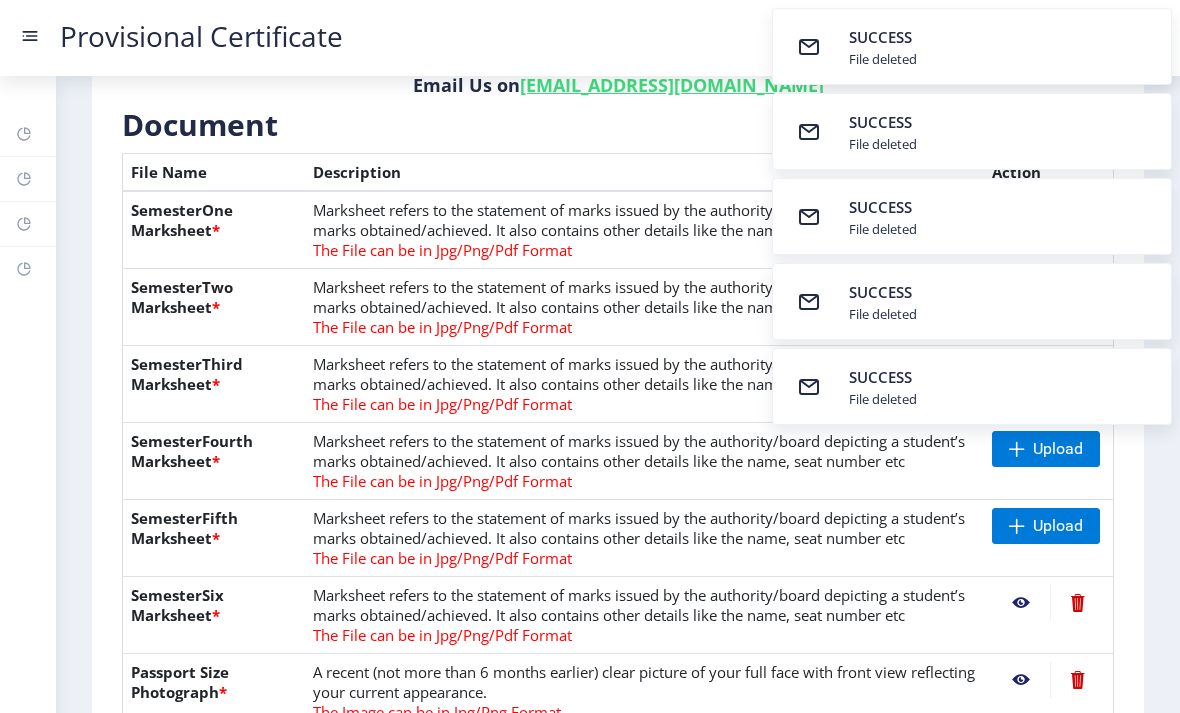 click 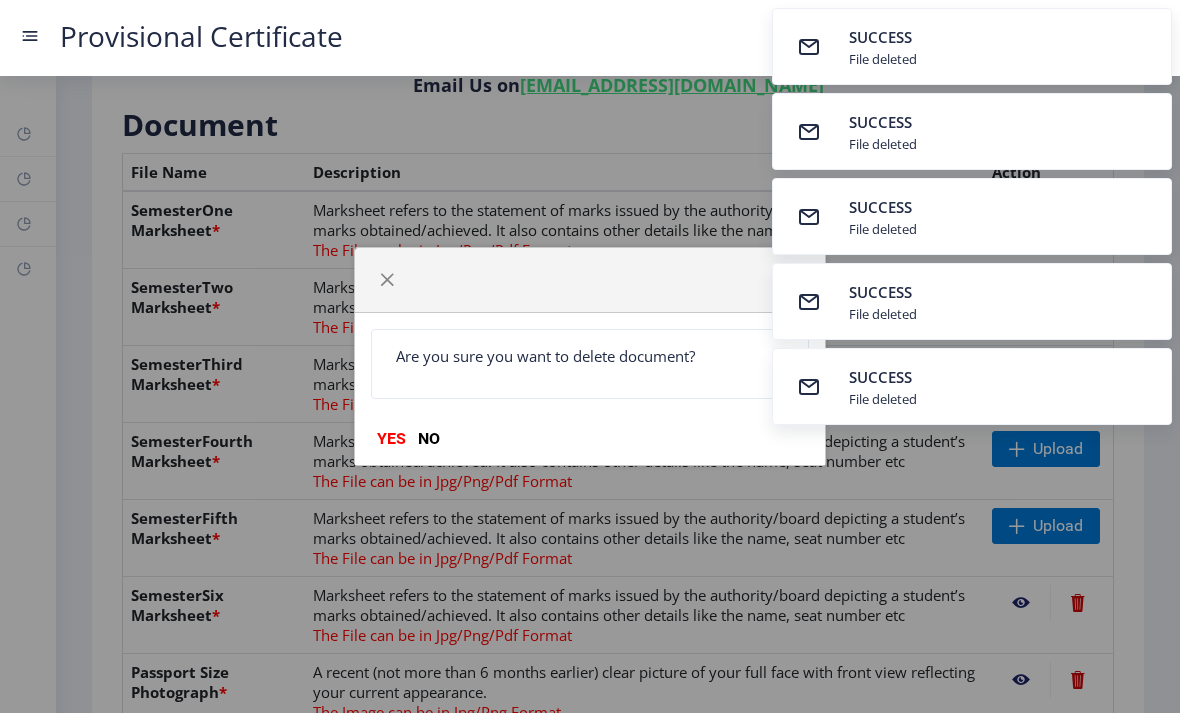 click on "YES" 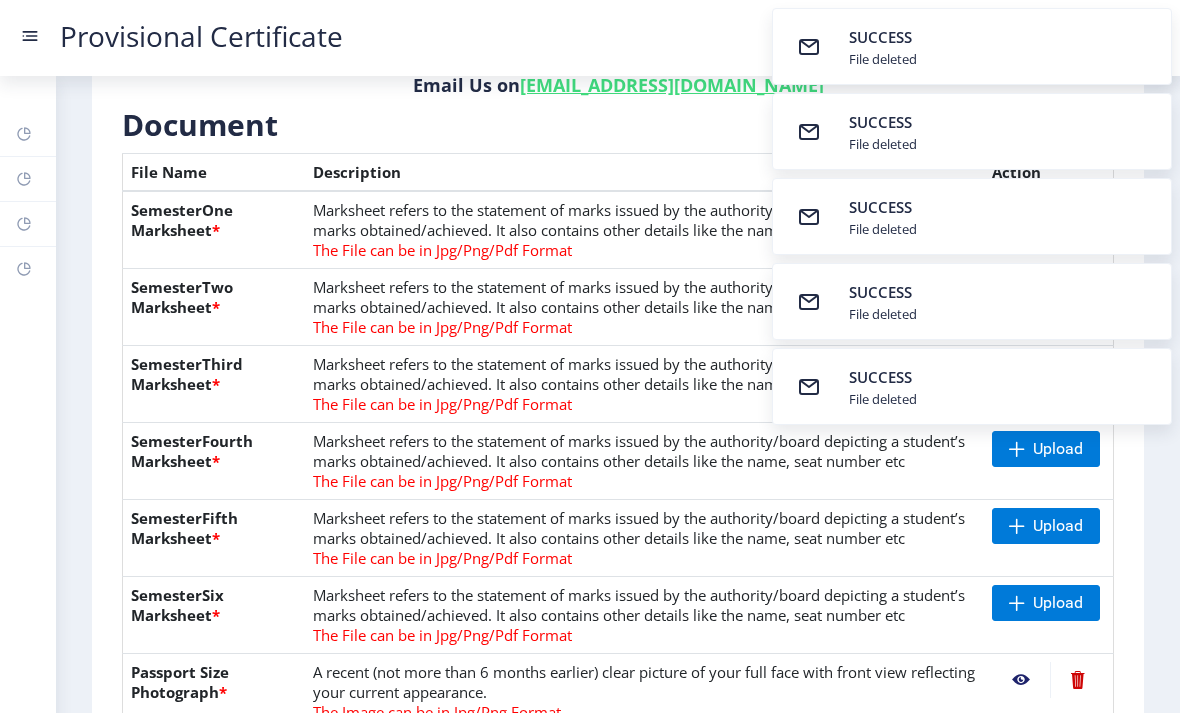 click 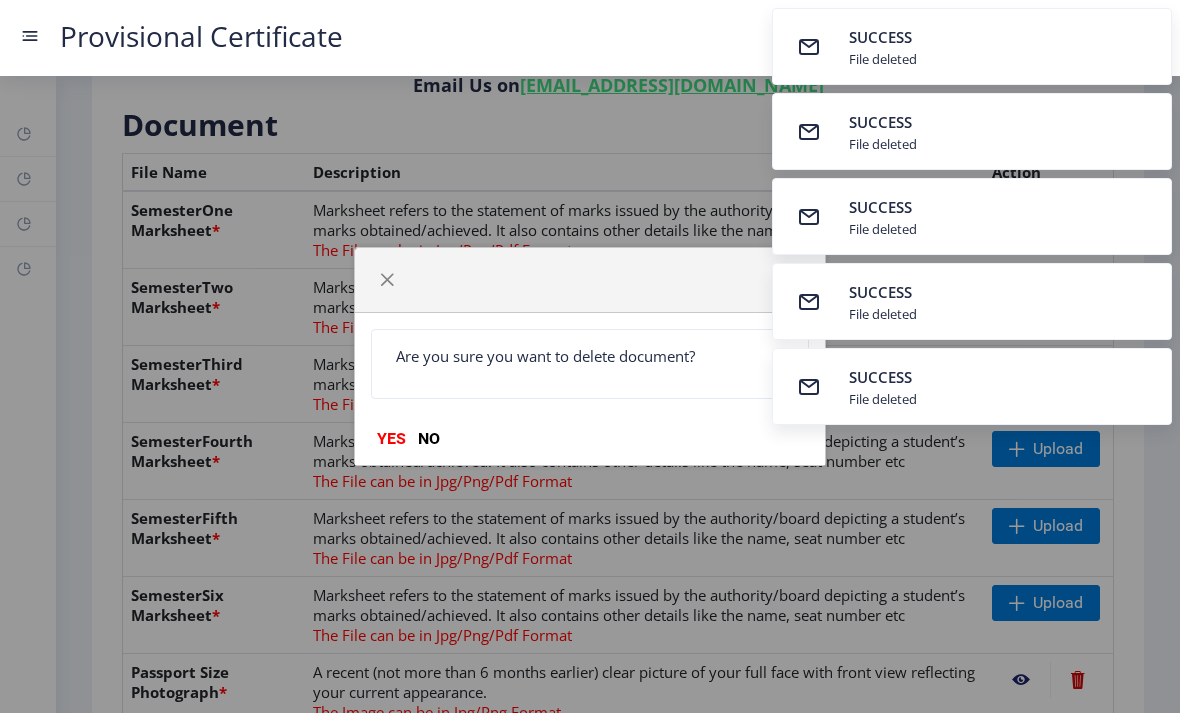 click on "YES" 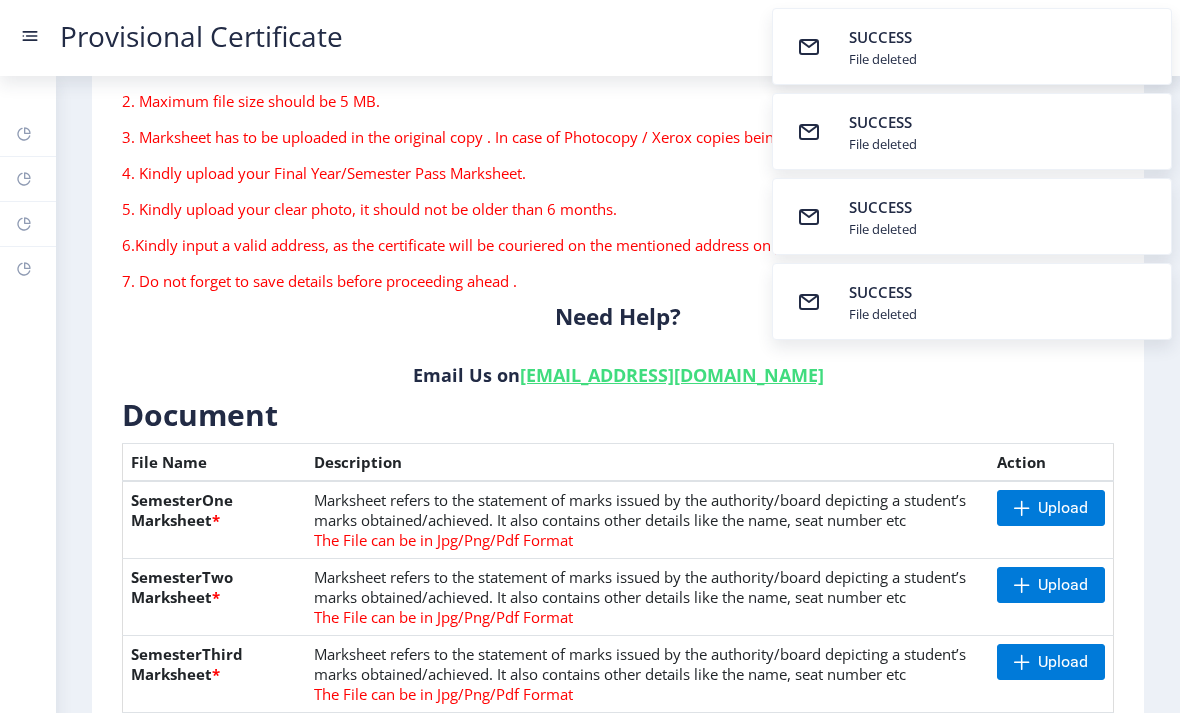 scroll, scrollTop: 190, scrollLeft: 0, axis: vertical 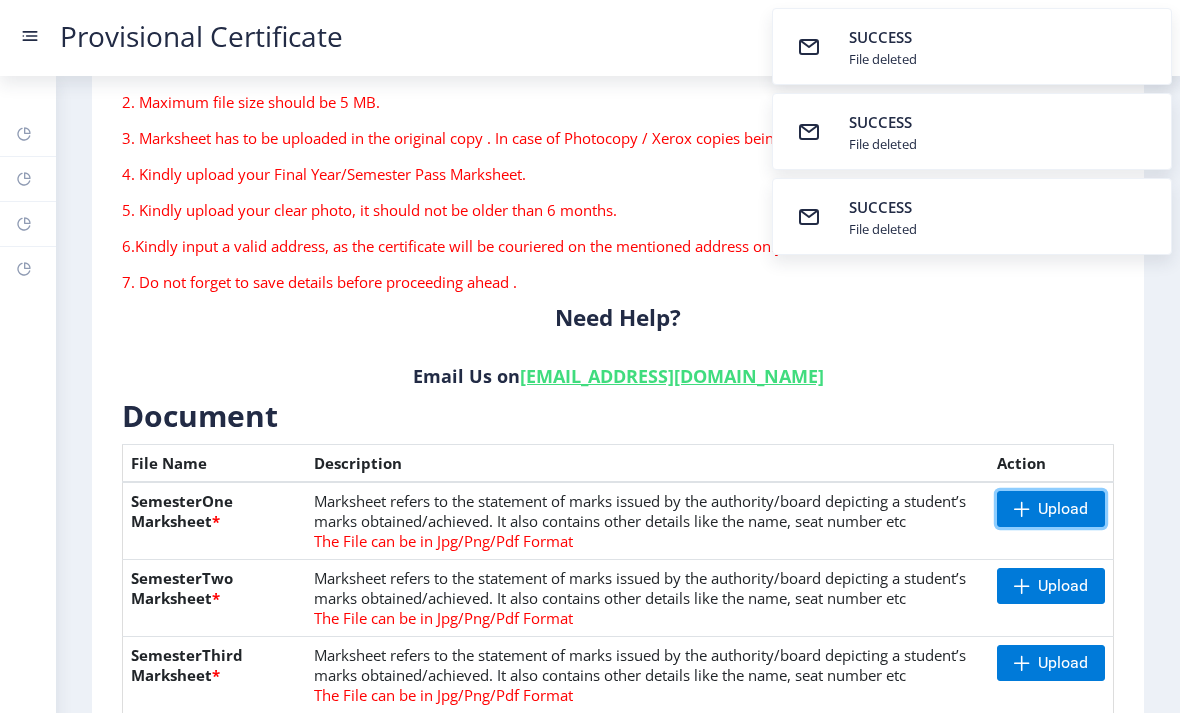 click on "Upload" 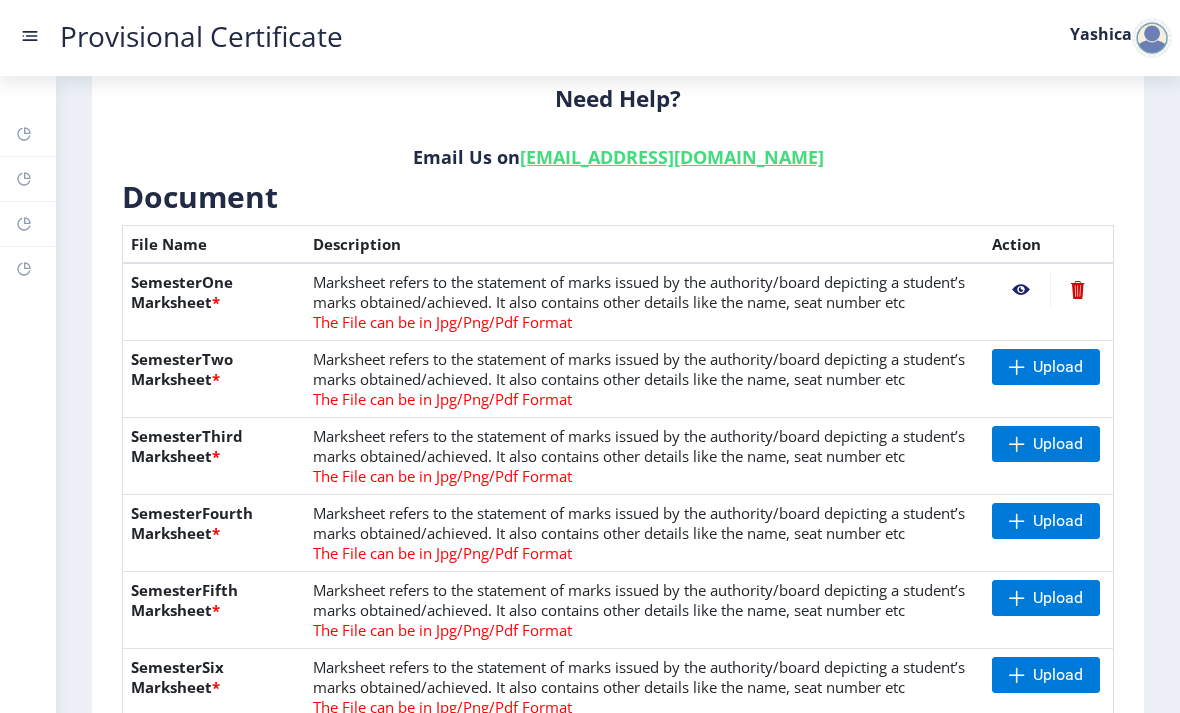 scroll, scrollTop: 410, scrollLeft: 0, axis: vertical 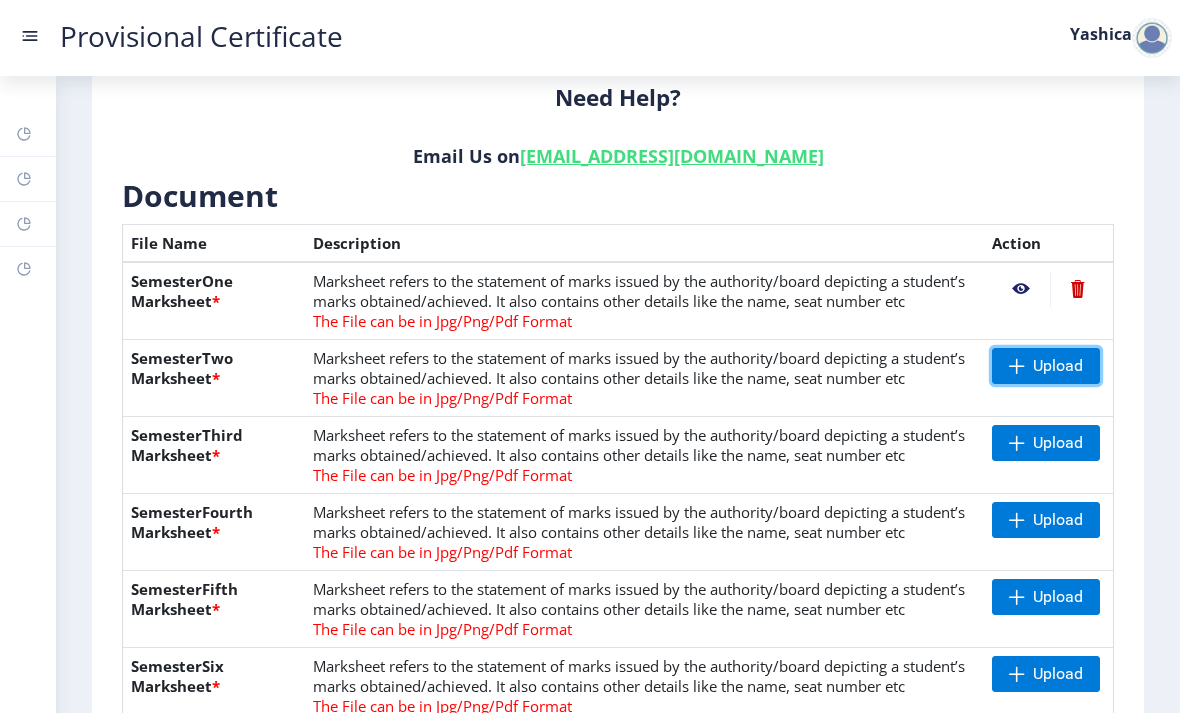 click on "Upload" 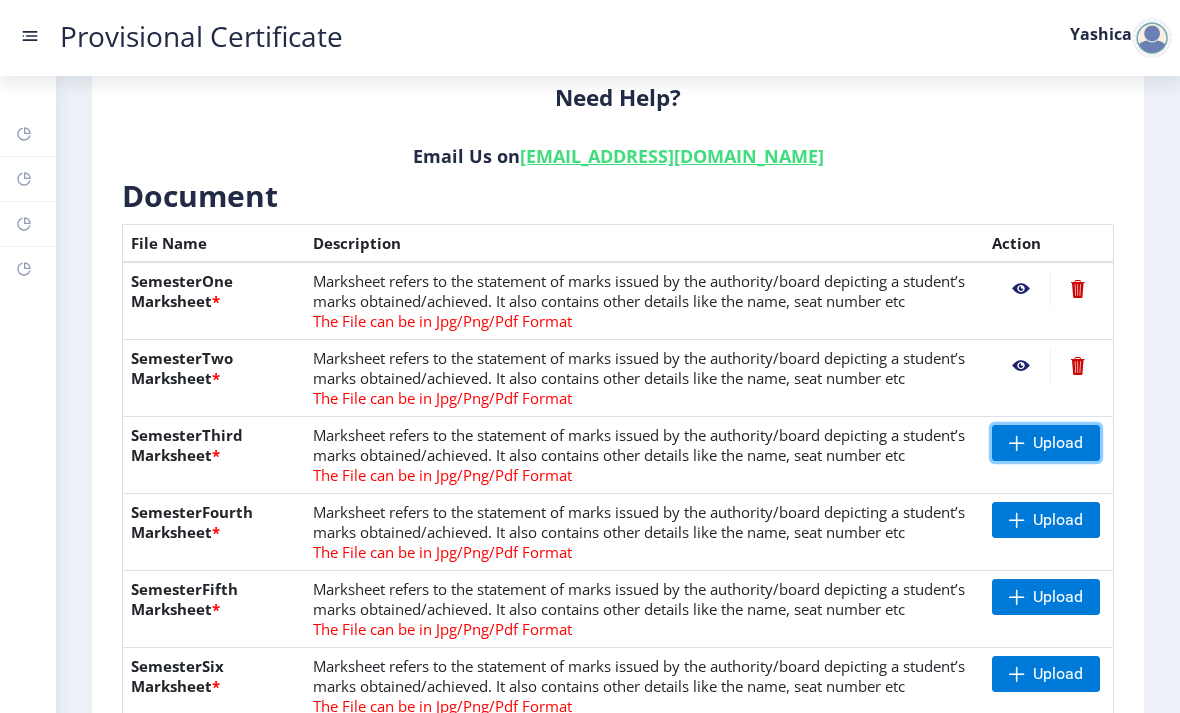 click on "Upload" 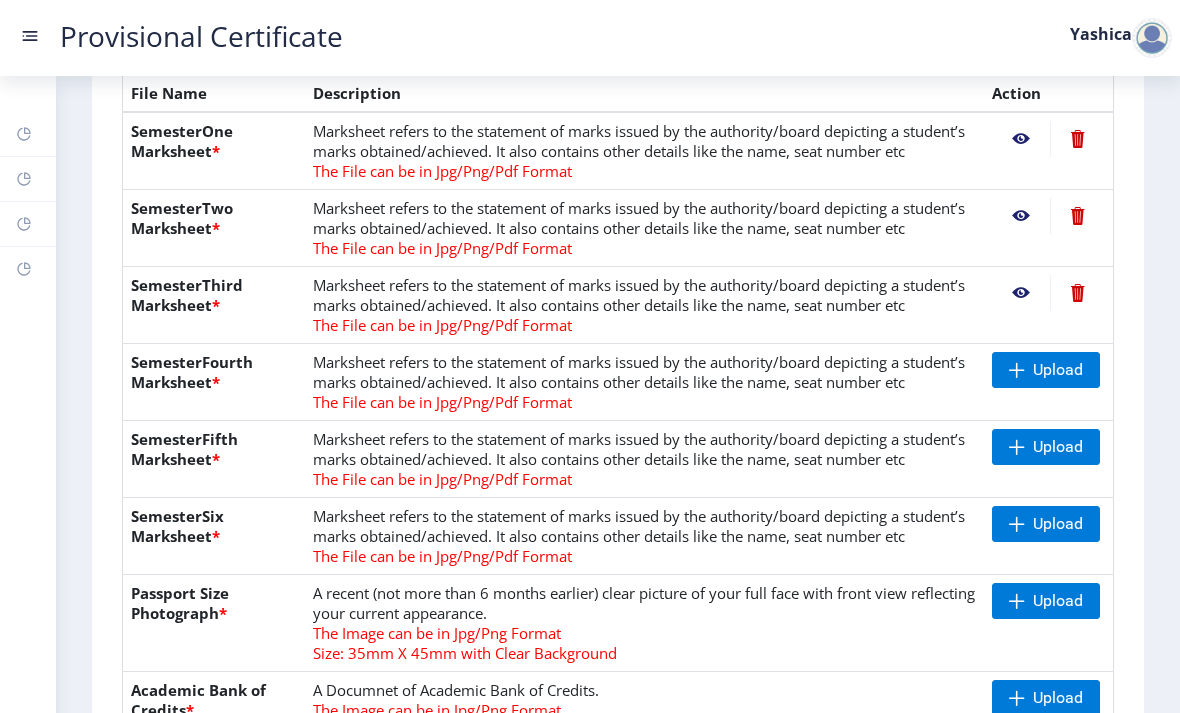 scroll, scrollTop: 566, scrollLeft: 0, axis: vertical 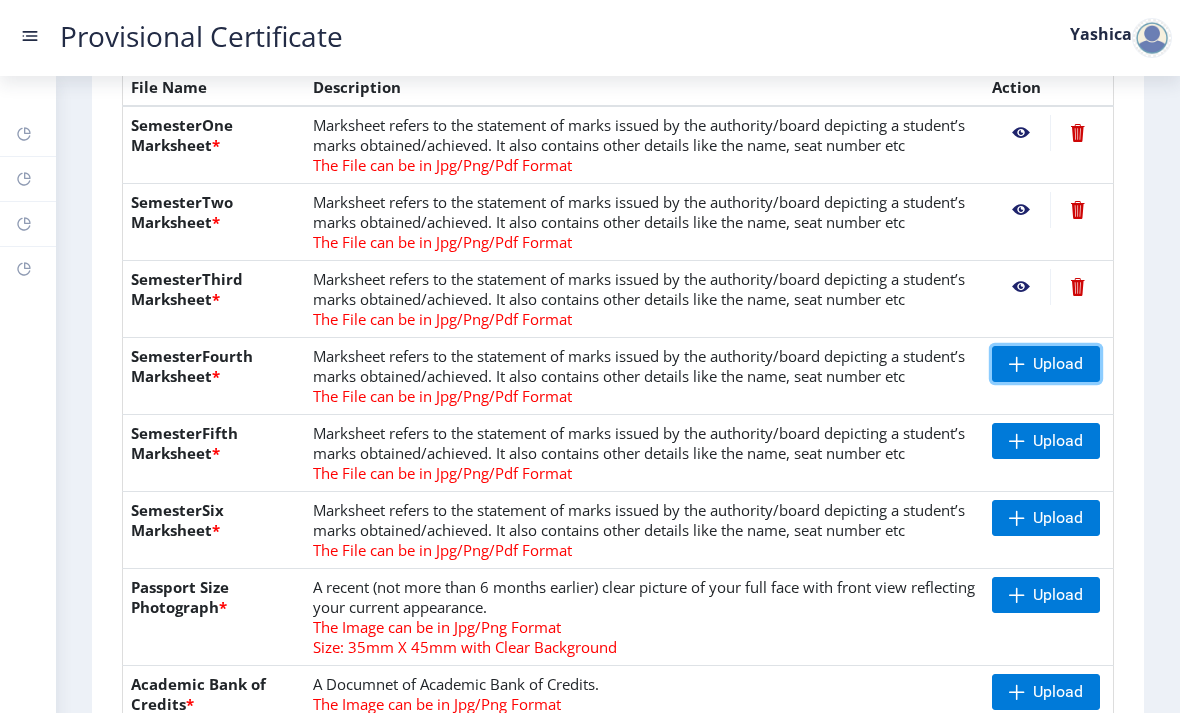 click on "Upload" 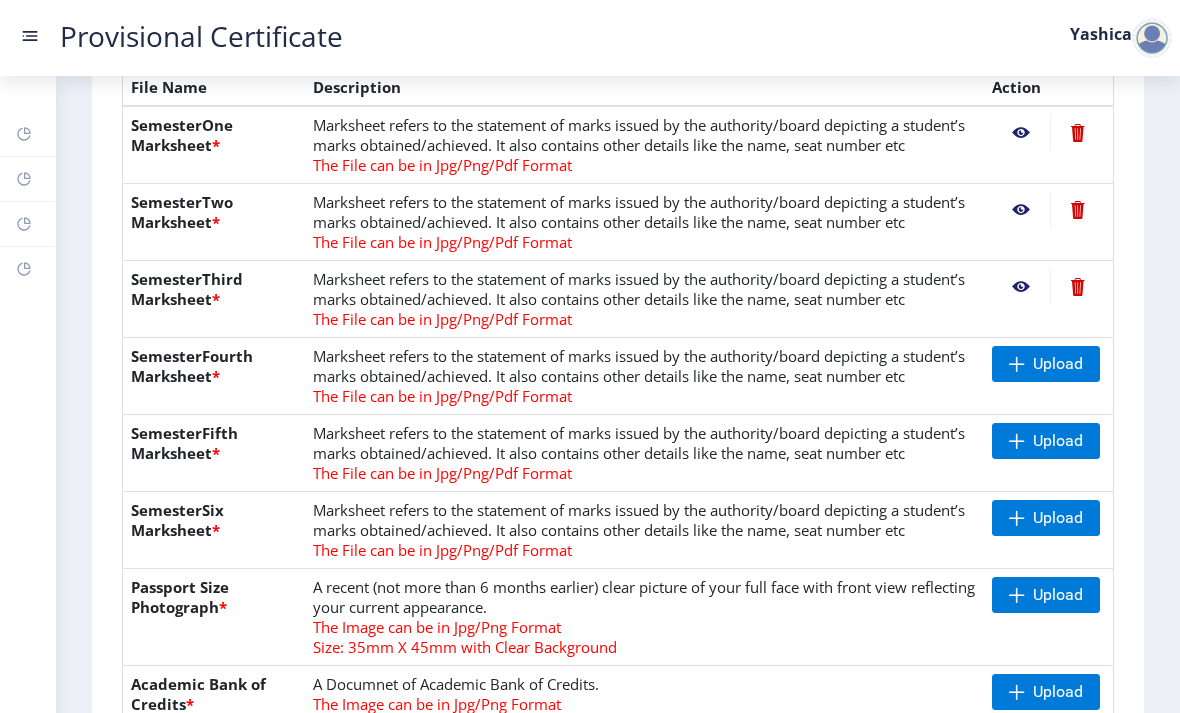 click 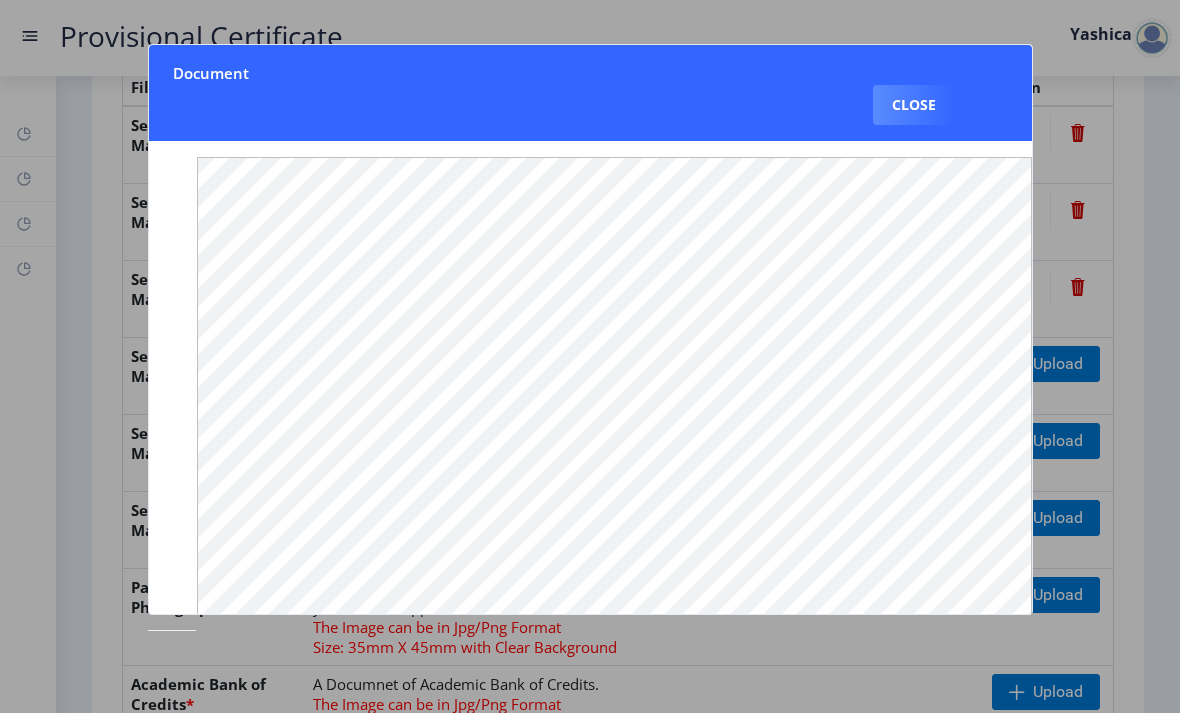 click 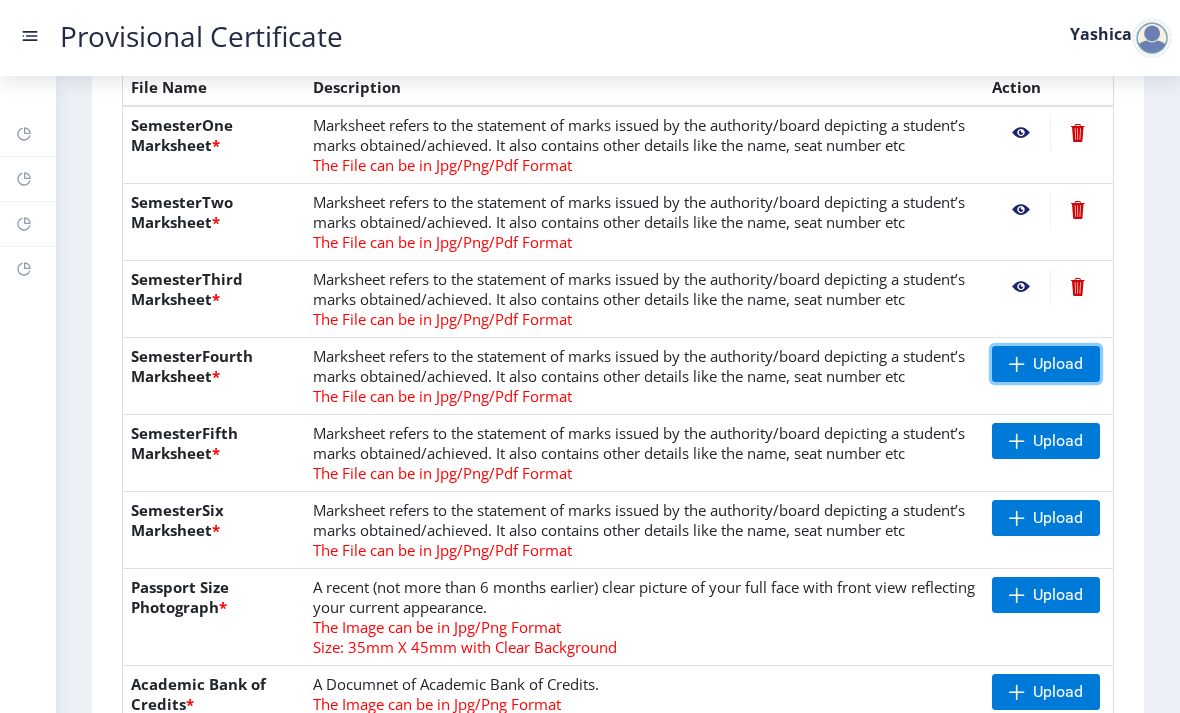 click on "Upload" 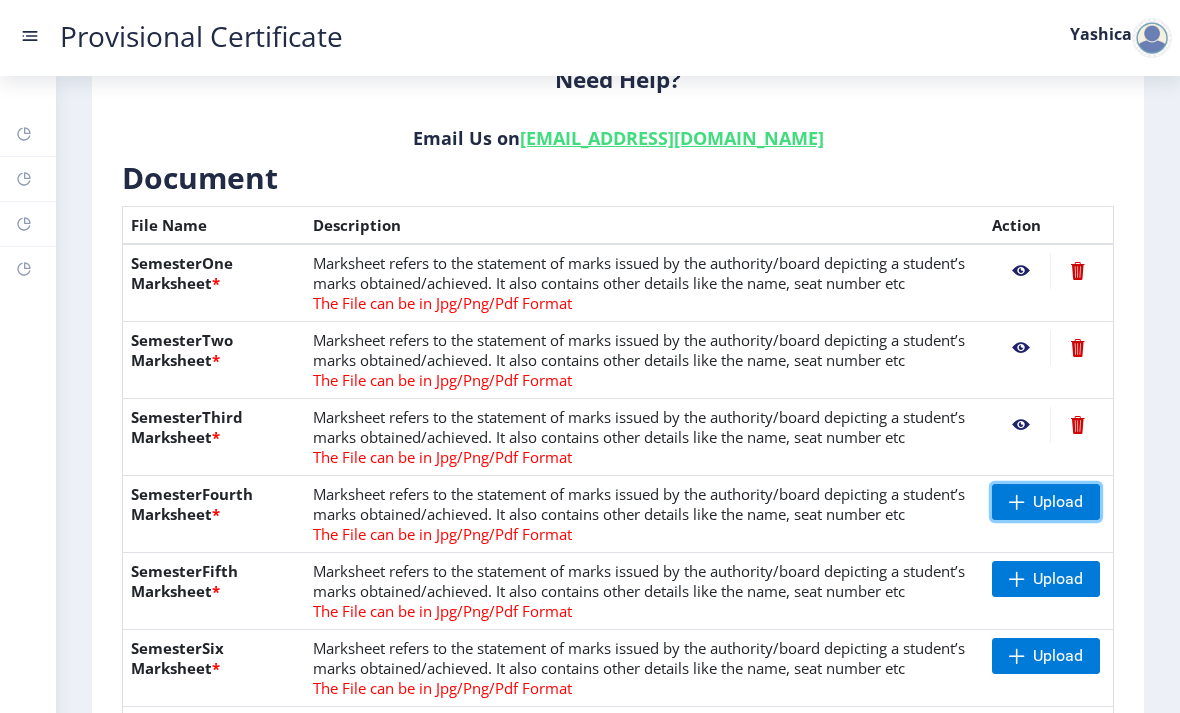 scroll, scrollTop: 409, scrollLeft: 0, axis: vertical 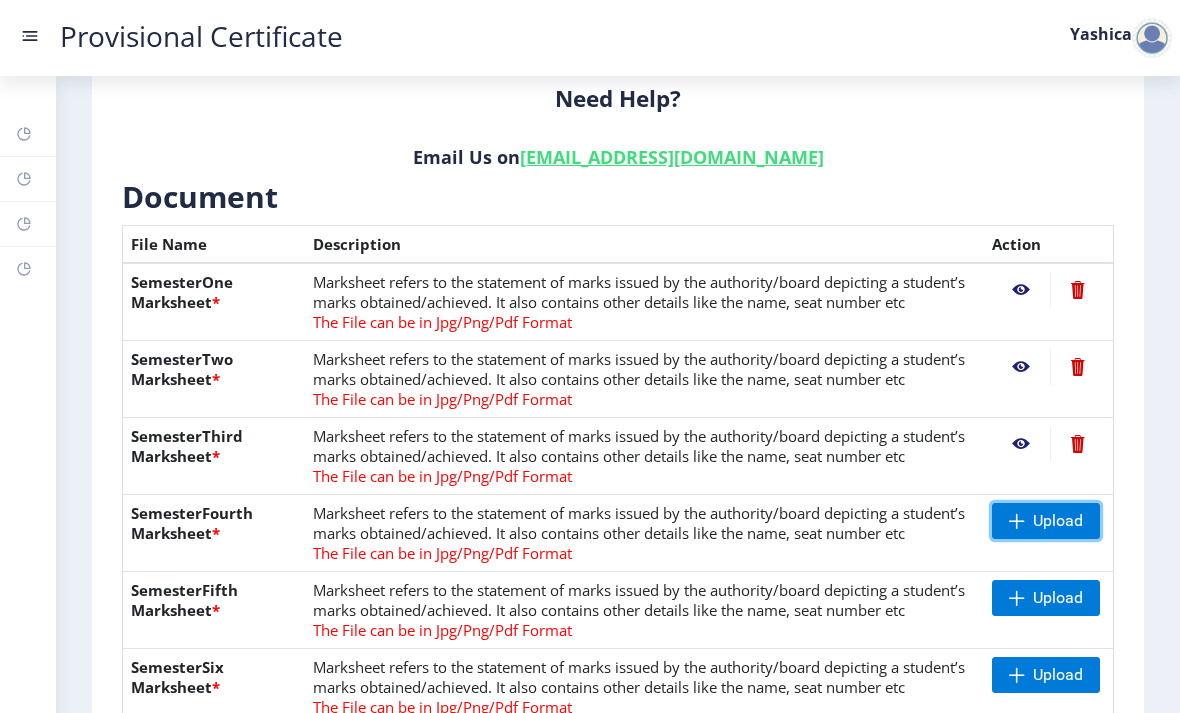 click on "Upload" 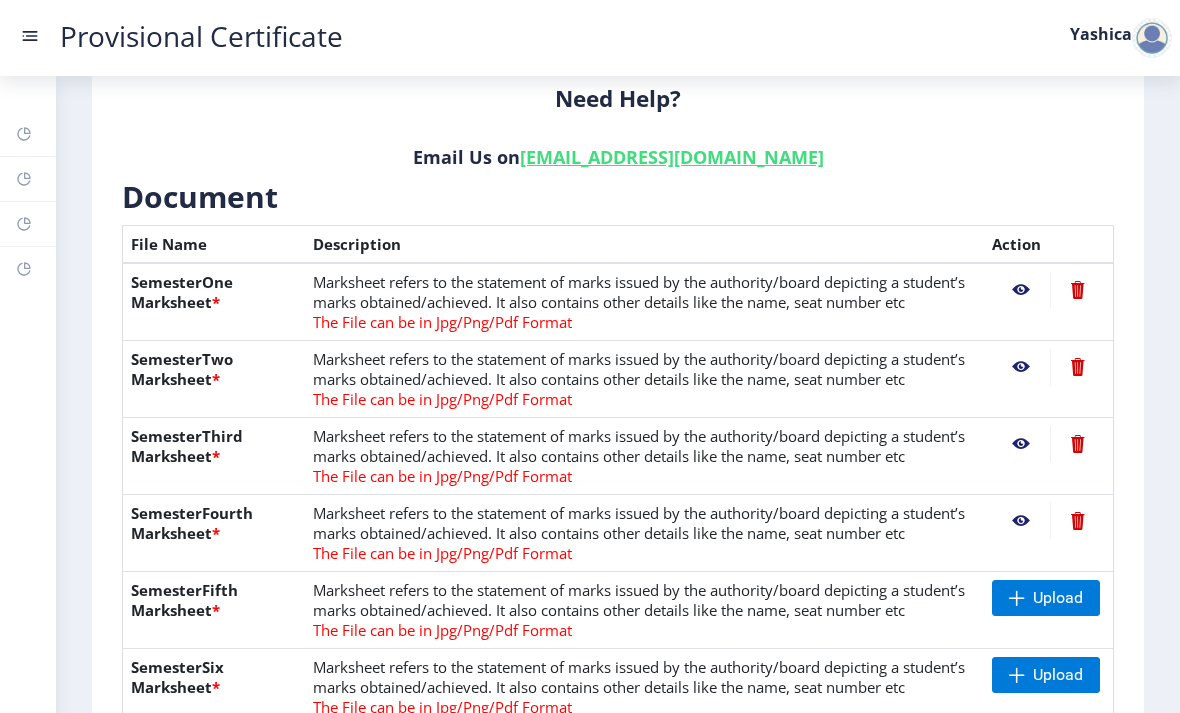 click 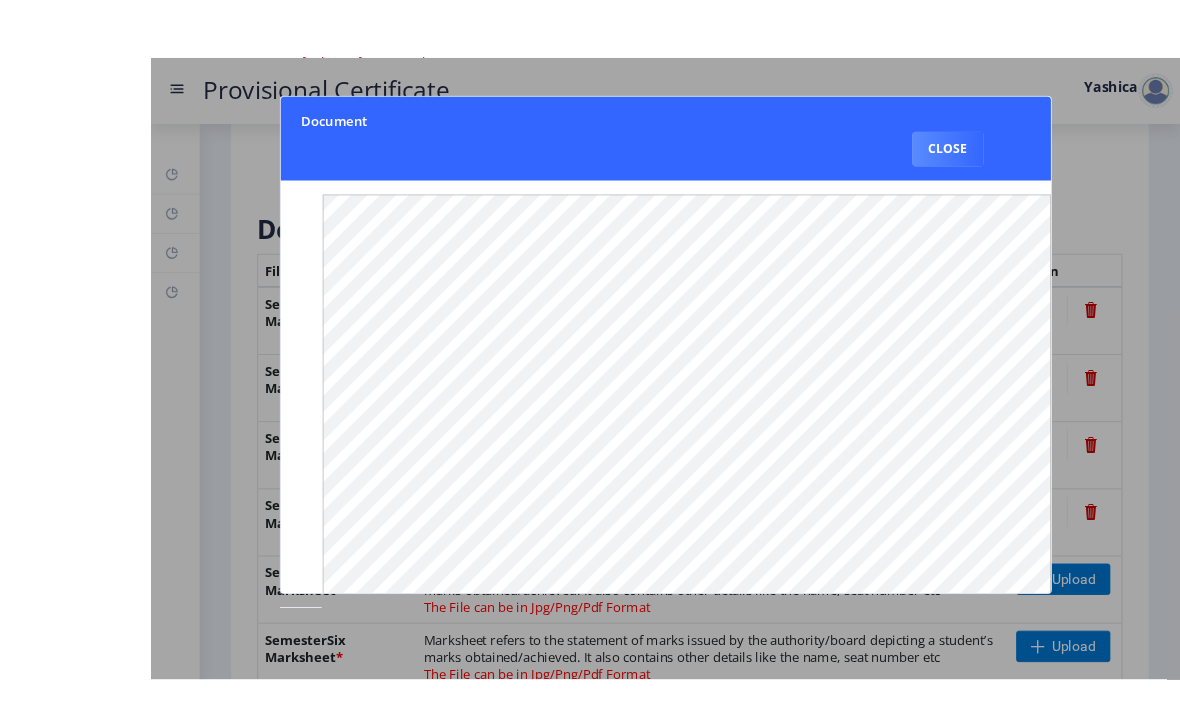scroll, scrollTop: 50, scrollLeft: 0, axis: vertical 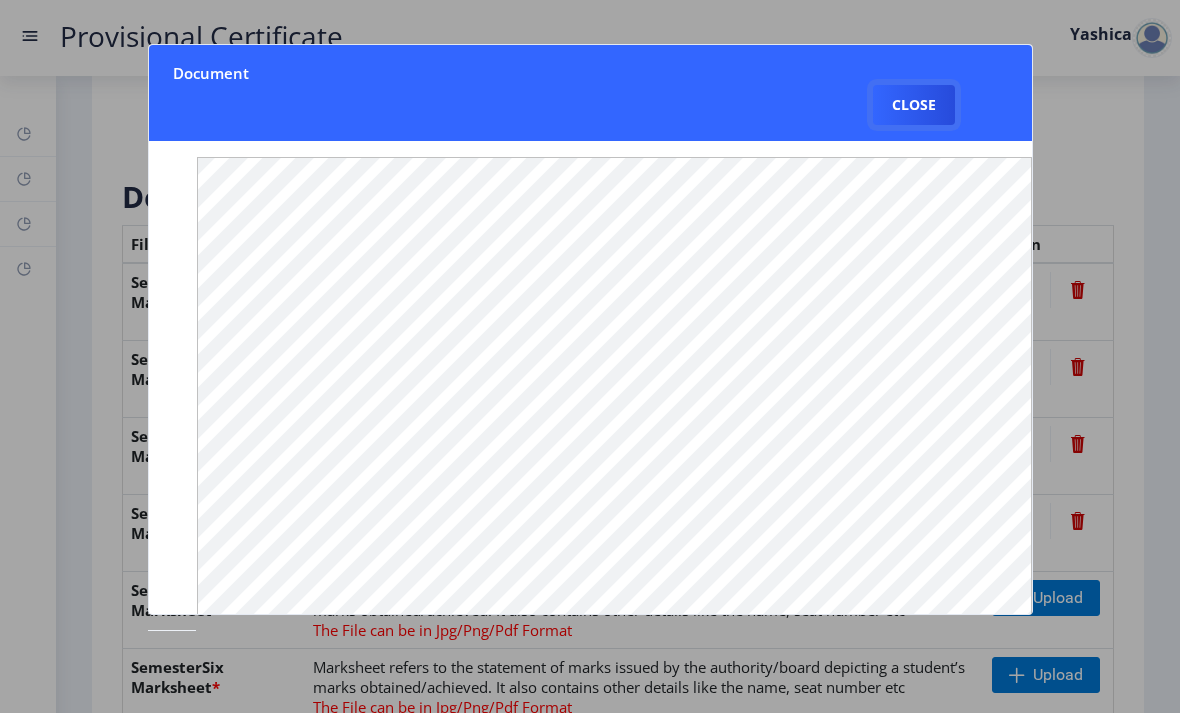click on "Close" at bounding box center [914, 105] 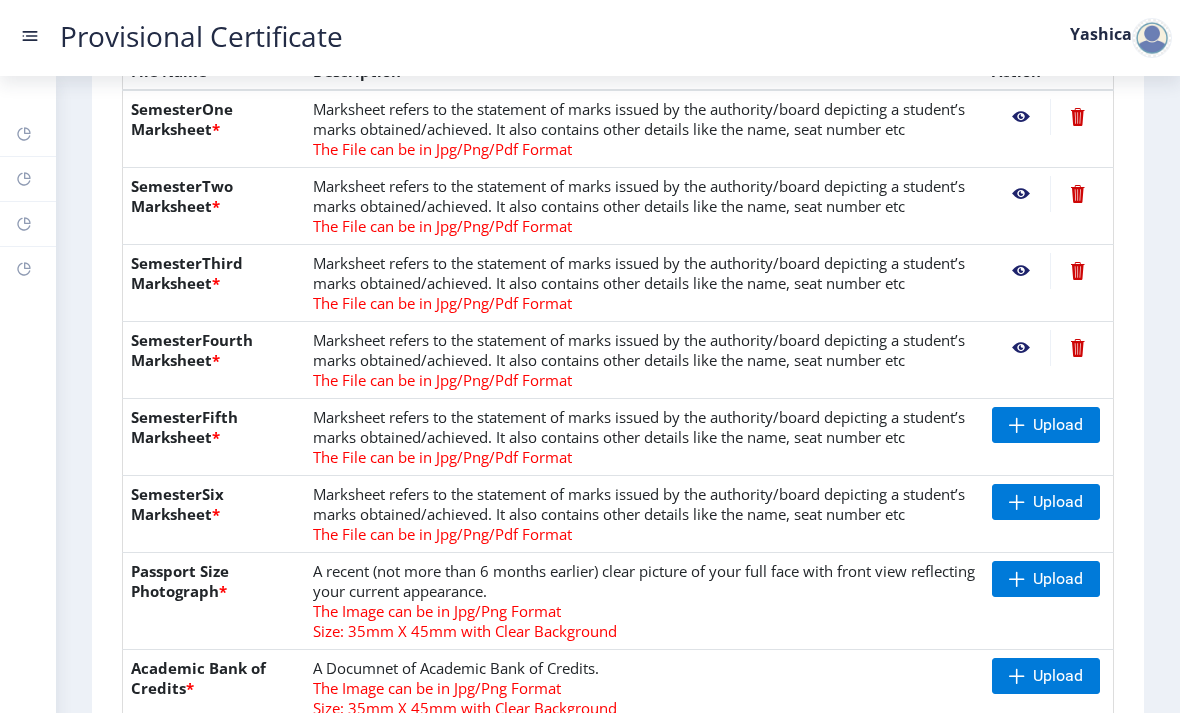 scroll, scrollTop: 585, scrollLeft: 0, axis: vertical 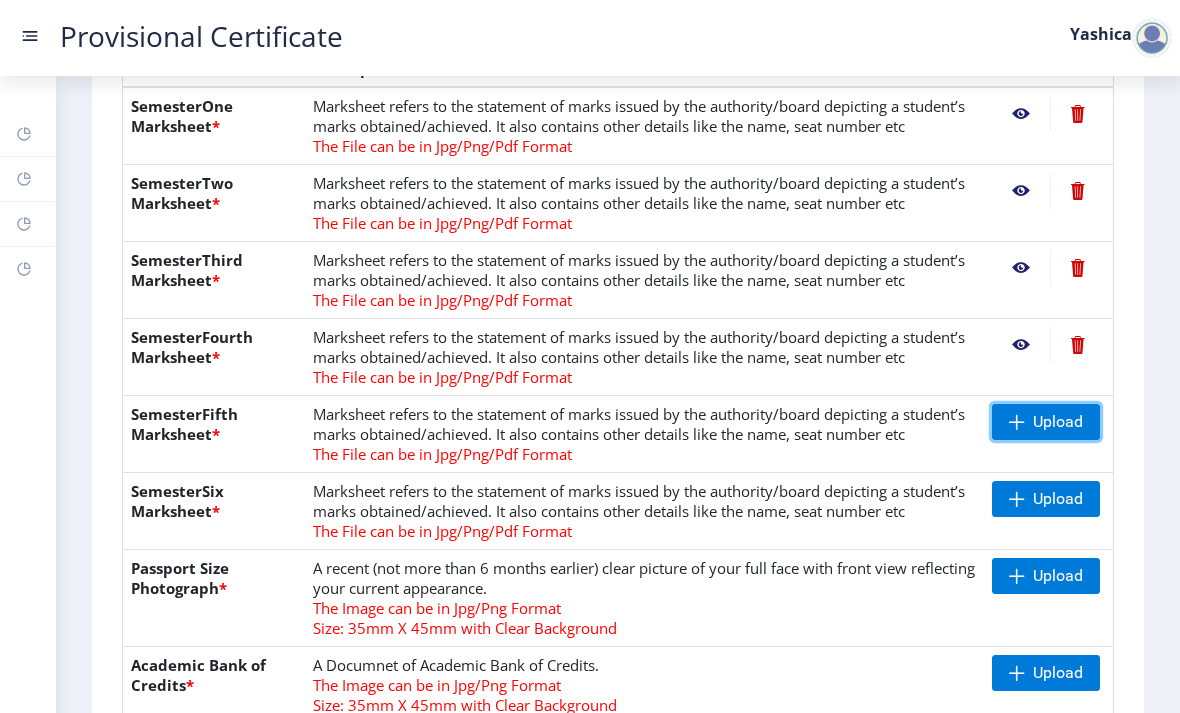 click on "Upload" 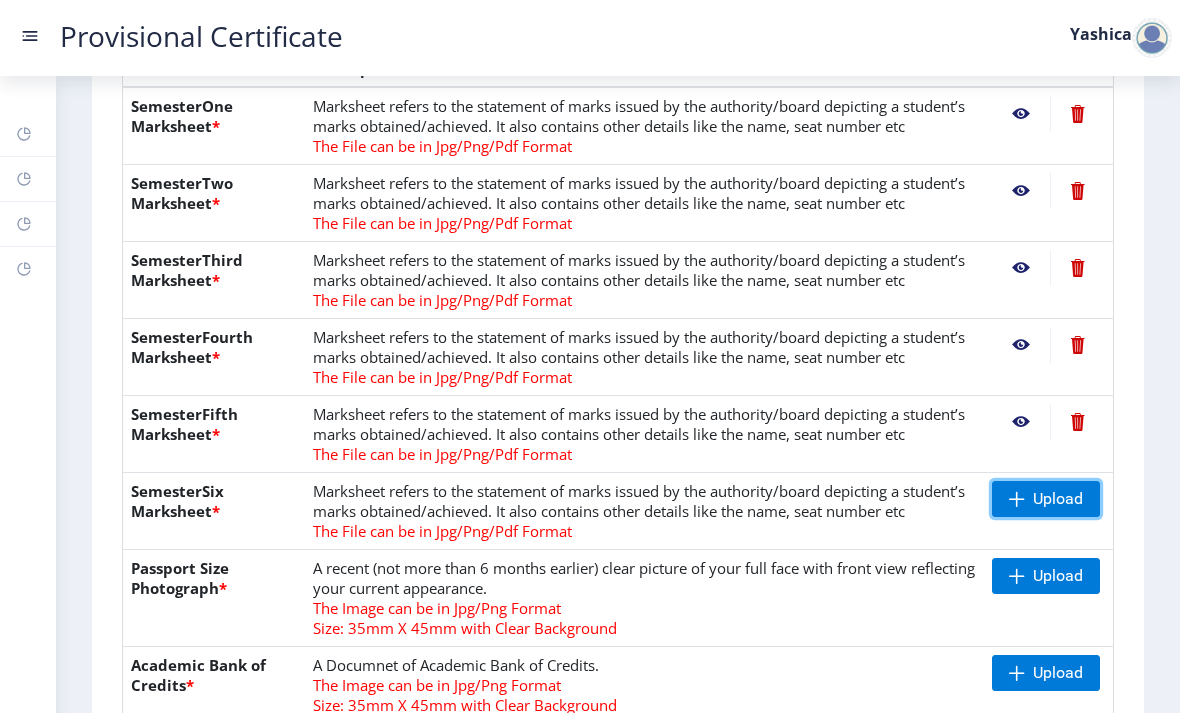 click on "Upload" 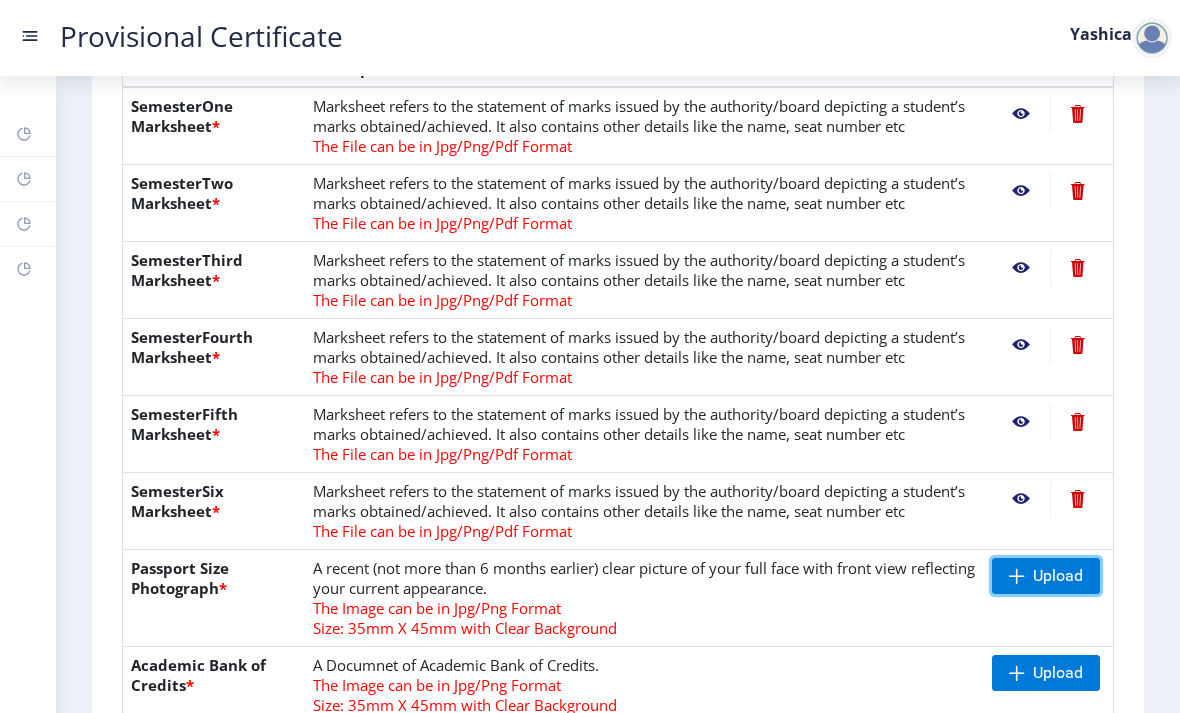 click on "Upload" 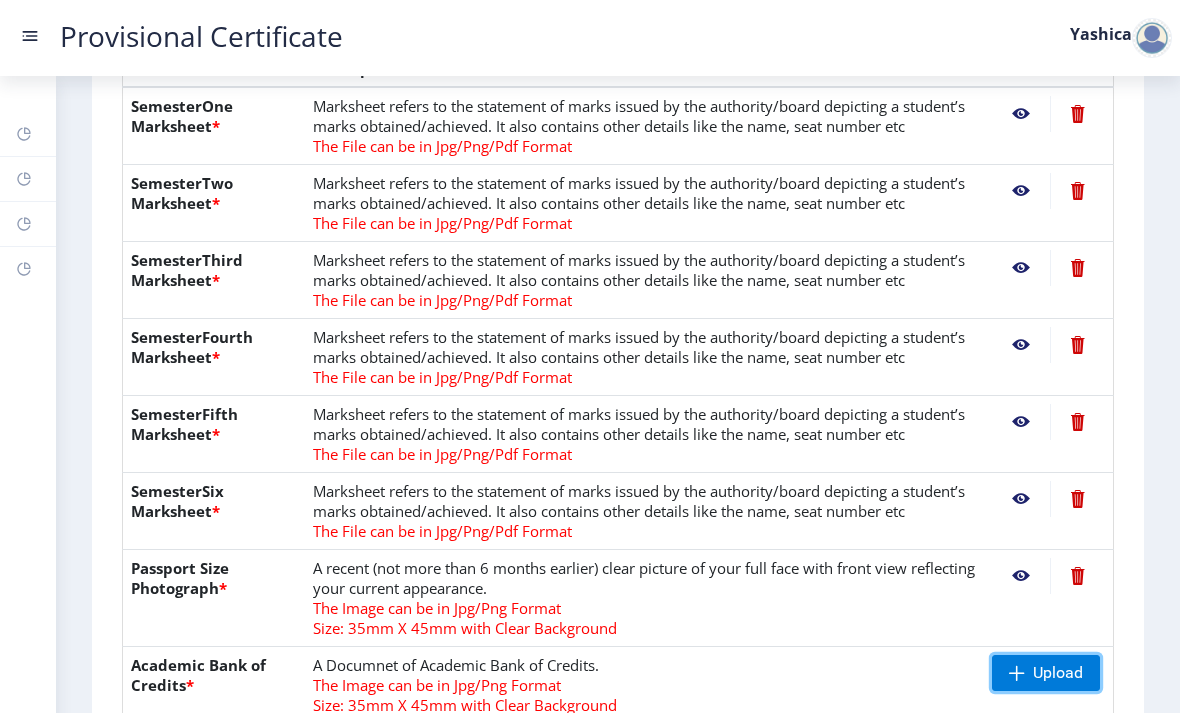 click on "Upload" 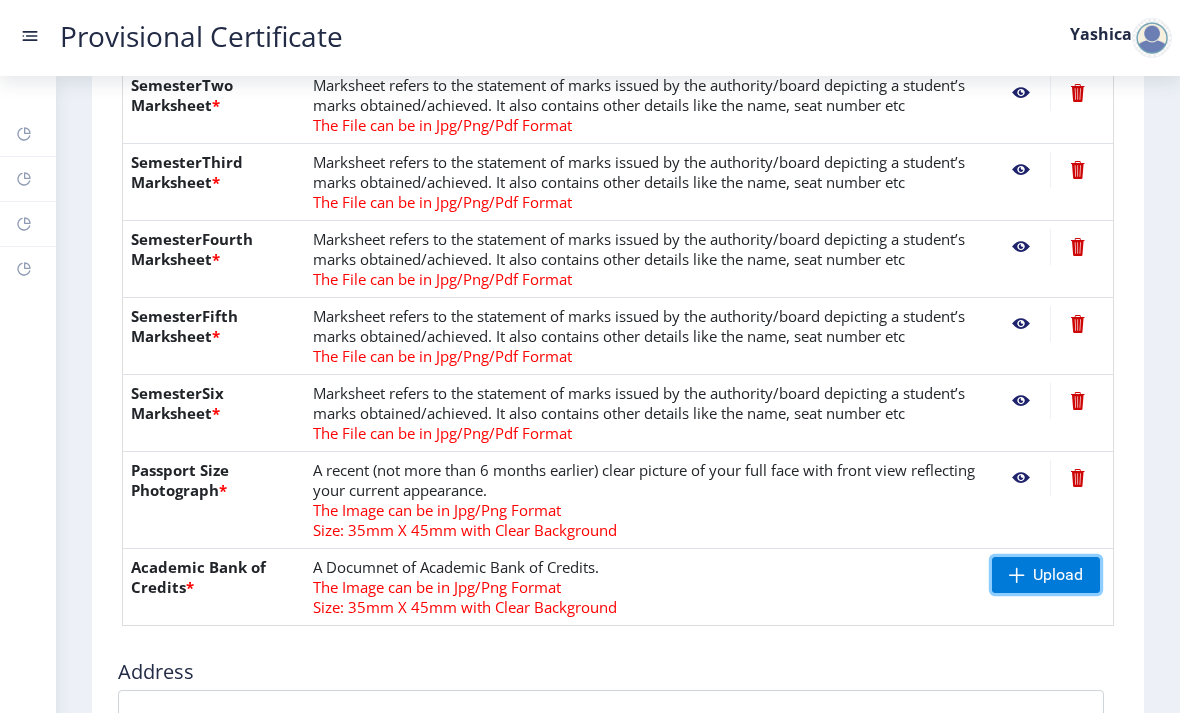 scroll, scrollTop: 684, scrollLeft: 0, axis: vertical 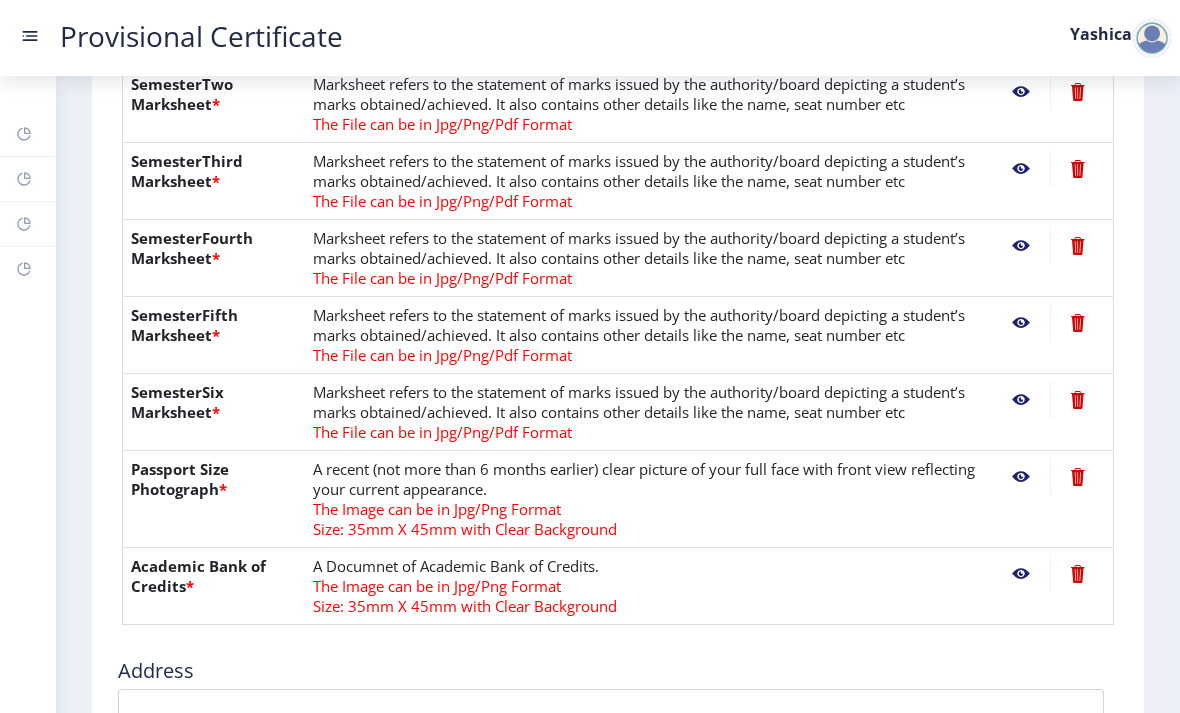 click 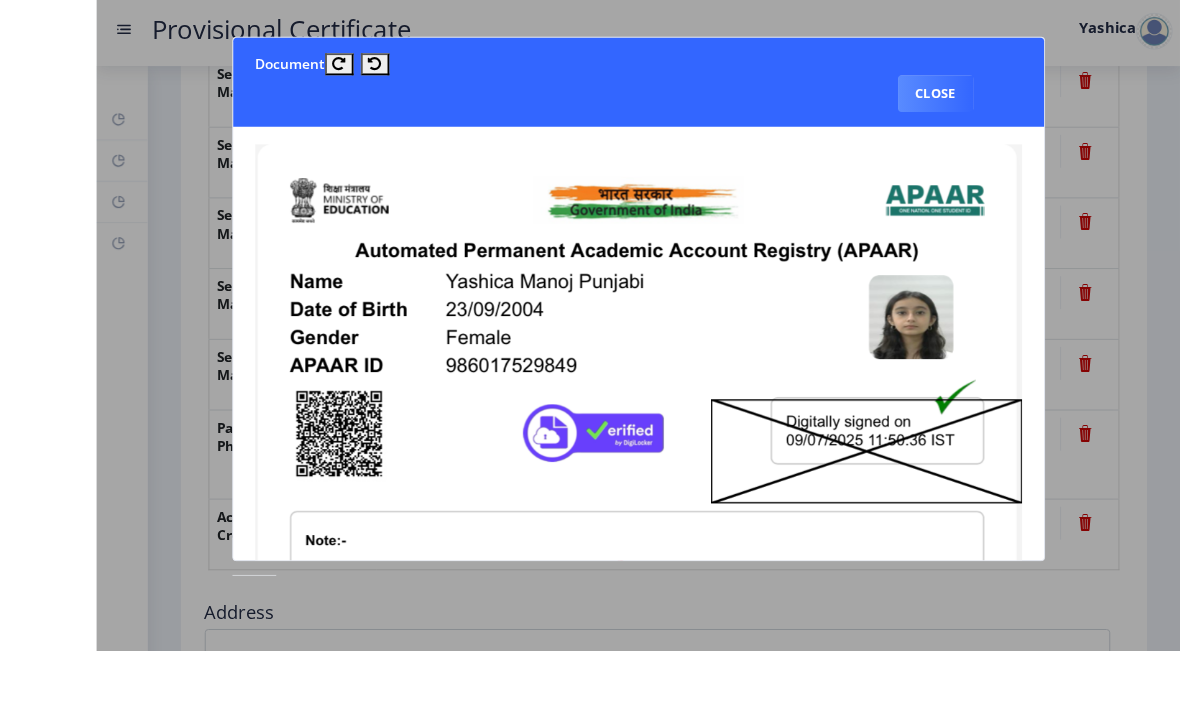scroll, scrollTop: 65, scrollLeft: 0, axis: vertical 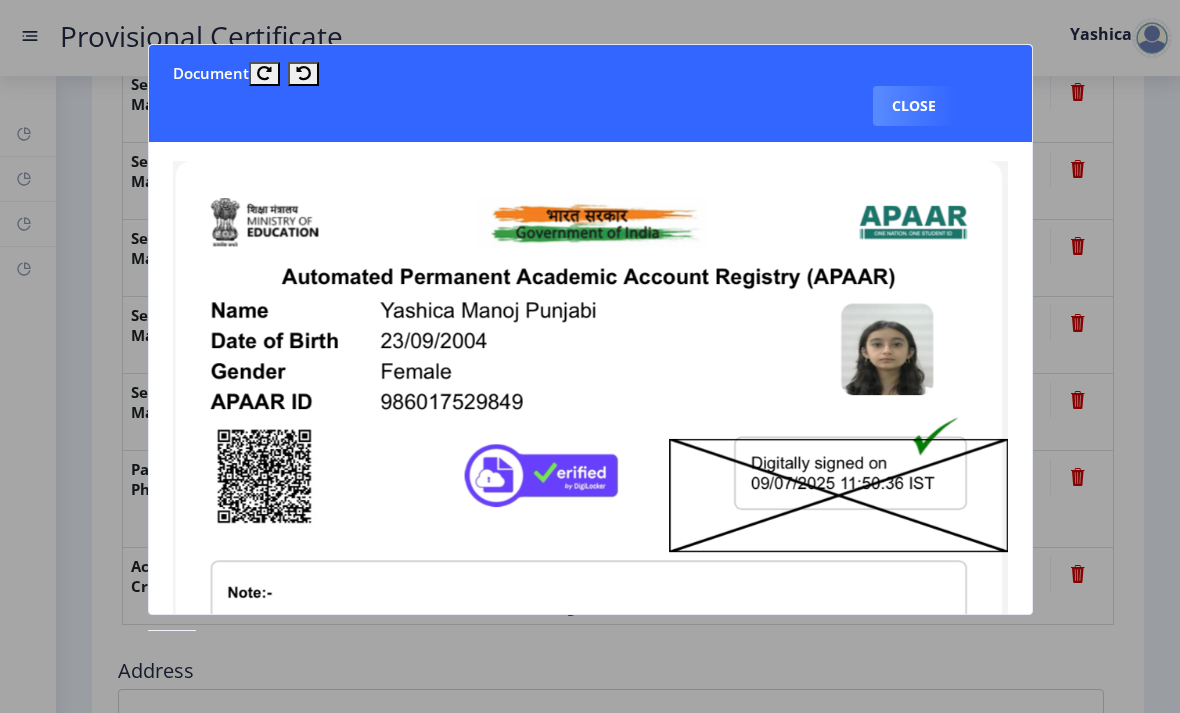 click on "Close" at bounding box center [914, 106] 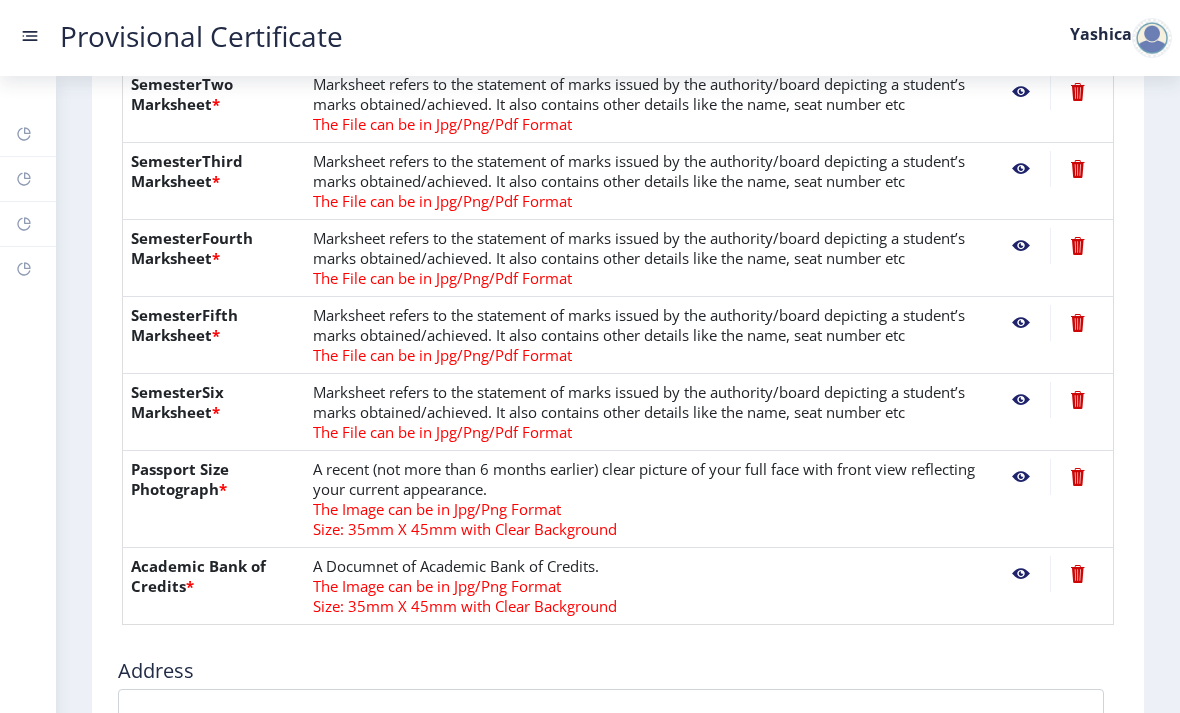 click 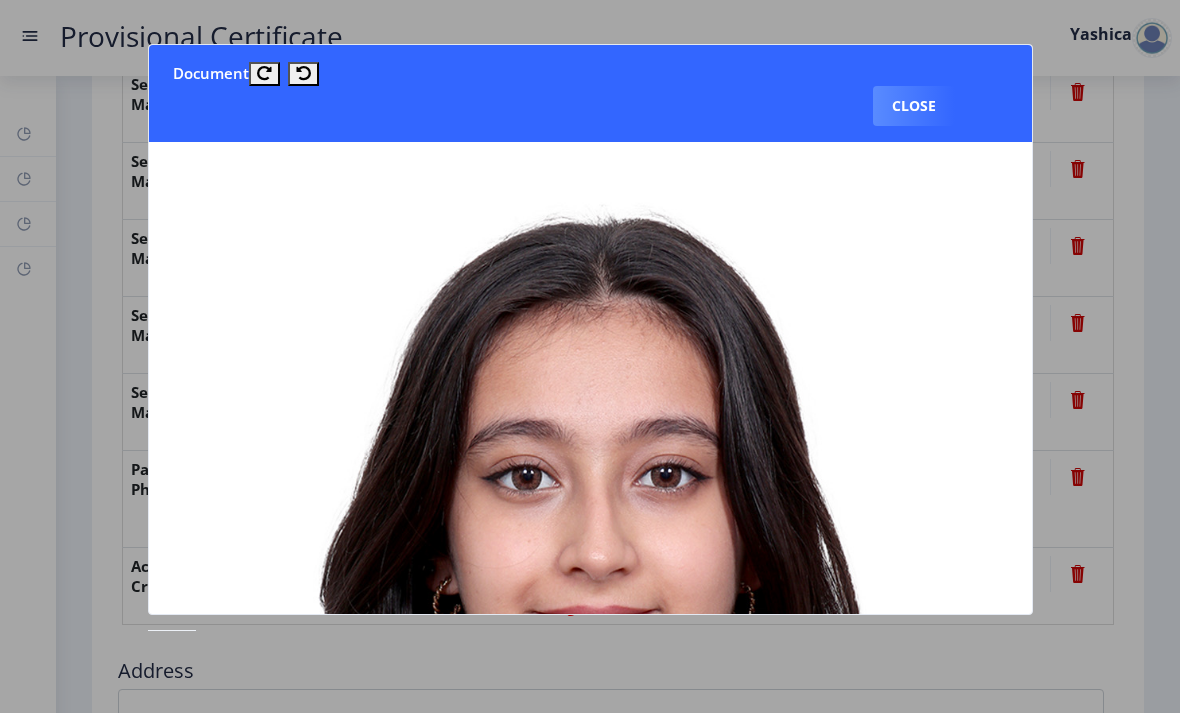 click on "Close" at bounding box center [914, 106] 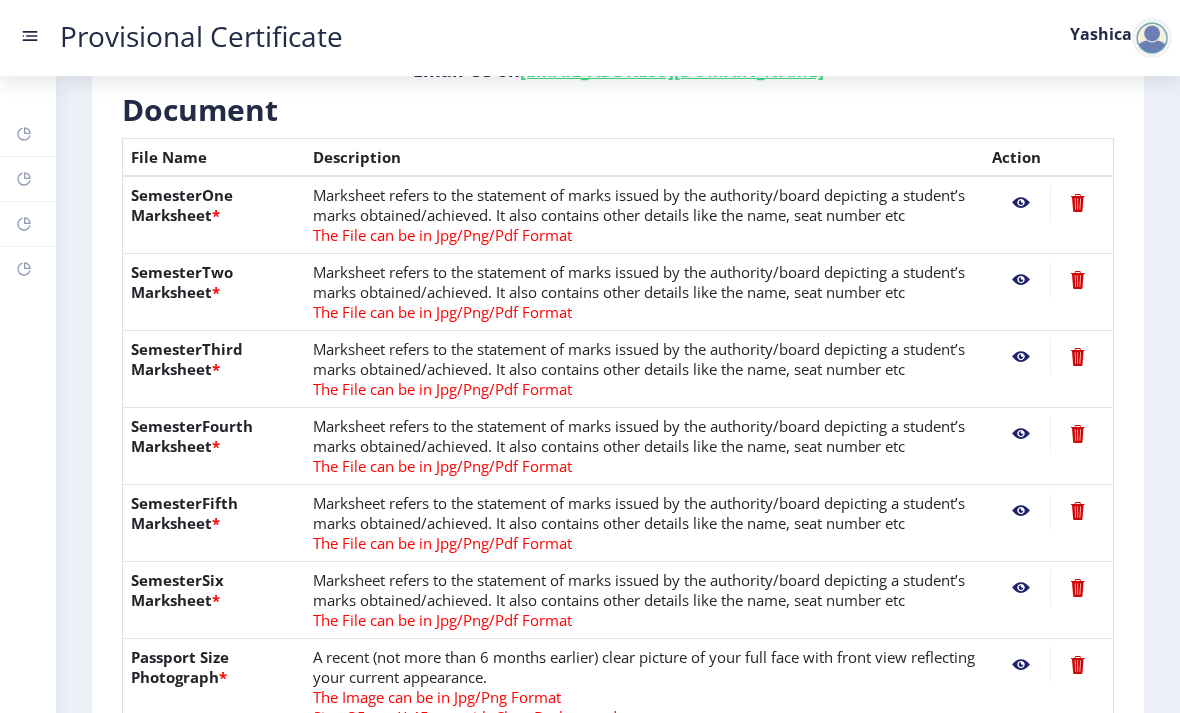 scroll, scrollTop: 493, scrollLeft: 0, axis: vertical 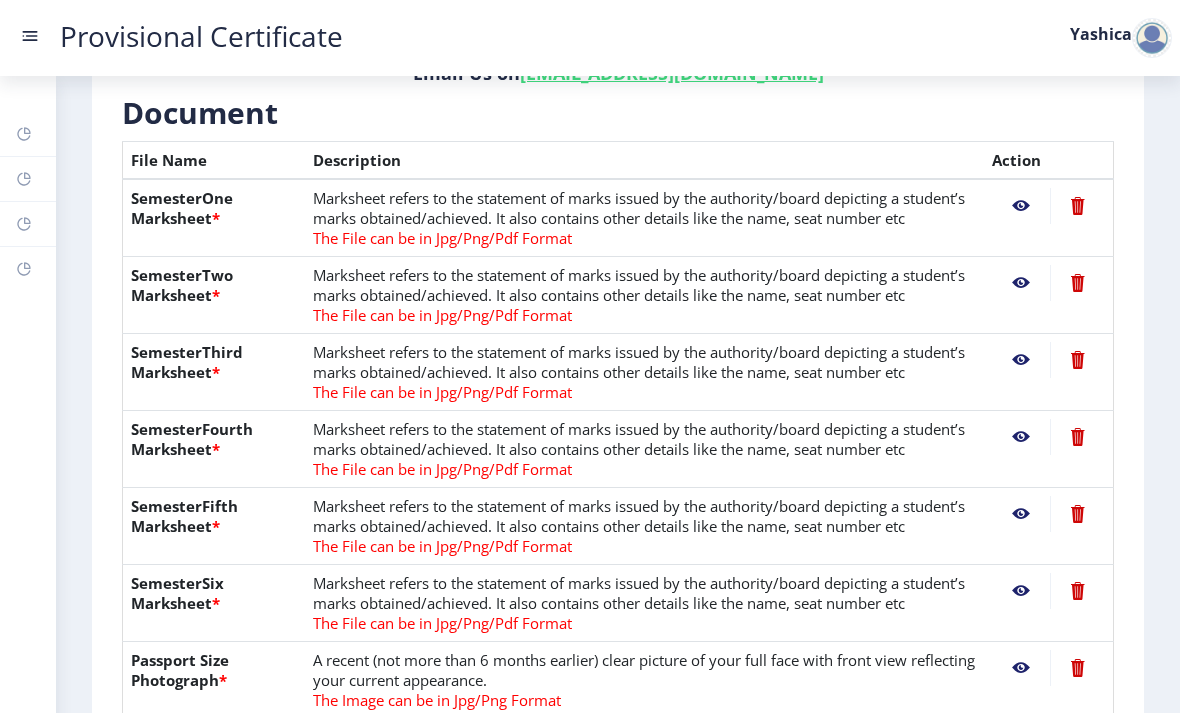 click 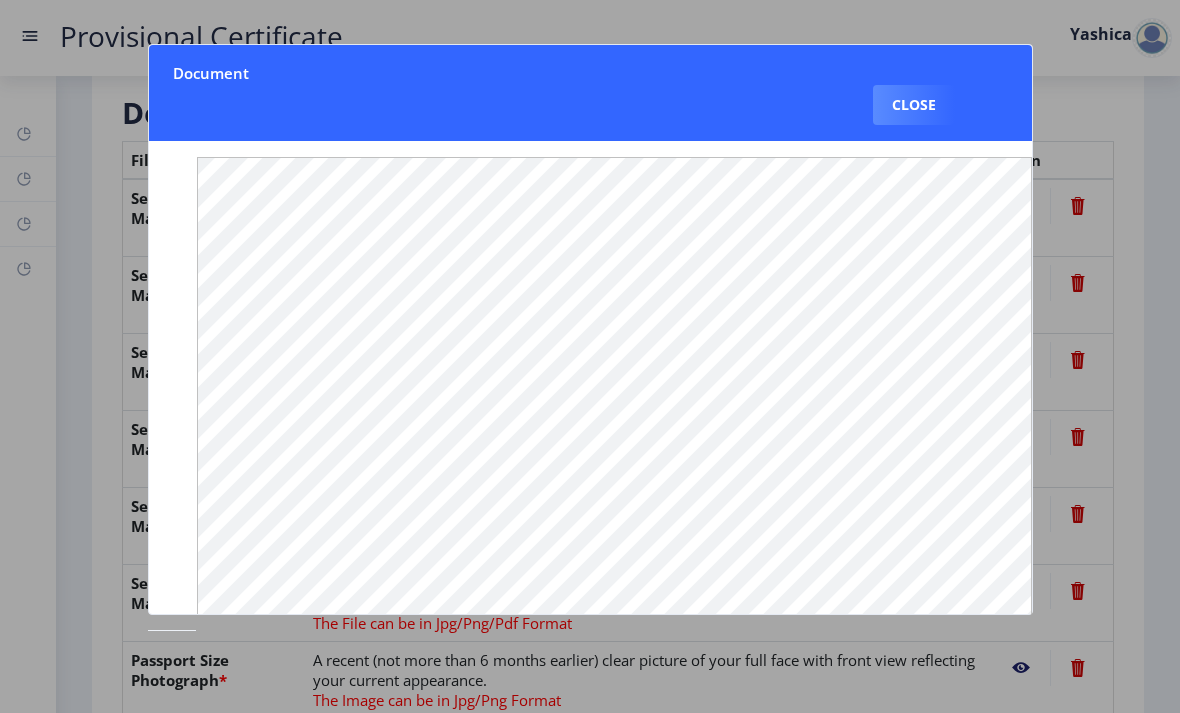 click 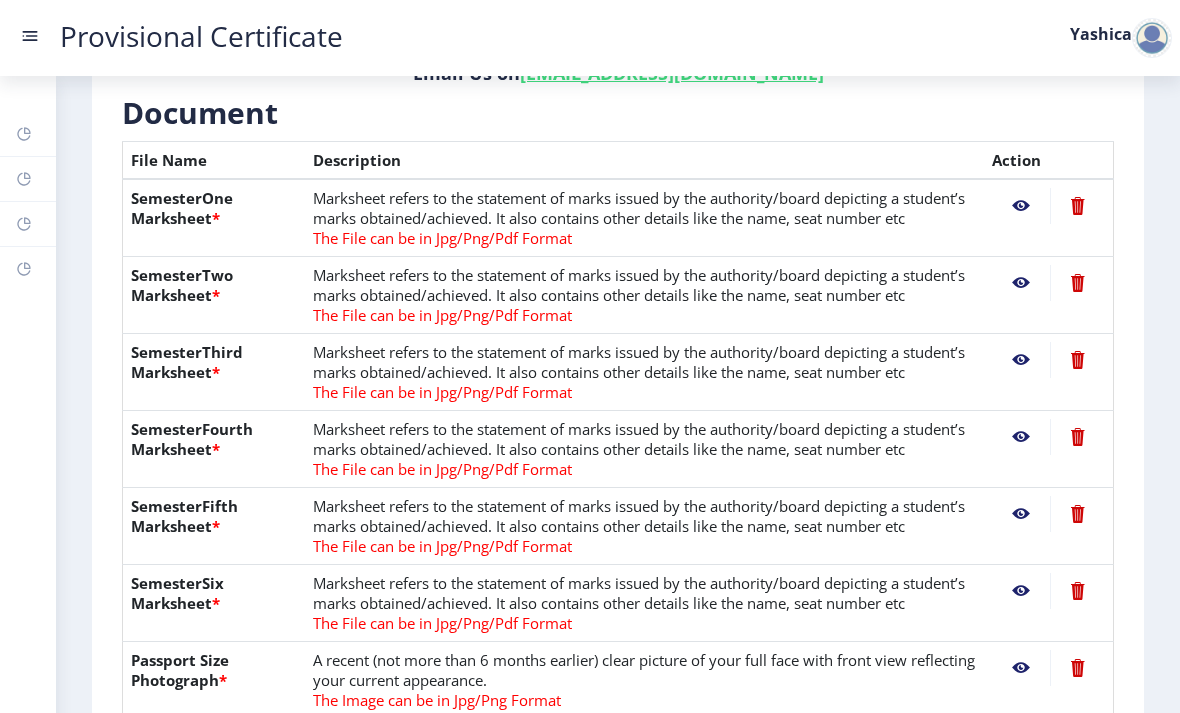 scroll, scrollTop: 482, scrollLeft: 0, axis: vertical 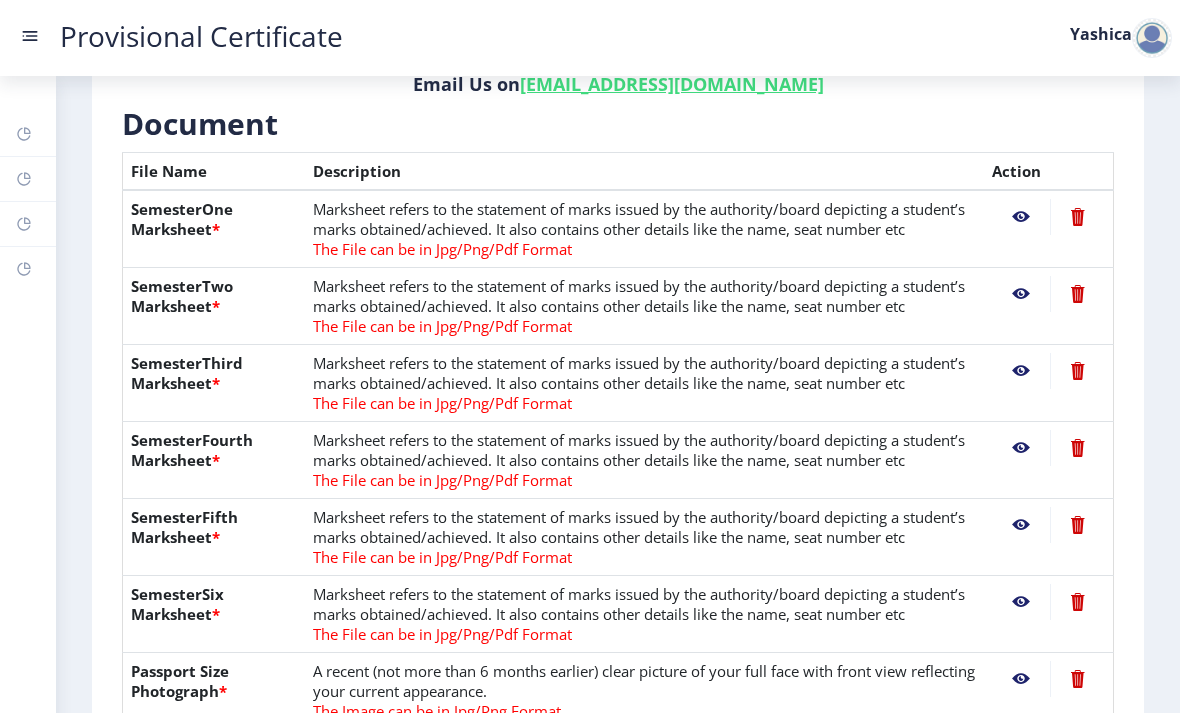 click 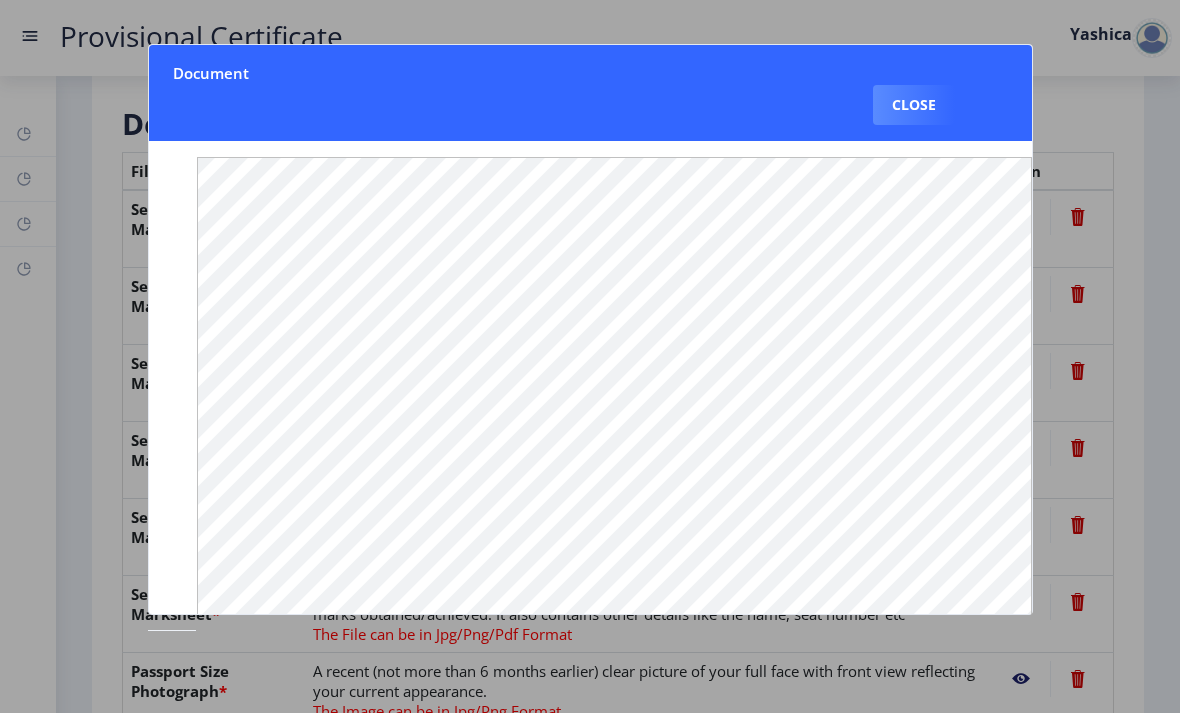 click on "Close" at bounding box center (914, 105) 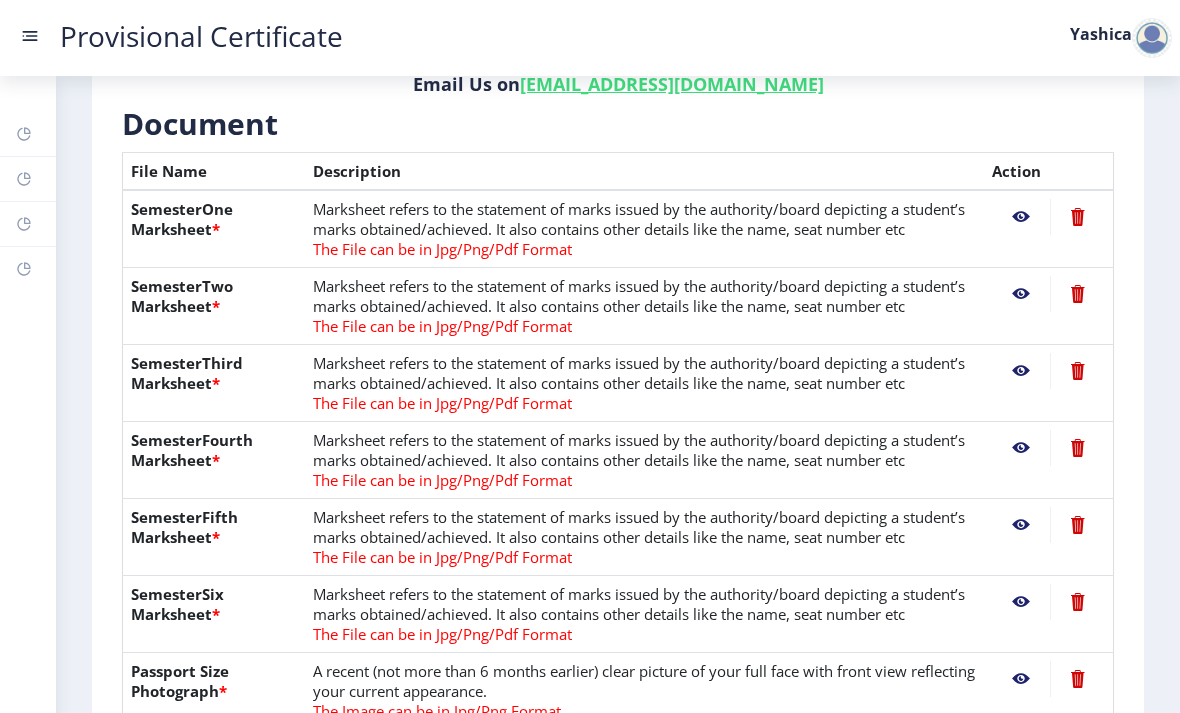 click 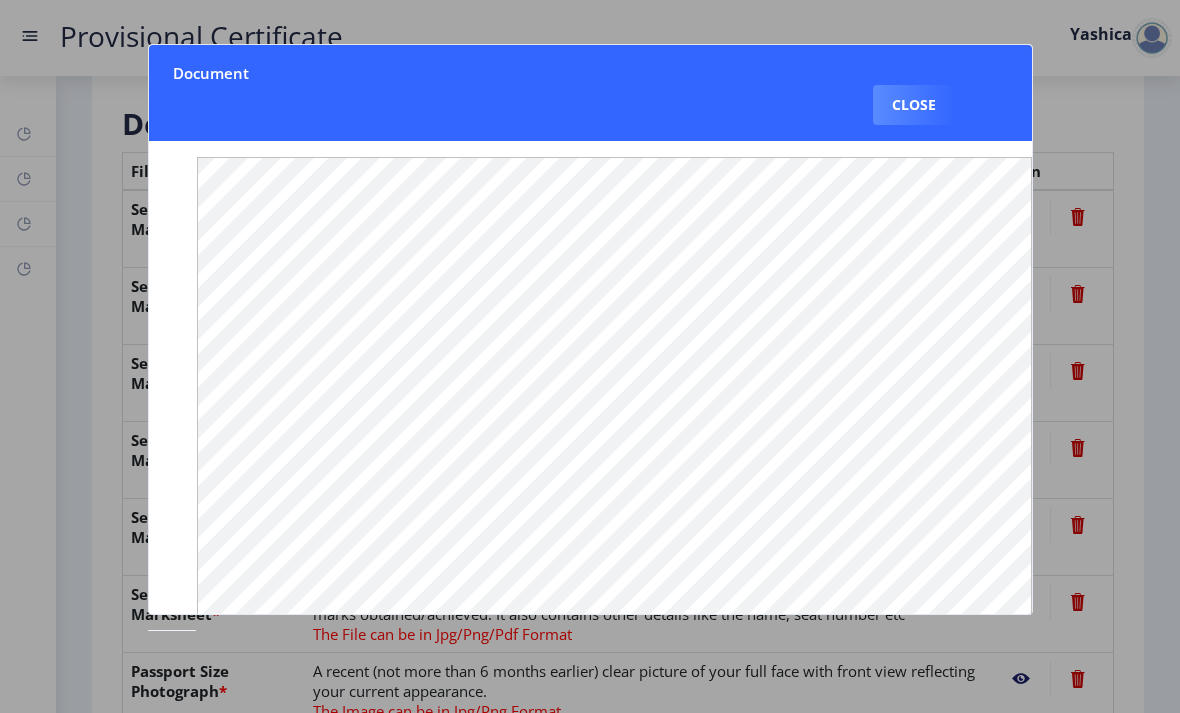 click on "Close" at bounding box center (914, 105) 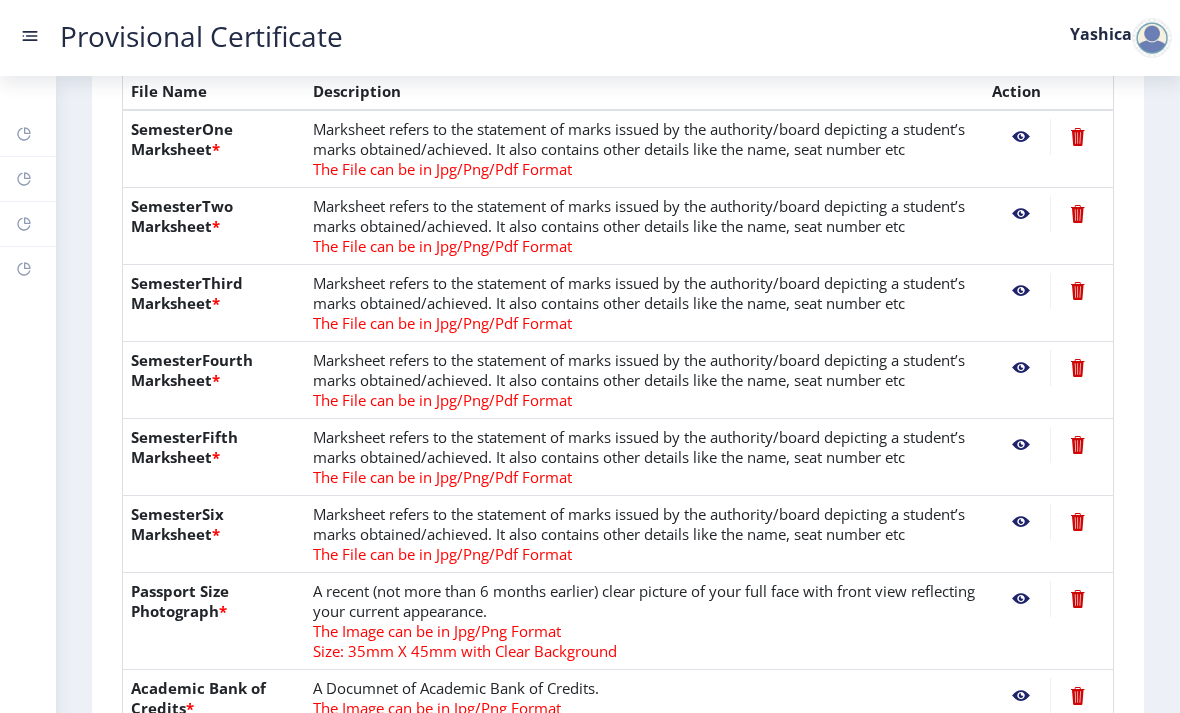 scroll, scrollTop: 563, scrollLeft: 0, axis: vertical 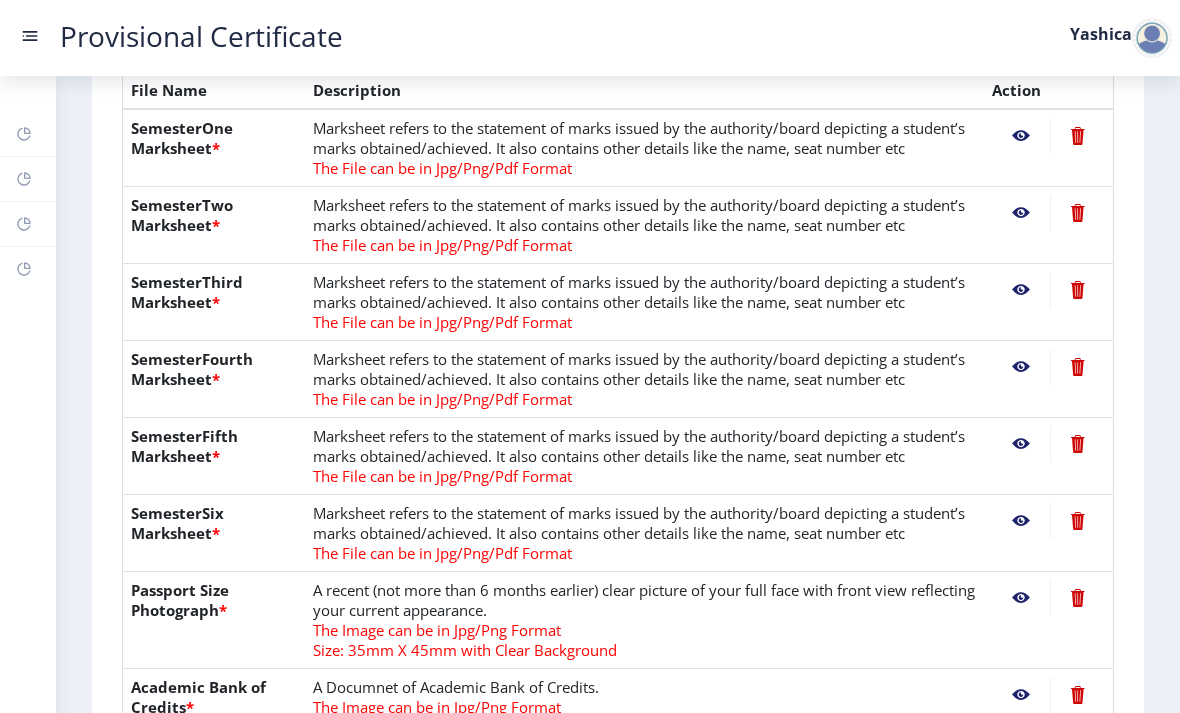click 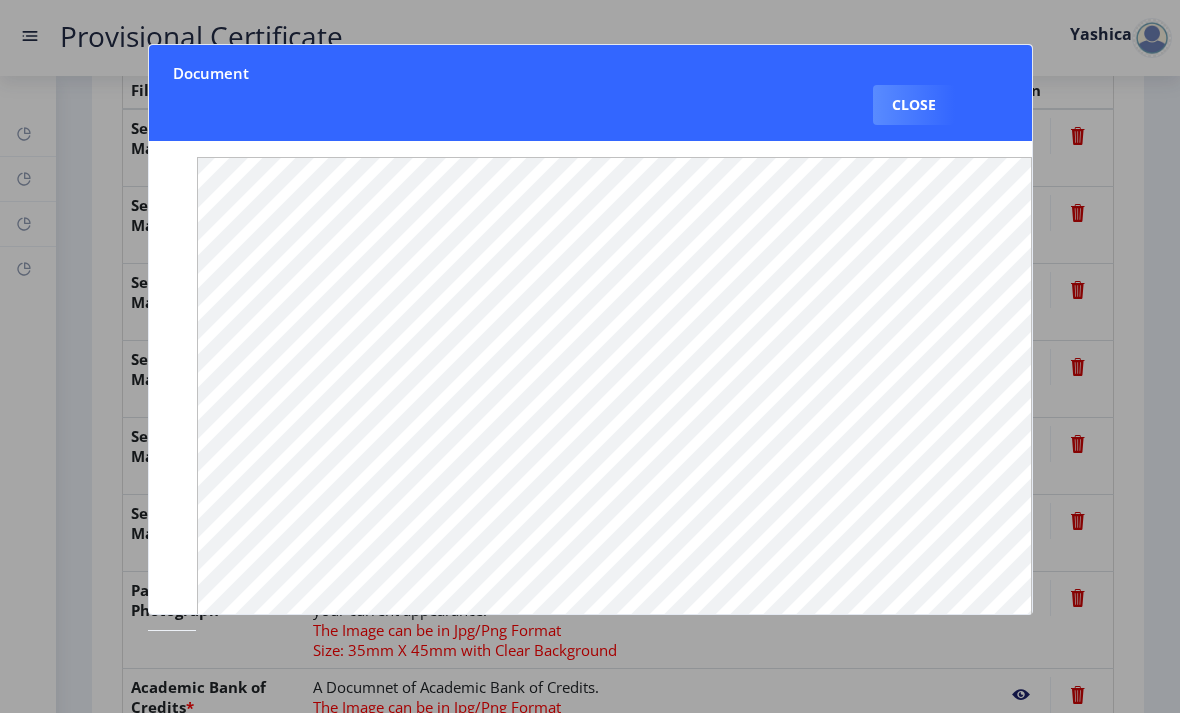 click on "Close" at bounding box center [914, 105] 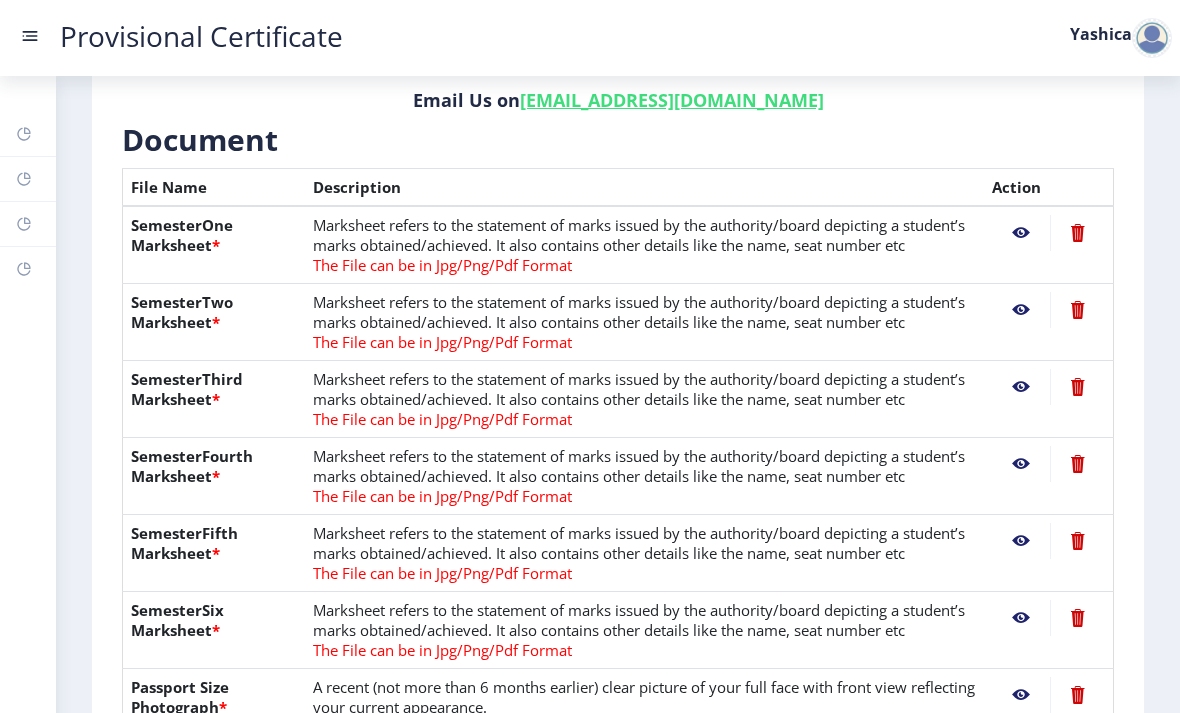 scroll, scrollTop: 454, scrollLeft: 0, axis: vertical 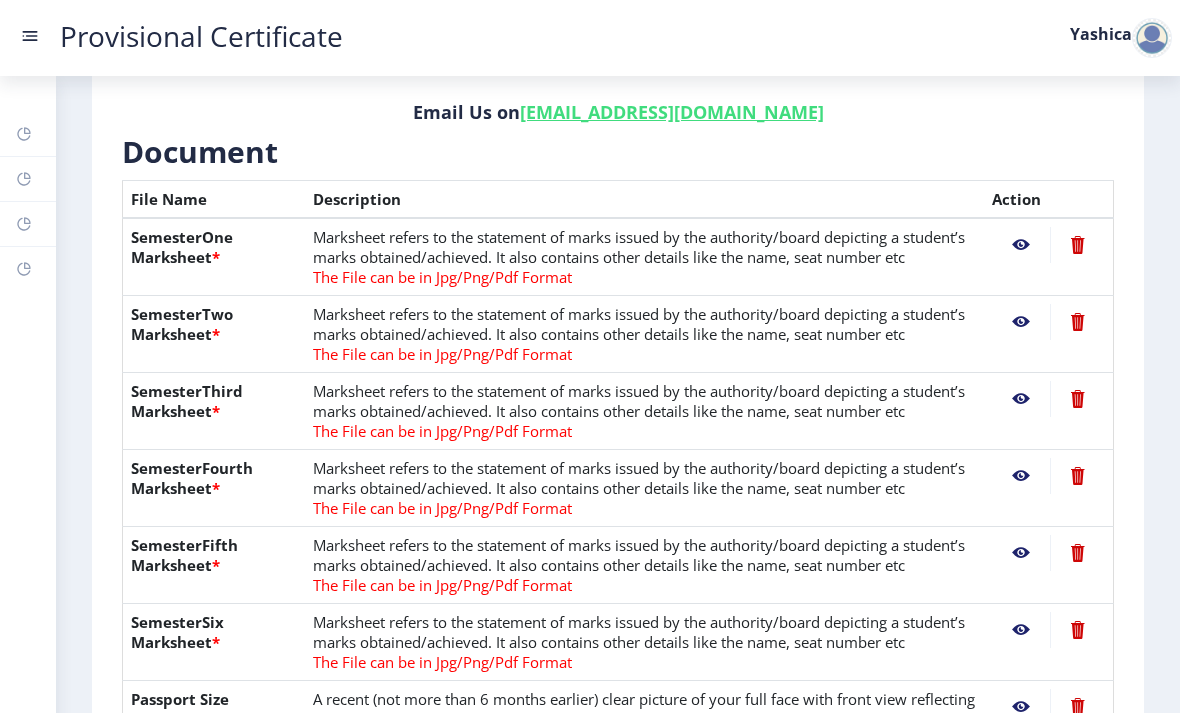 click 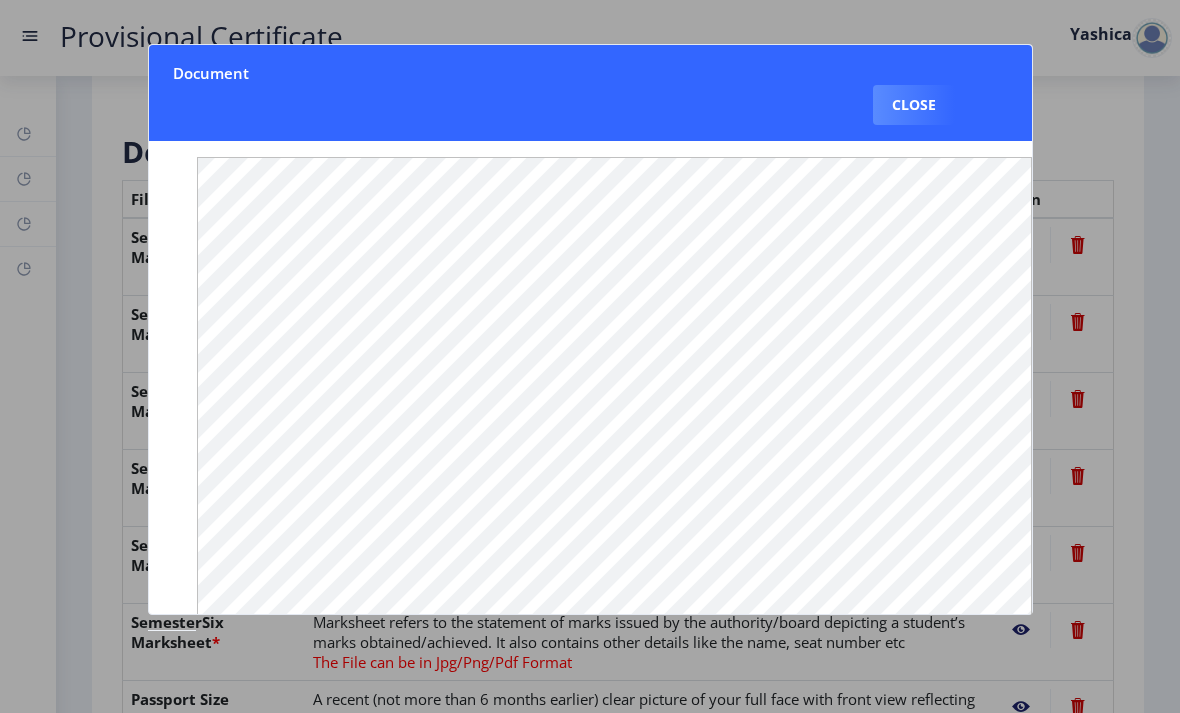 click 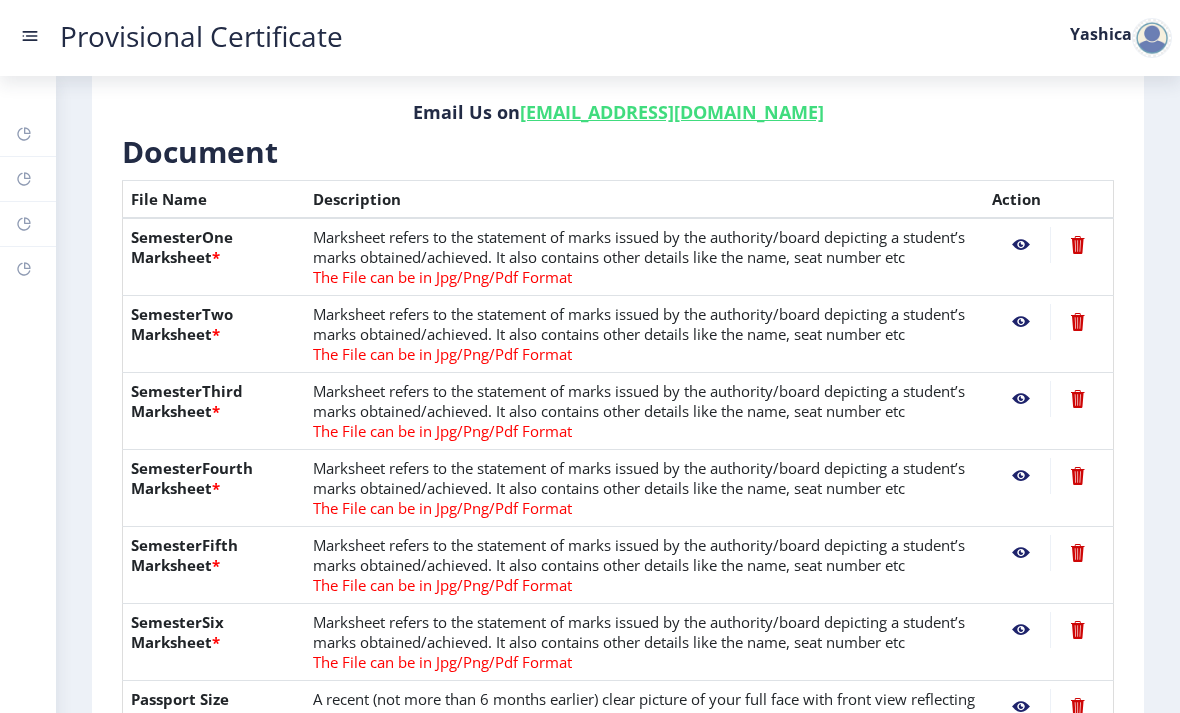 click 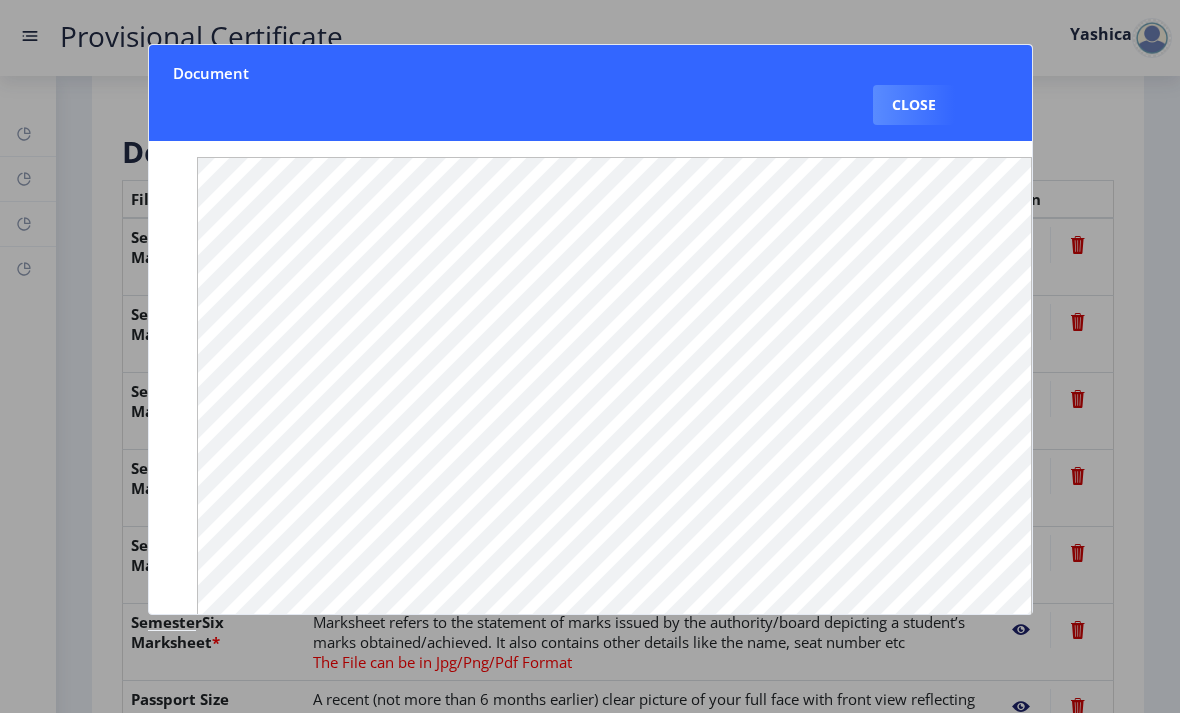 click 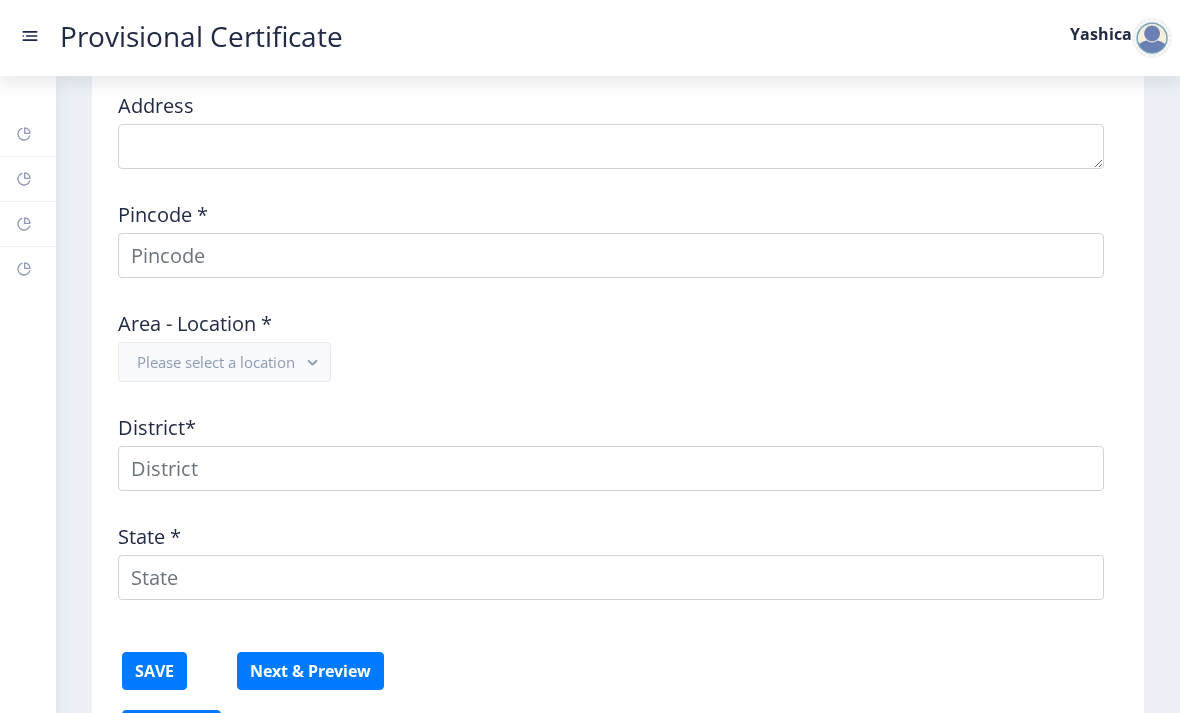 scroll, scrollTop: 1167, scrollLeft: 0, axis: vertical 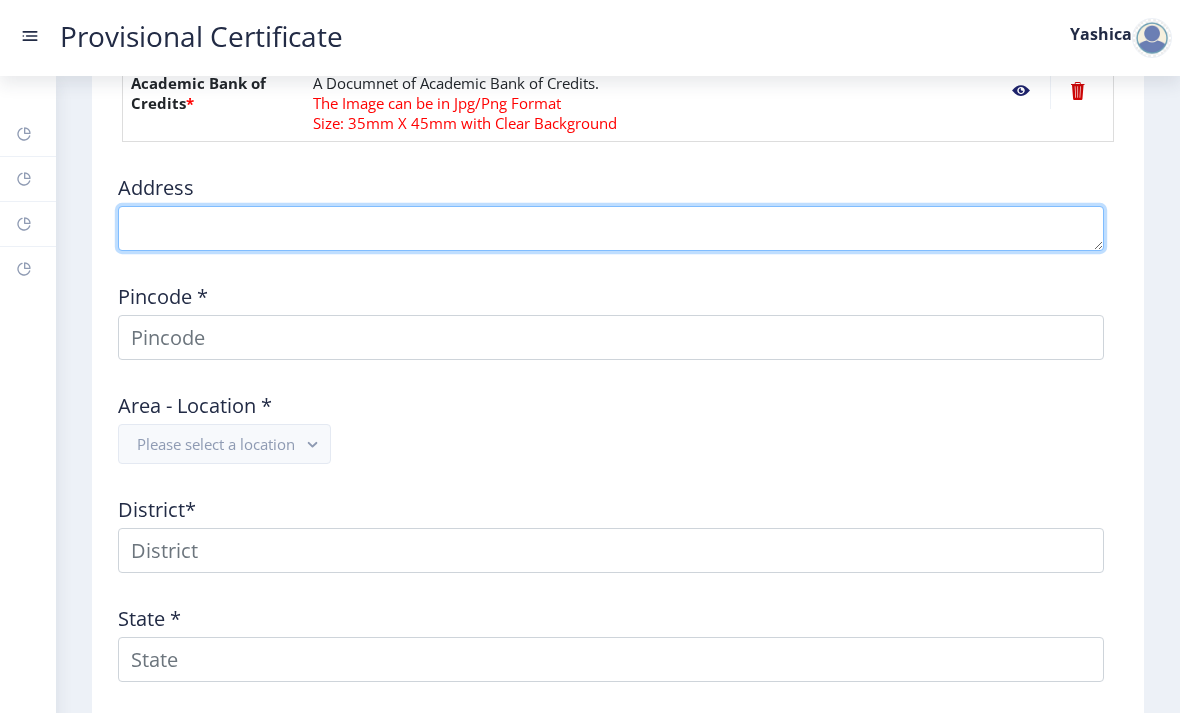 click at bounding box center (611, 228) 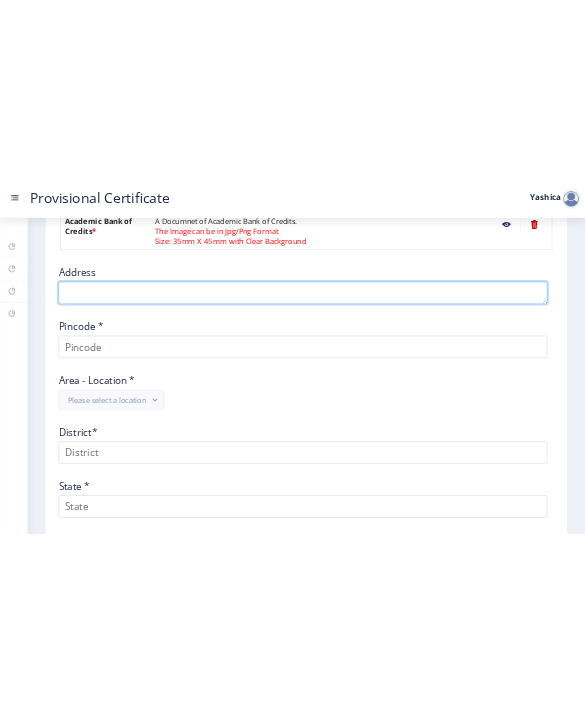 scroll, scrollTop: 0, scrollLeft: 0, axis: both 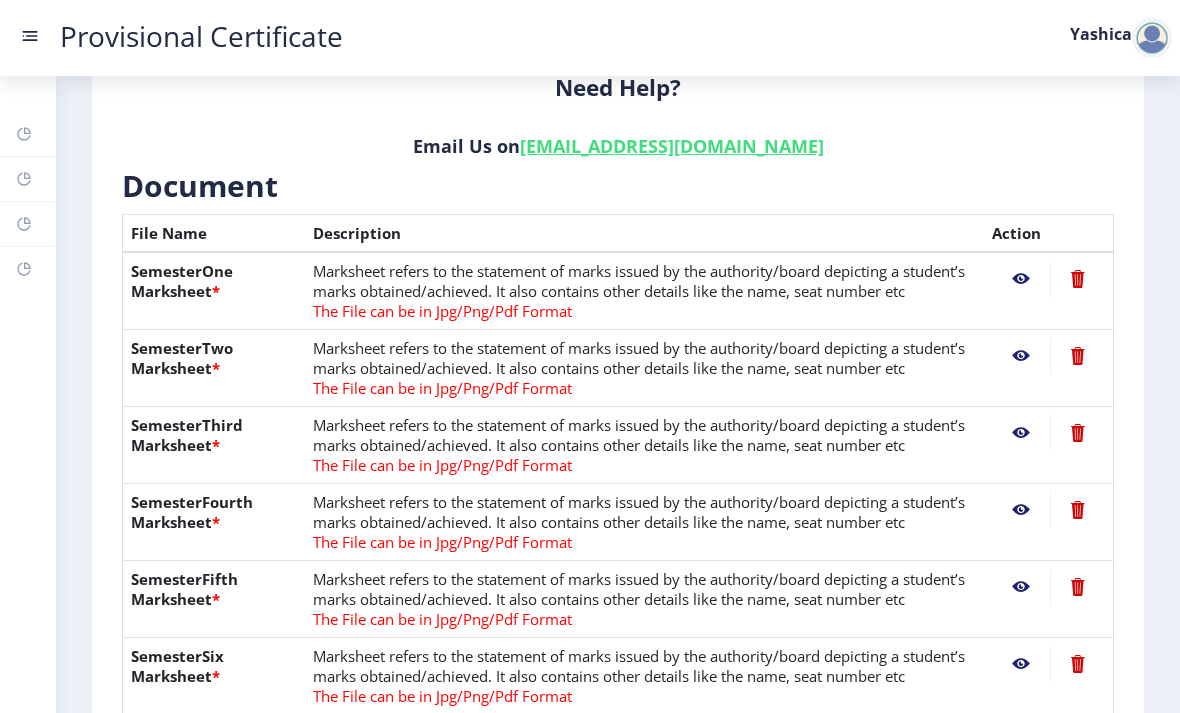 click 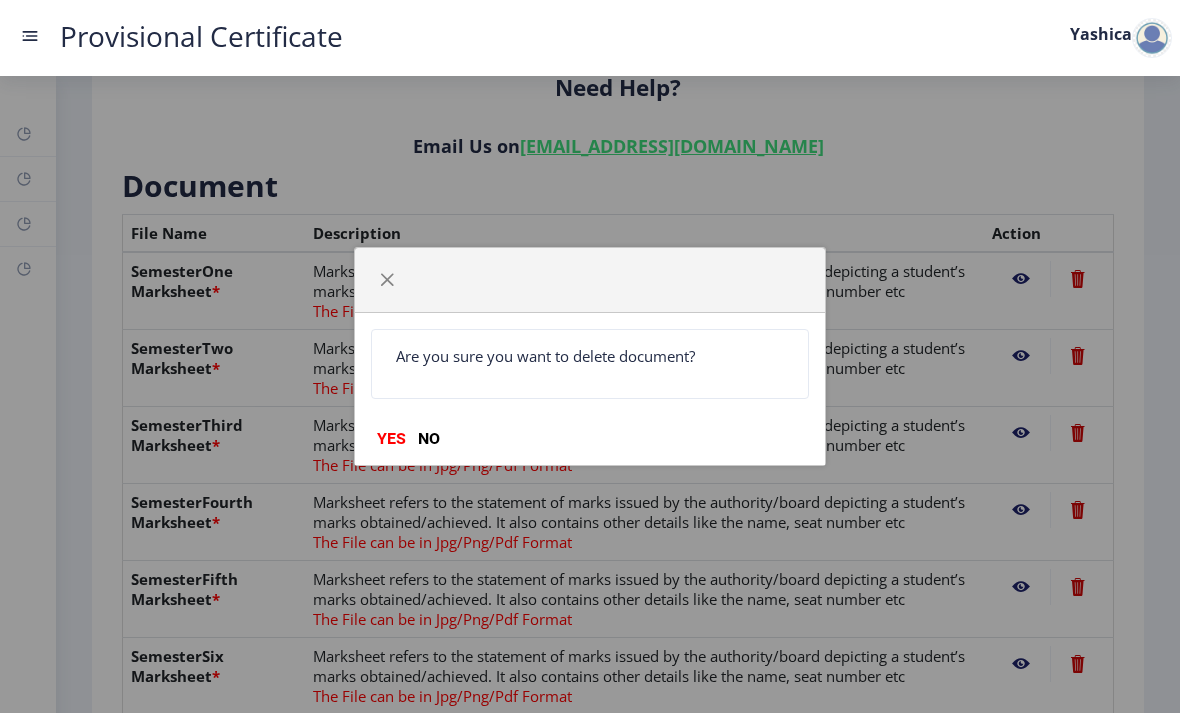 click on "Are you sure you want to delete document? YES NO" 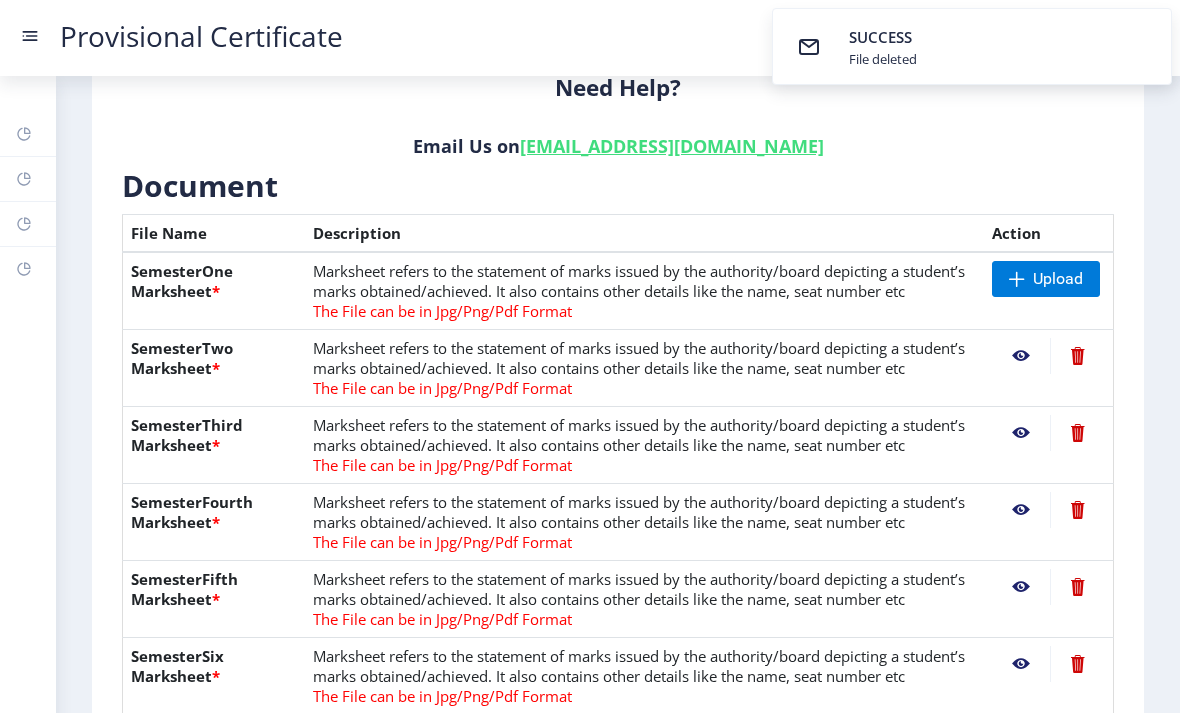 click 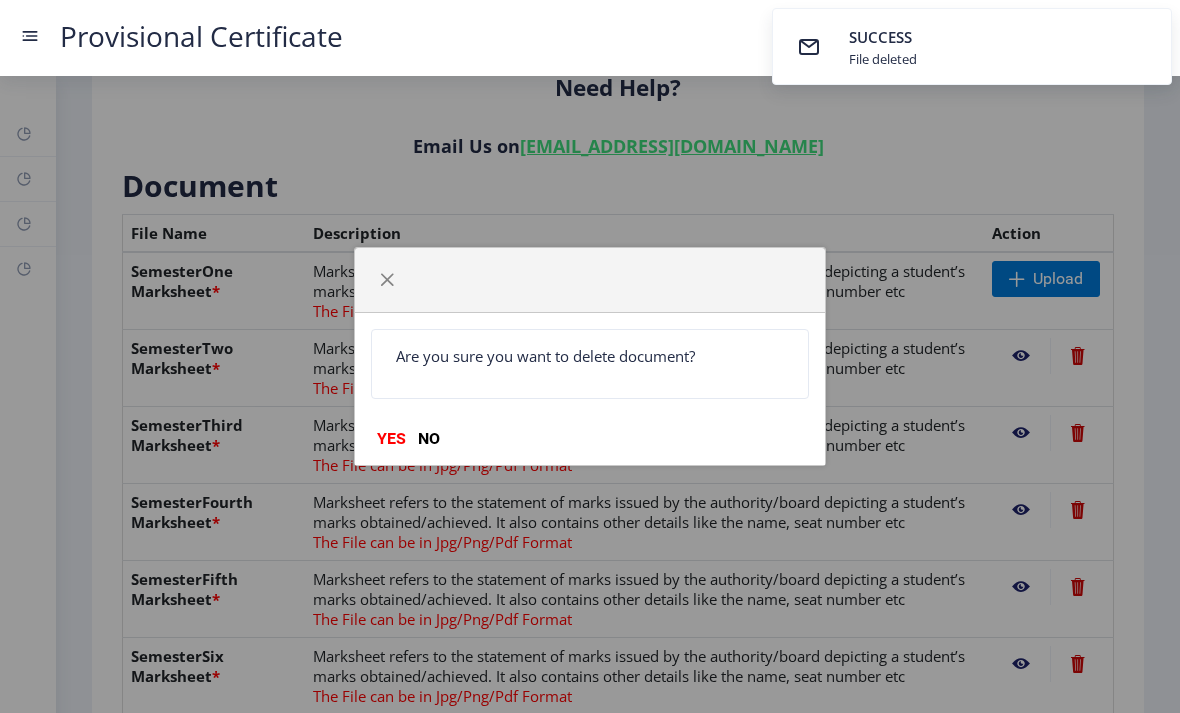 click on "YES" 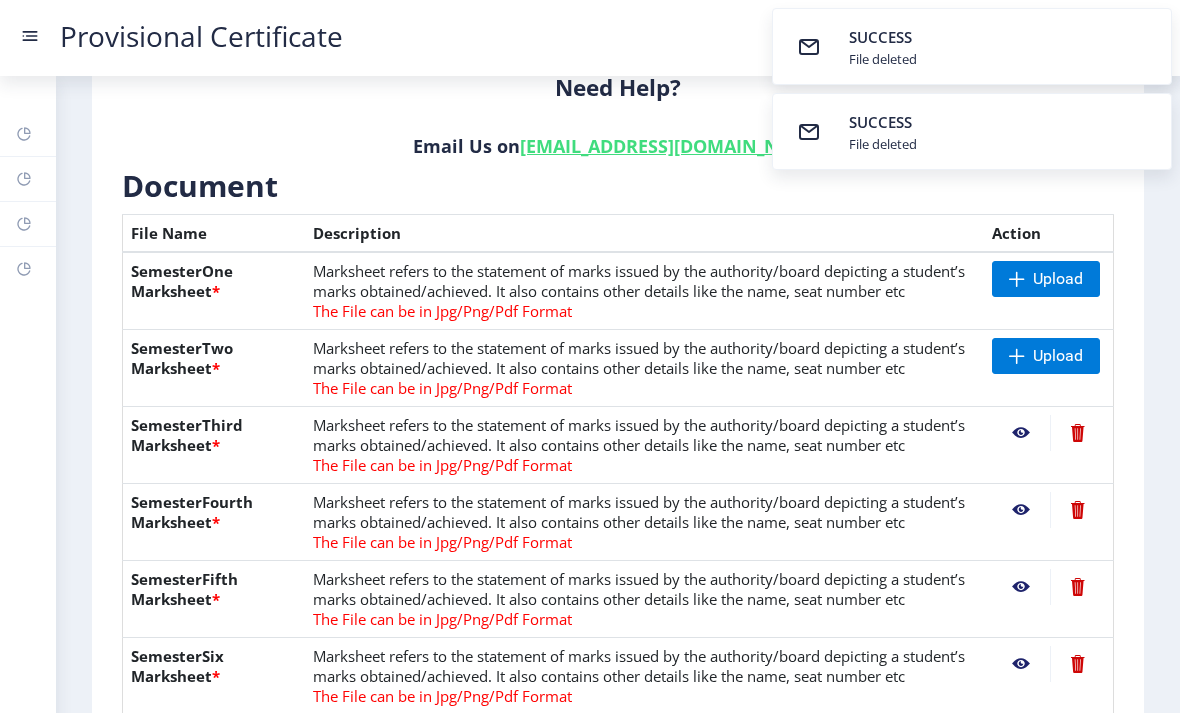 click 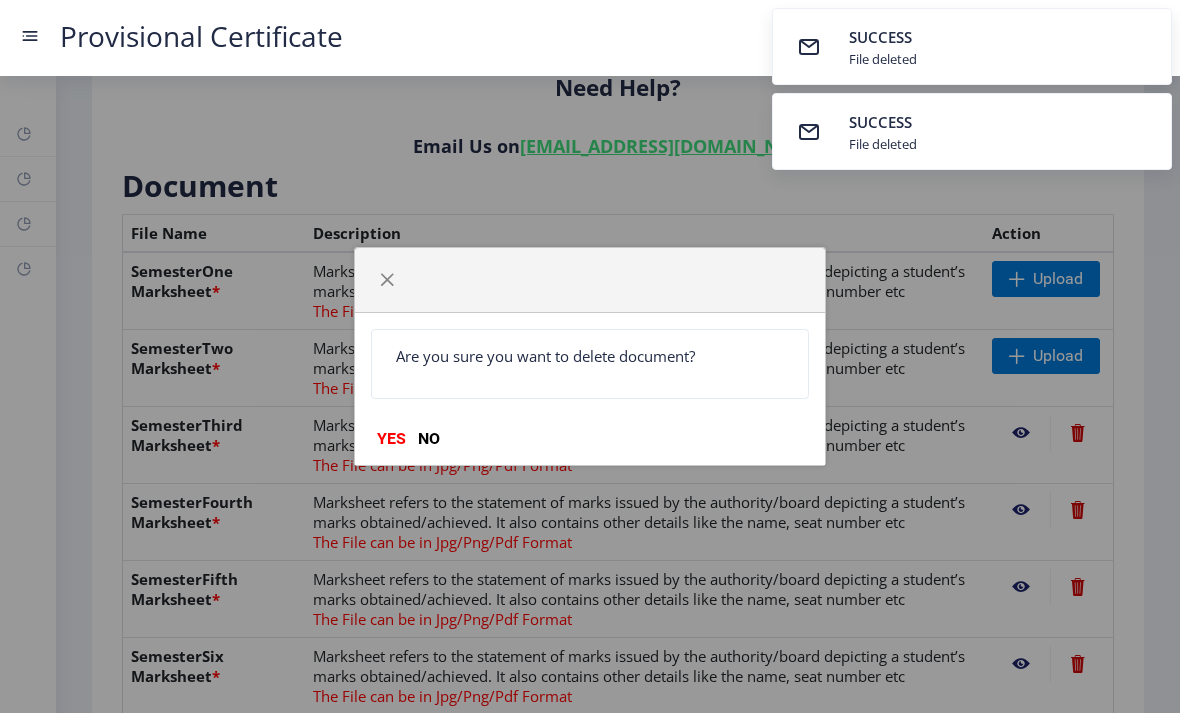 click on "YES" 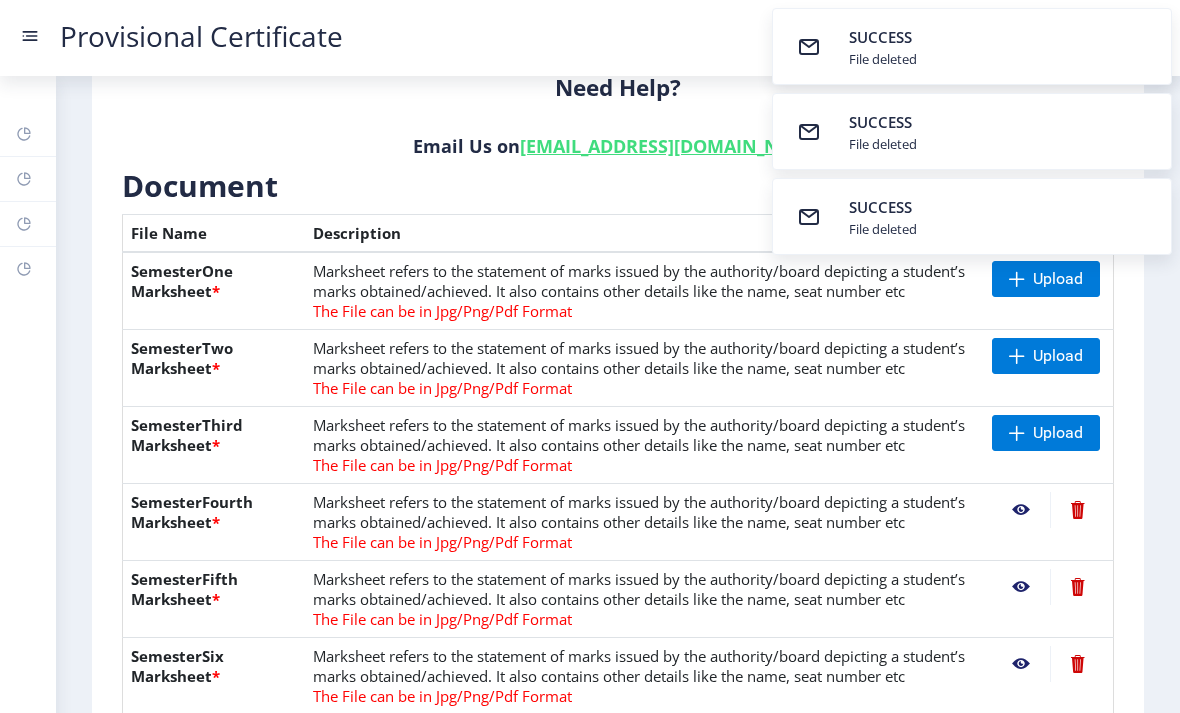 click 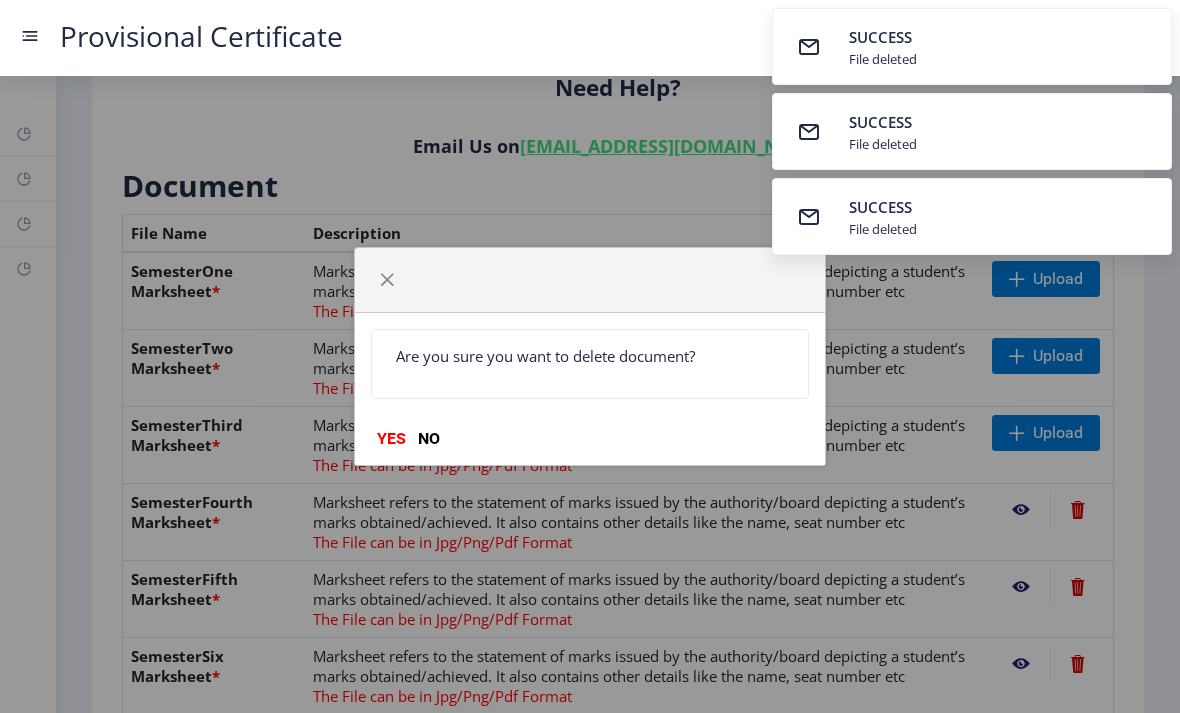 click on "YES" 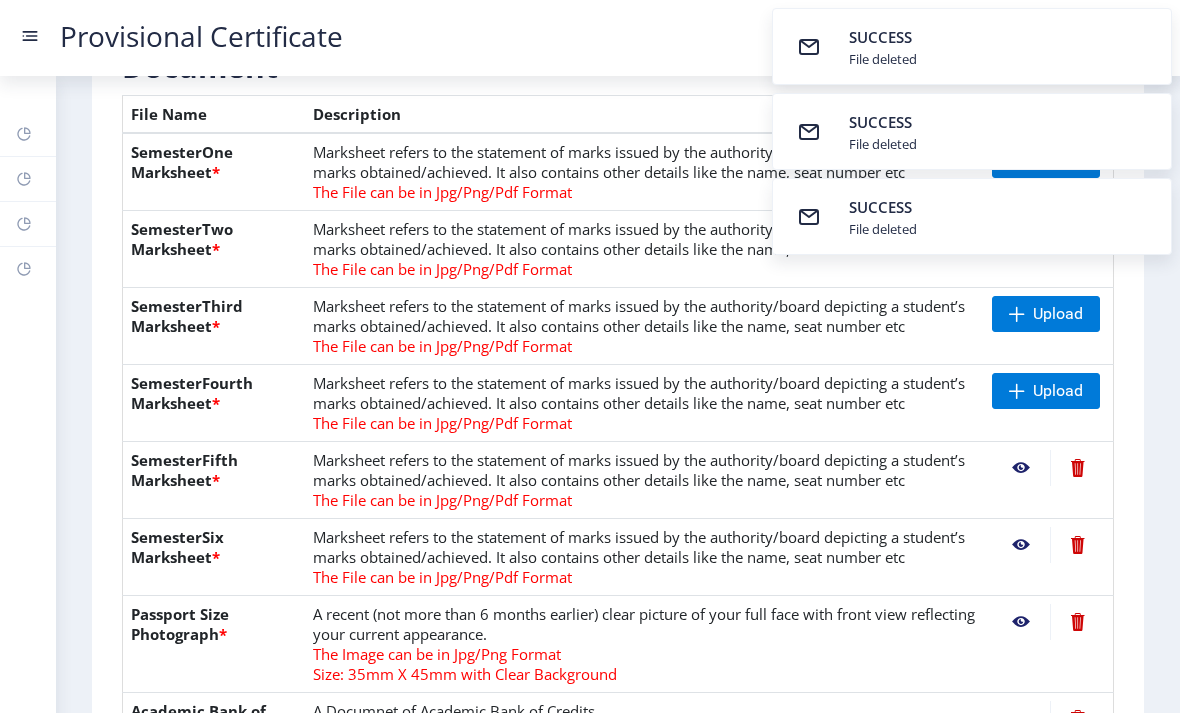 scroll, scrollTop: 538, scrollLeft: 0, axis: vertical 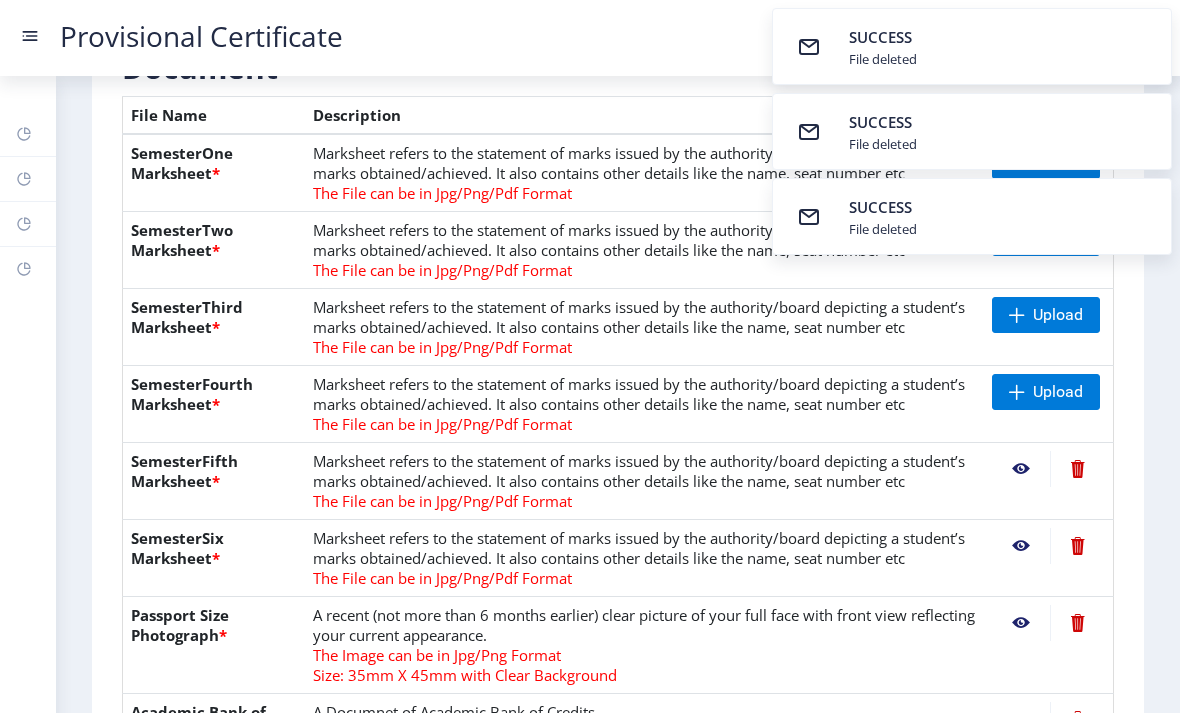 click 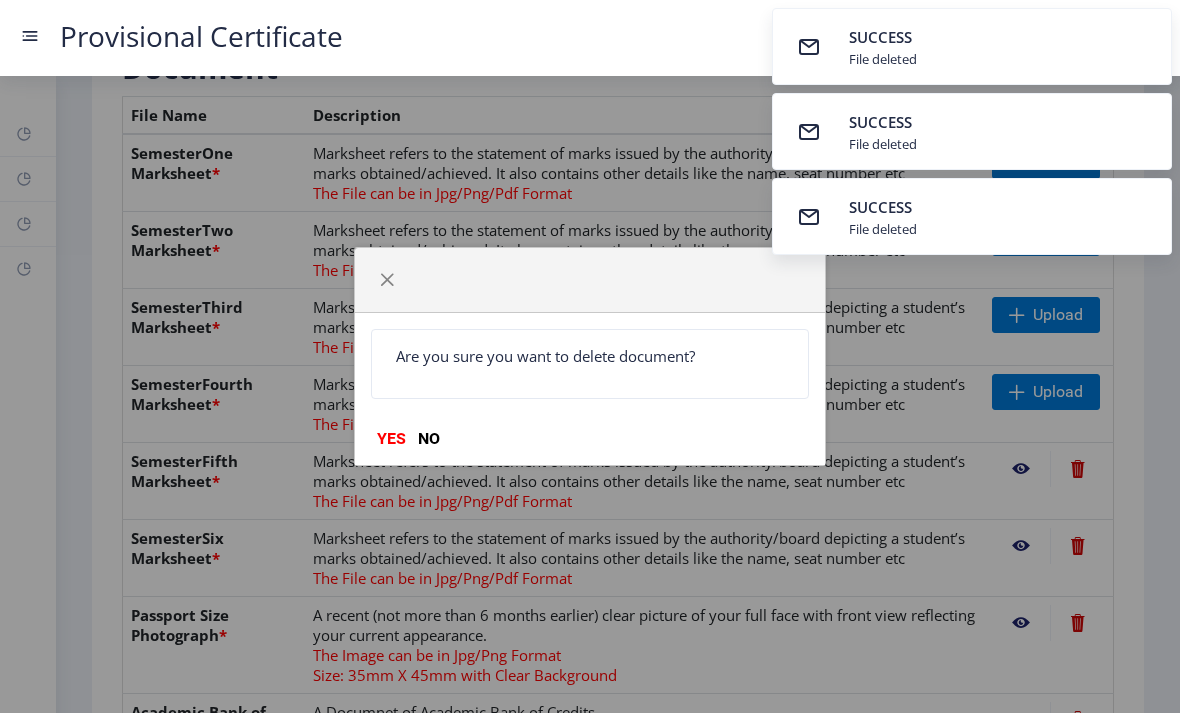 click on "YES" 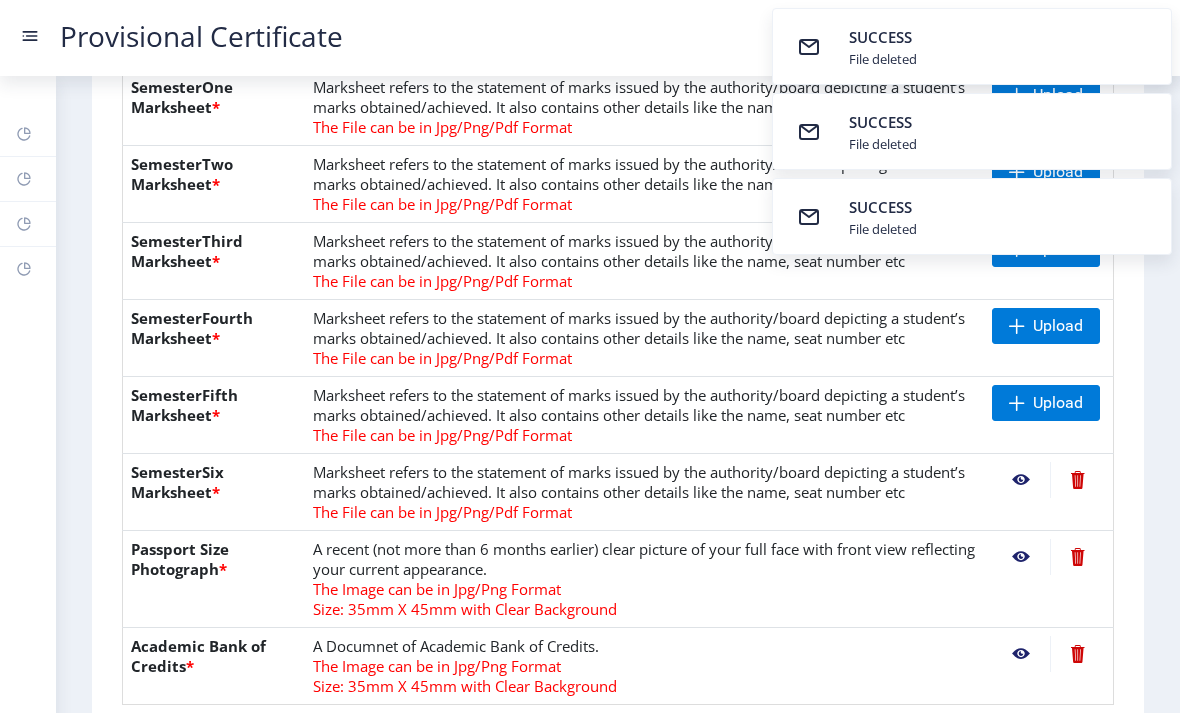scroll, scrollTop: 610, scrollLeft: 0, axis: vertical 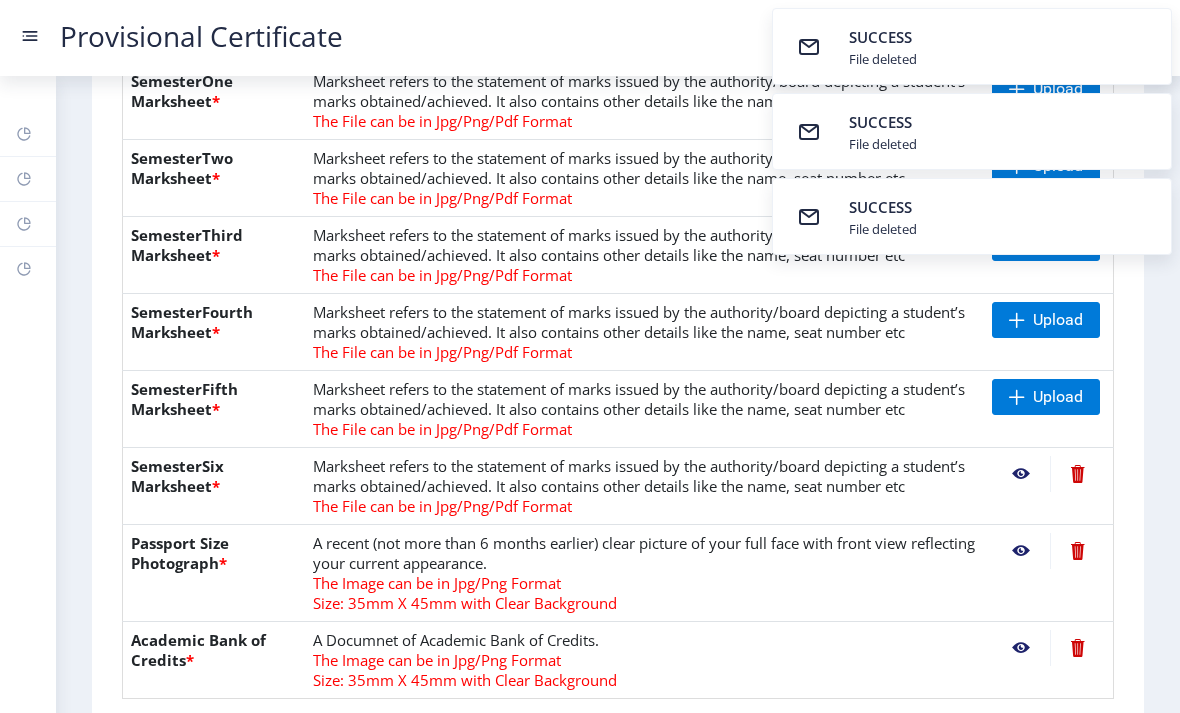 click 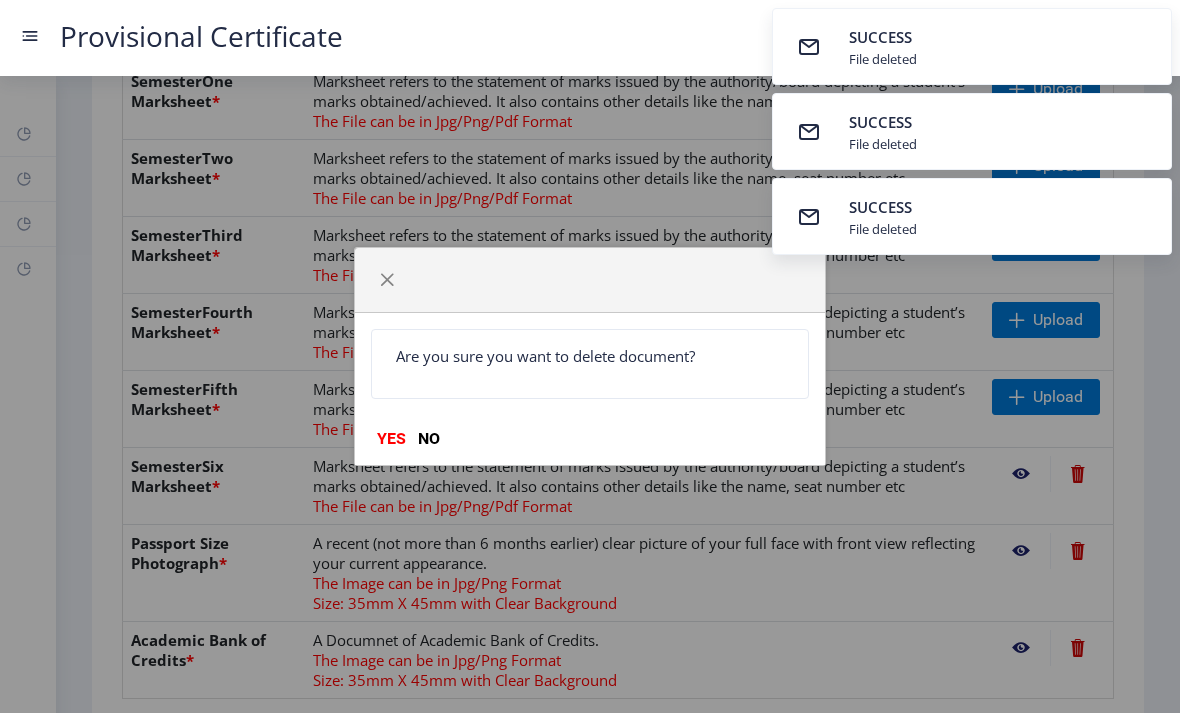 click on "YES" 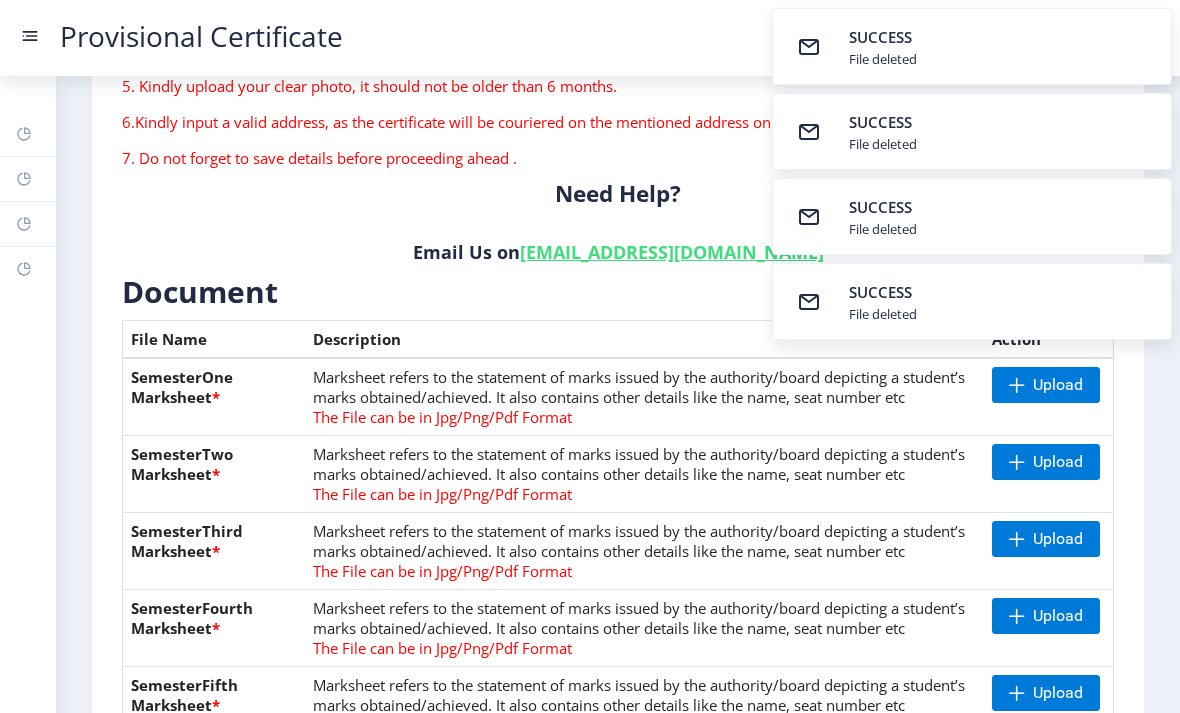 scroll, scrollTop: 291, scrollLeft: 0, axis: vertical 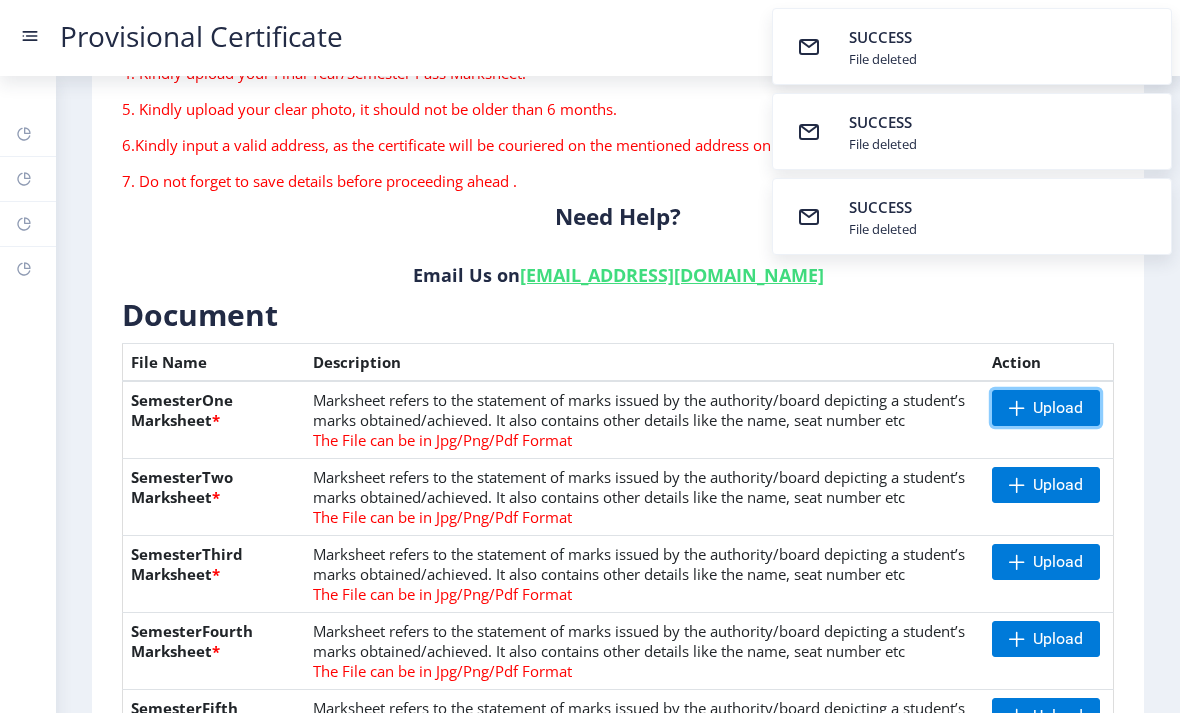 click on "Upload" 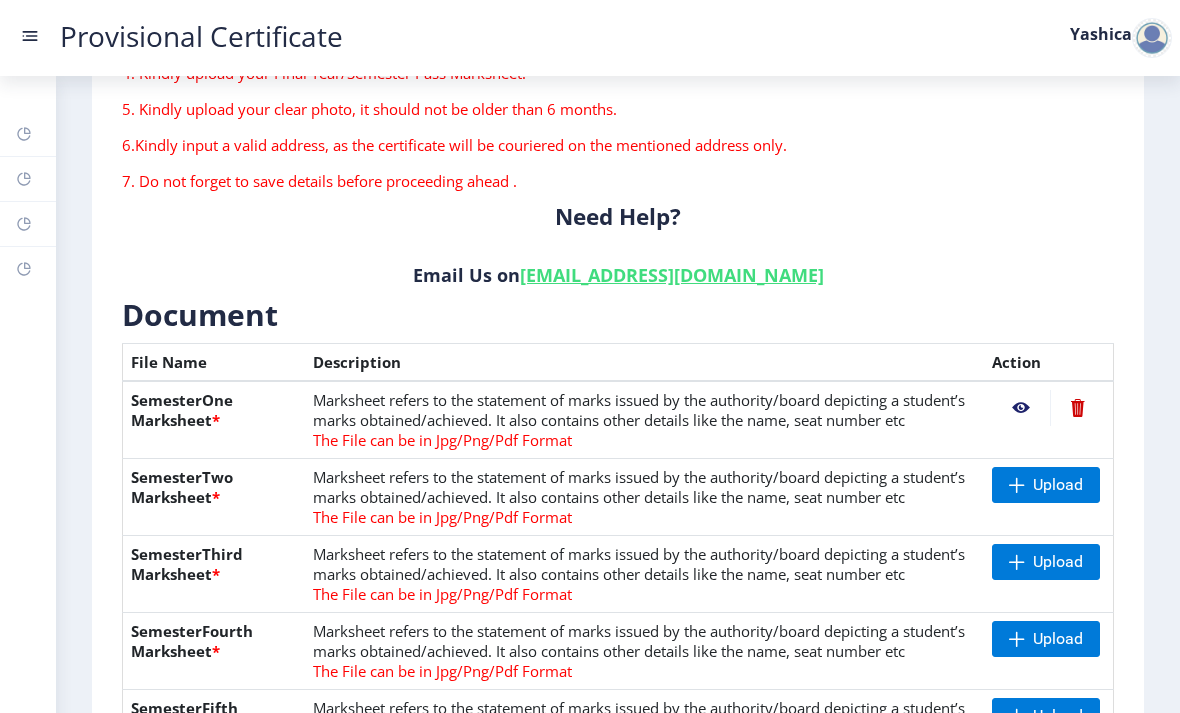 click 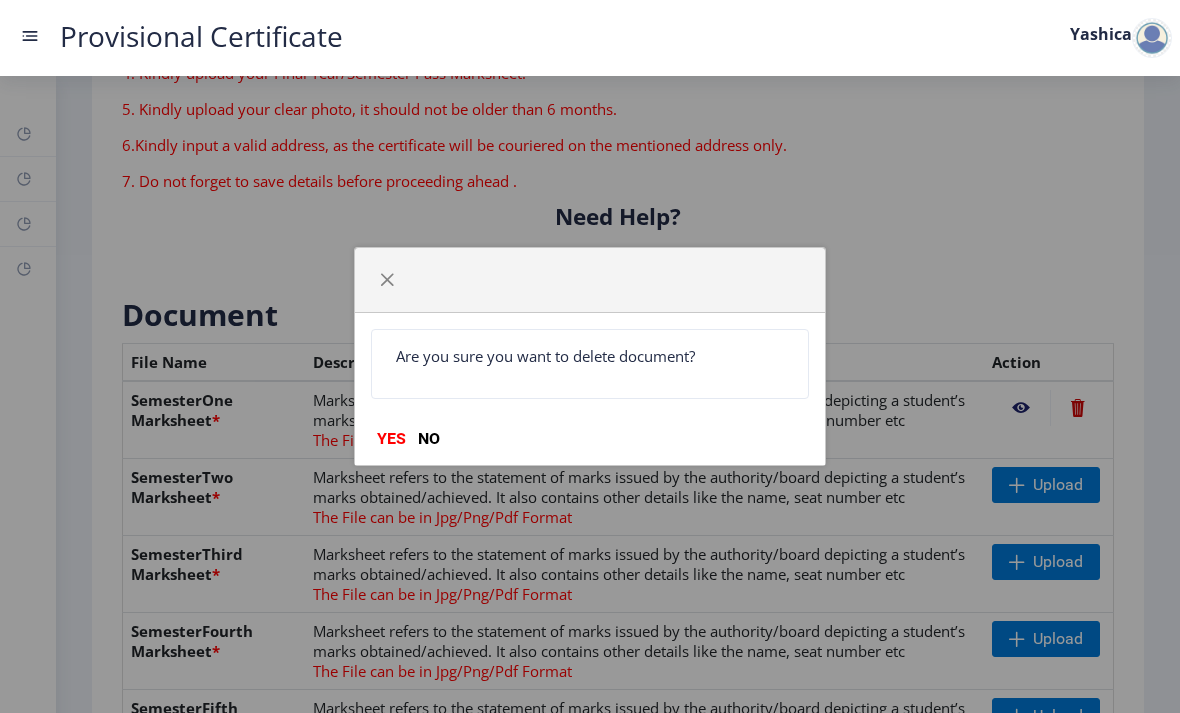 click on "YES" 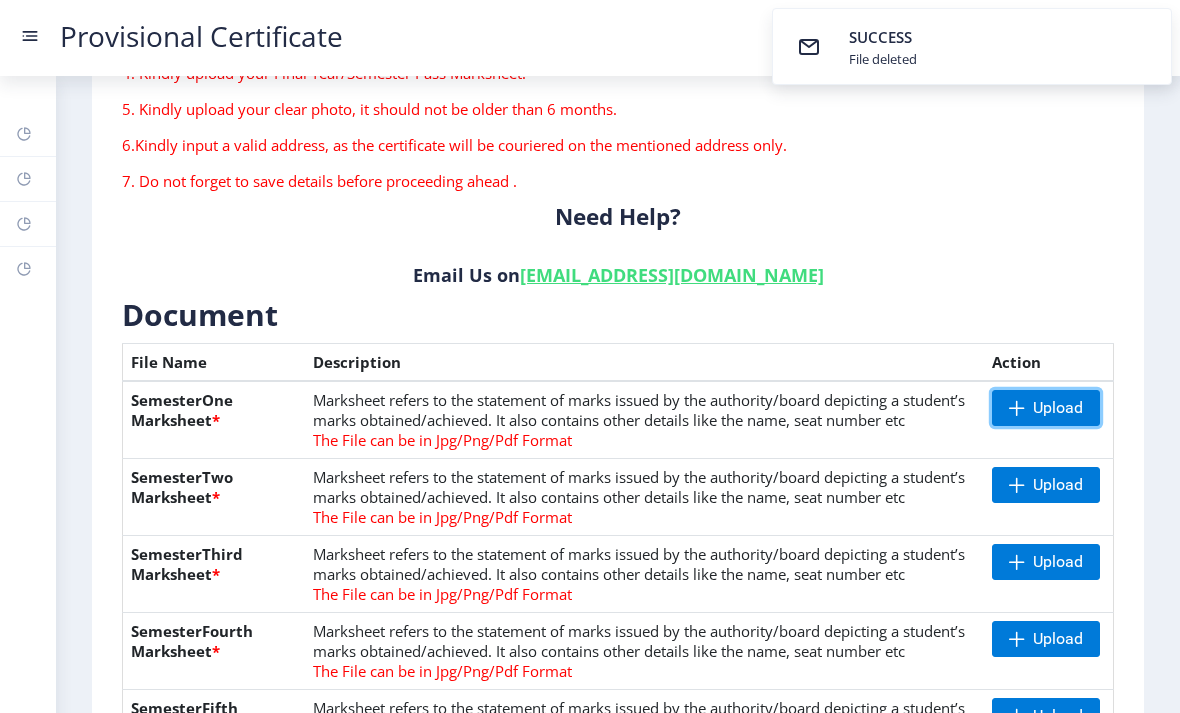 click on "Upload" 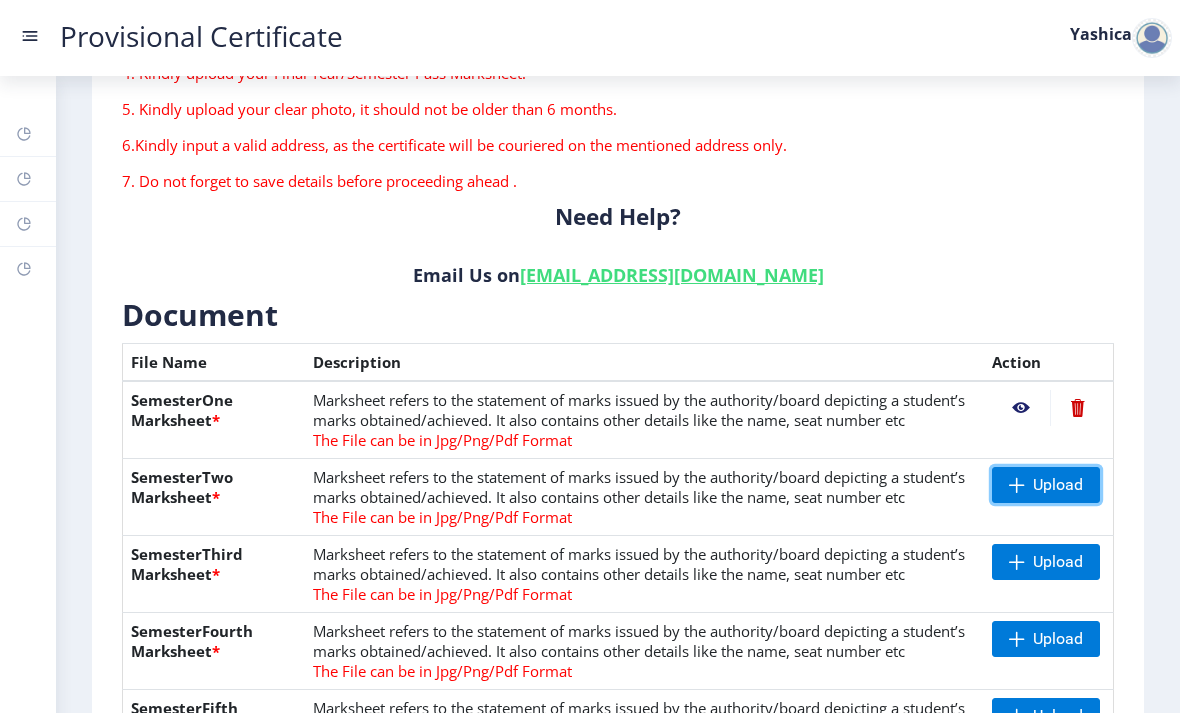 click on "Upload" 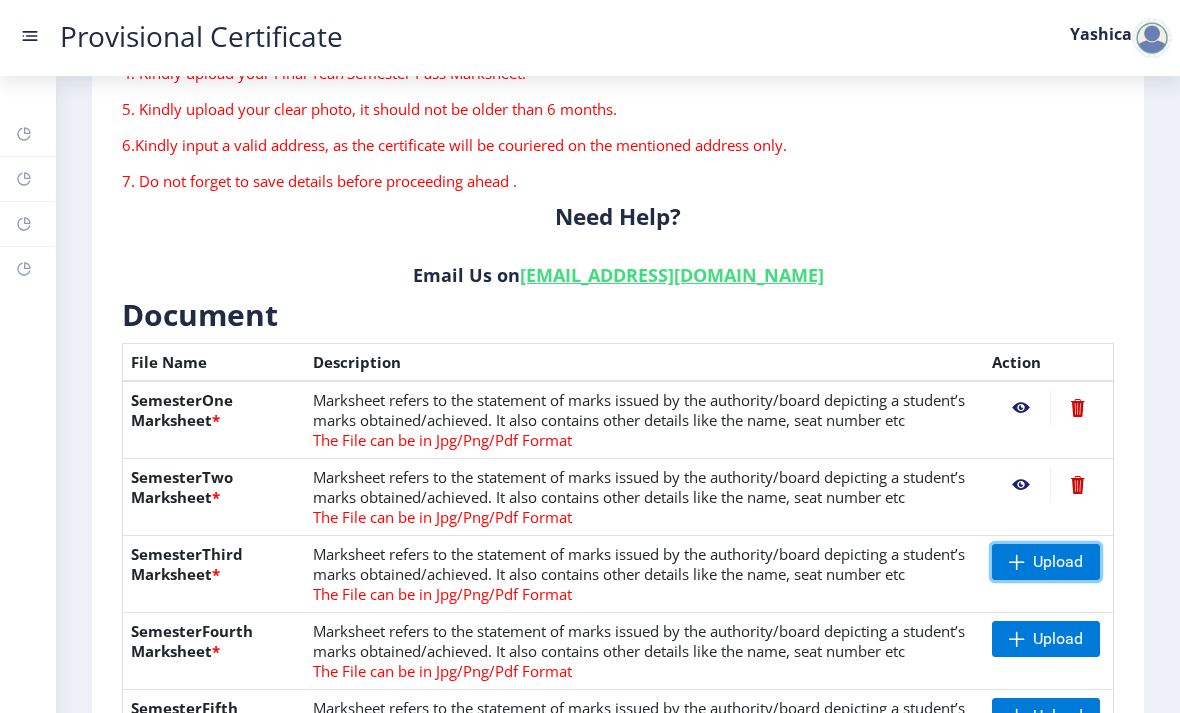 click on "Upload" 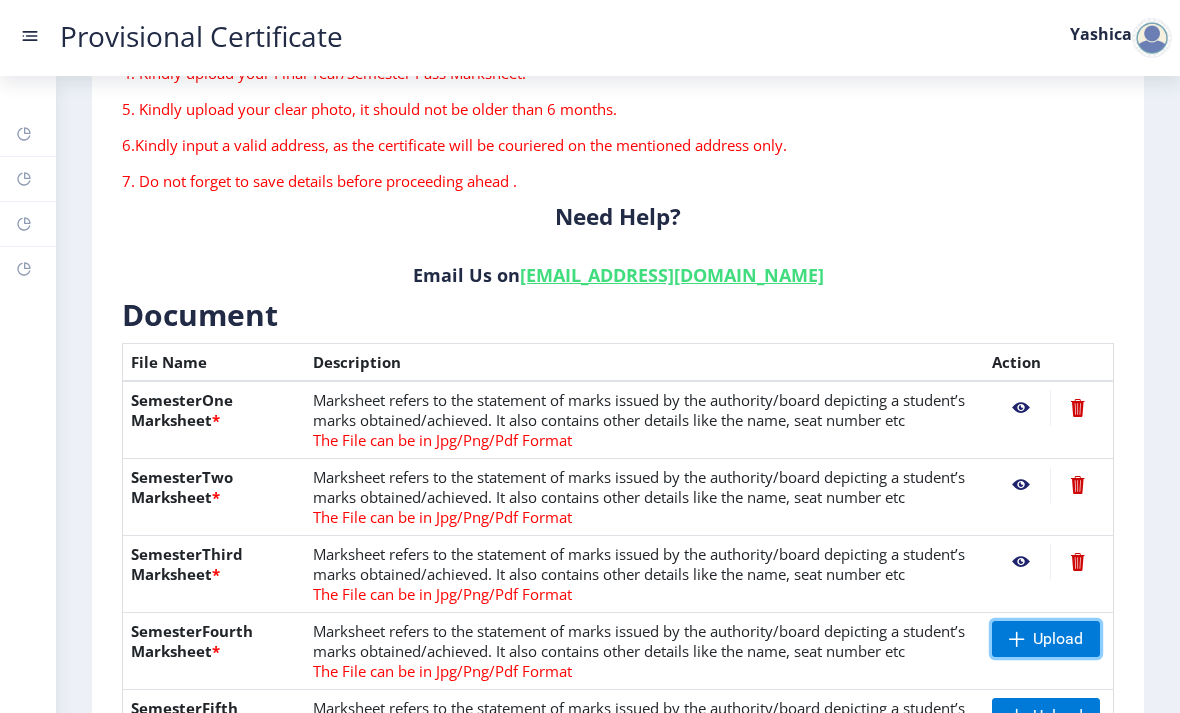 click on "Upload" 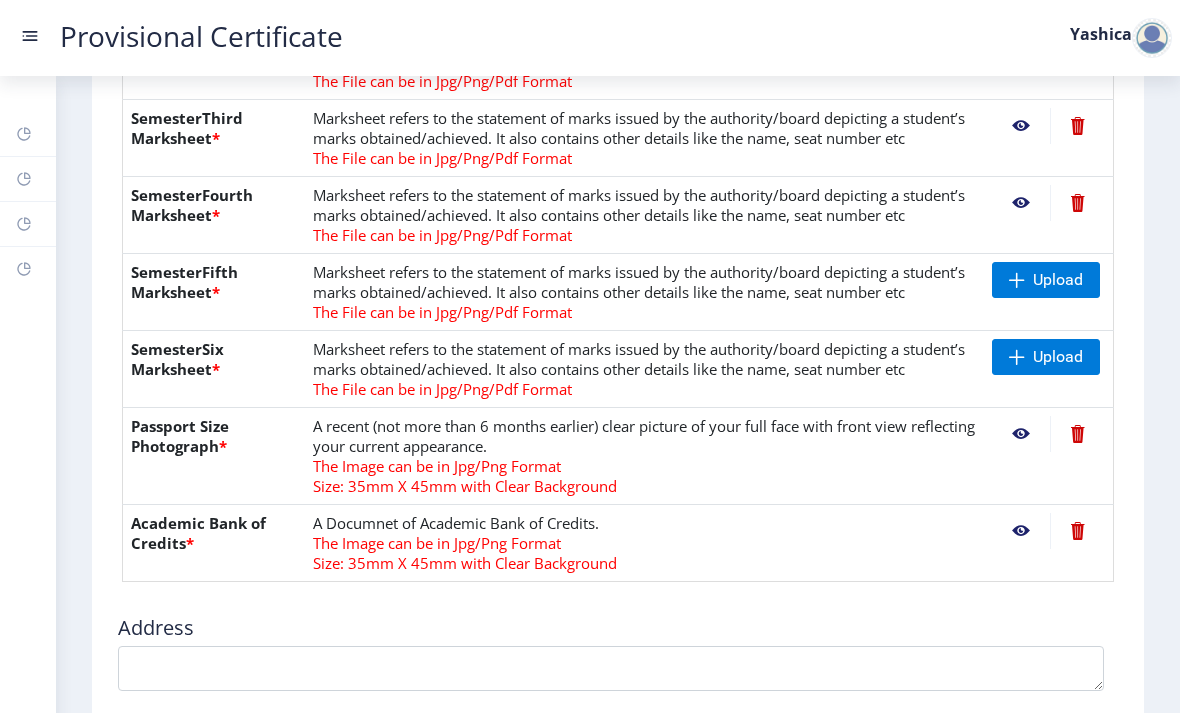 scroll, scrollTop: 726, scrollLeft: 0, axis: vertical 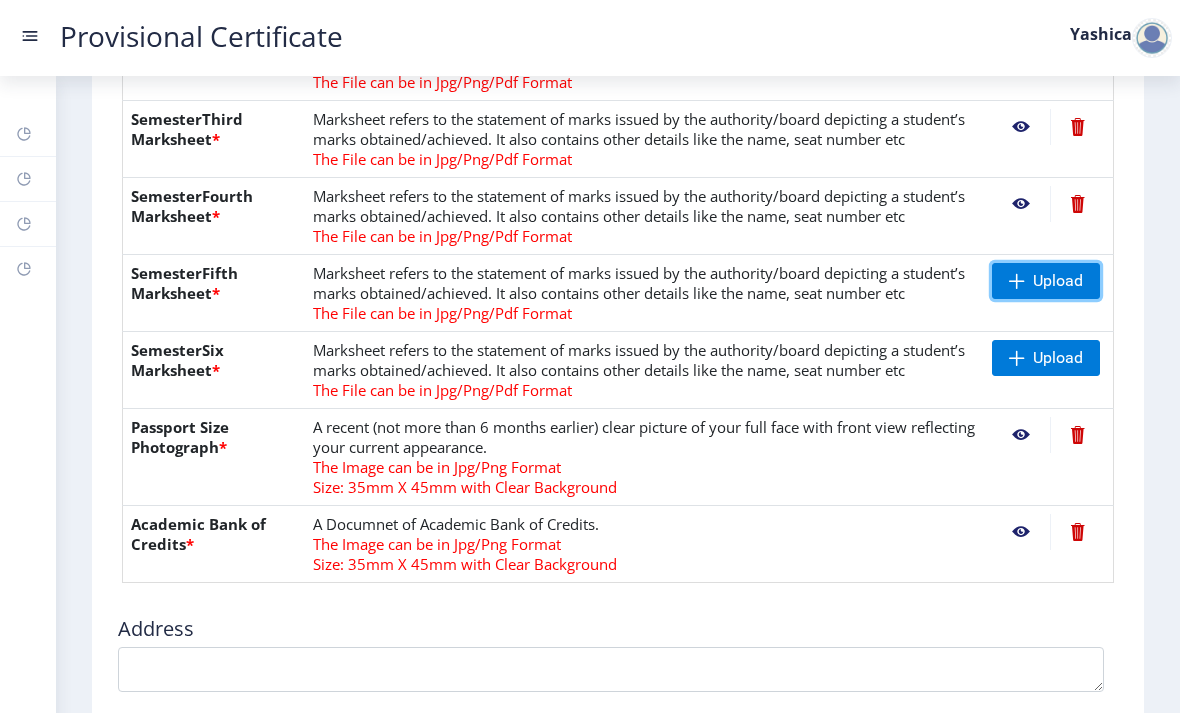 click on "Upload" 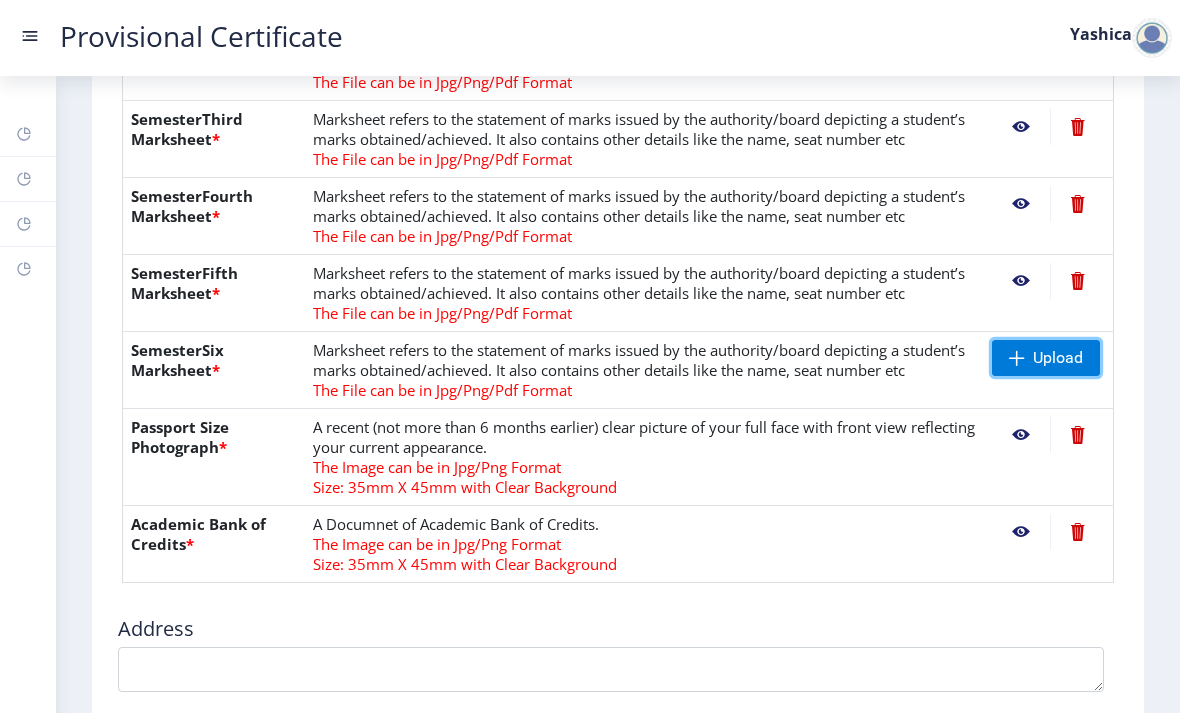 click on "Upload" 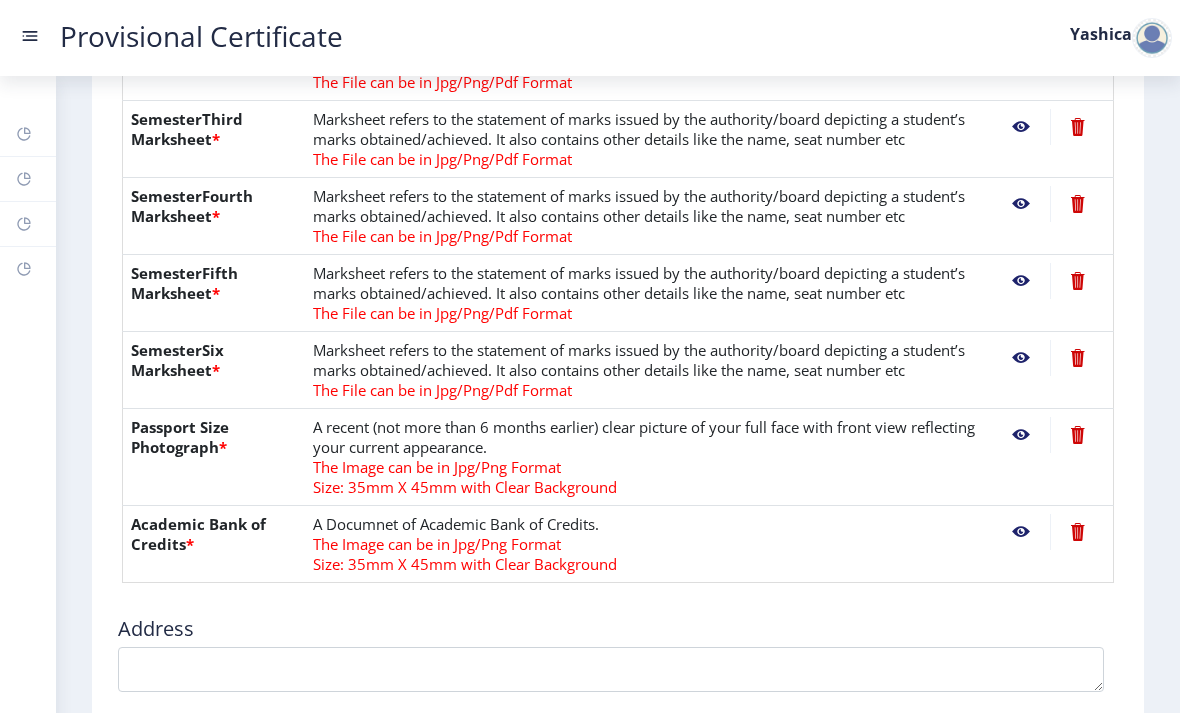 click 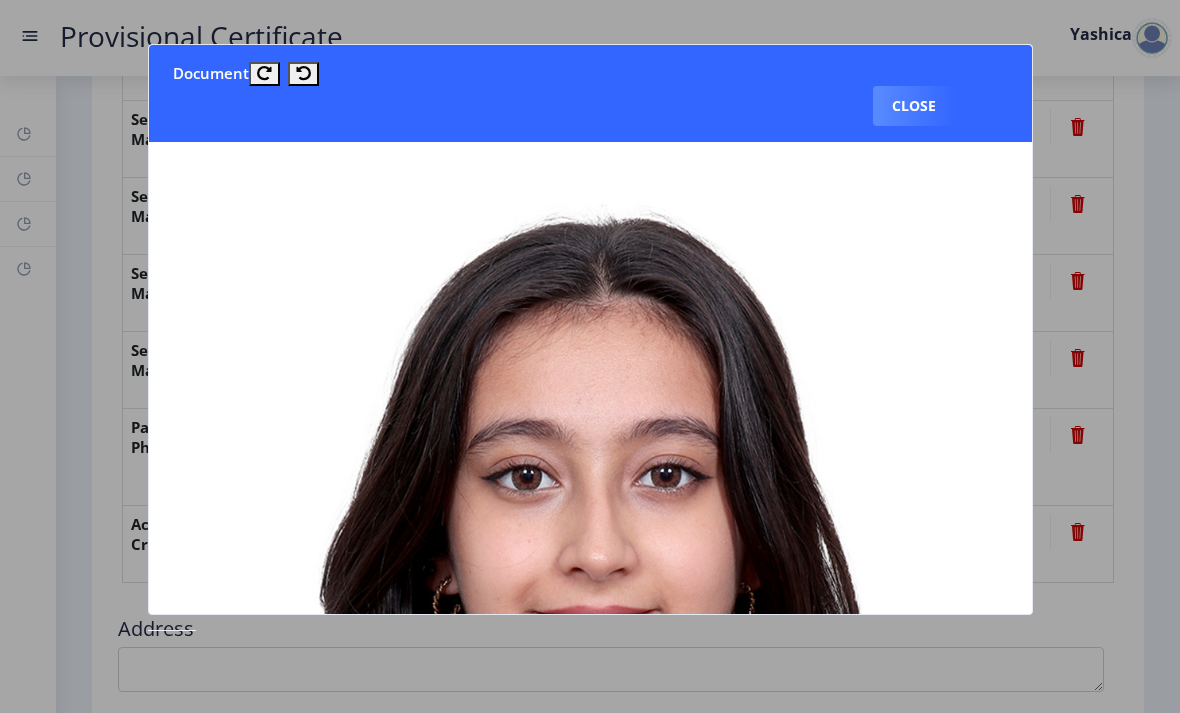 click on "Close" at bounding box center (914, 106) 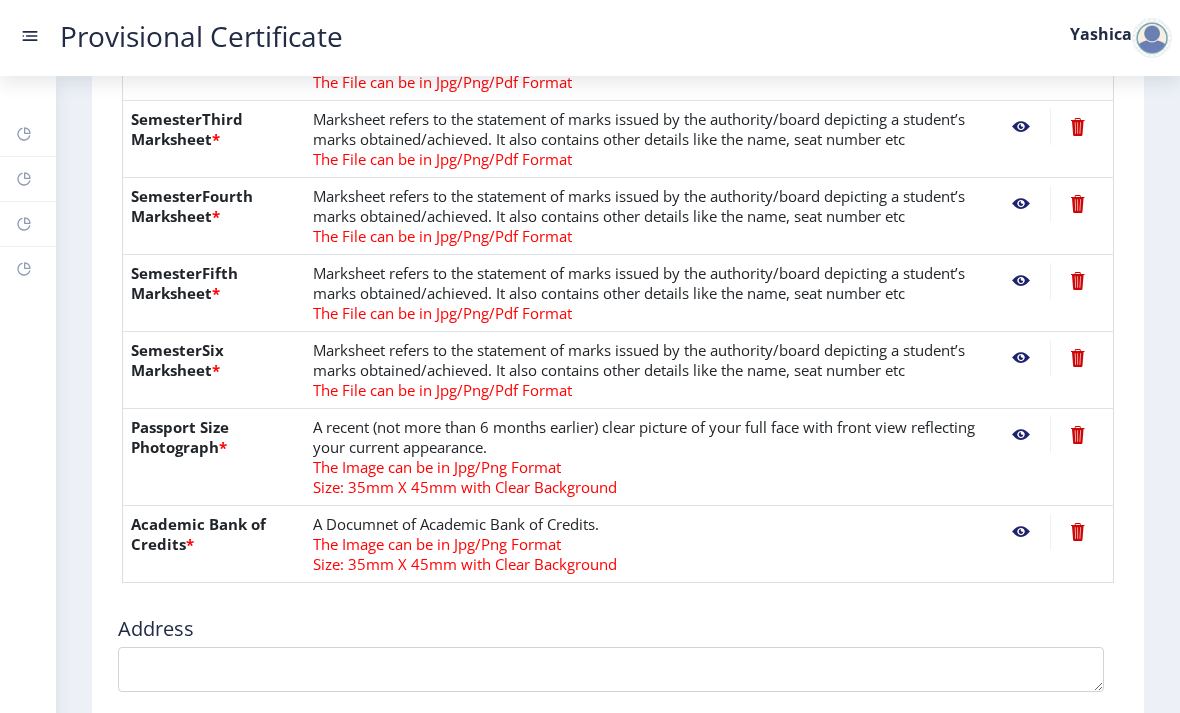 click 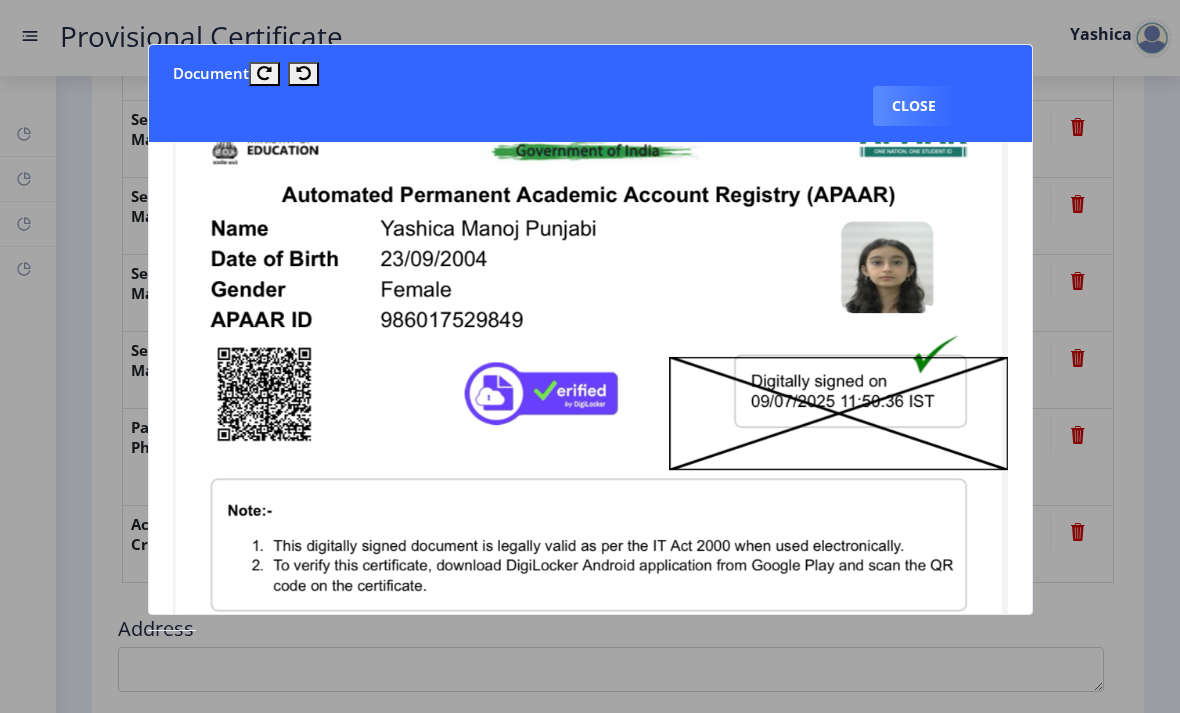 scroll, scrollTop: 46, scrollLeft: 16, axis: both 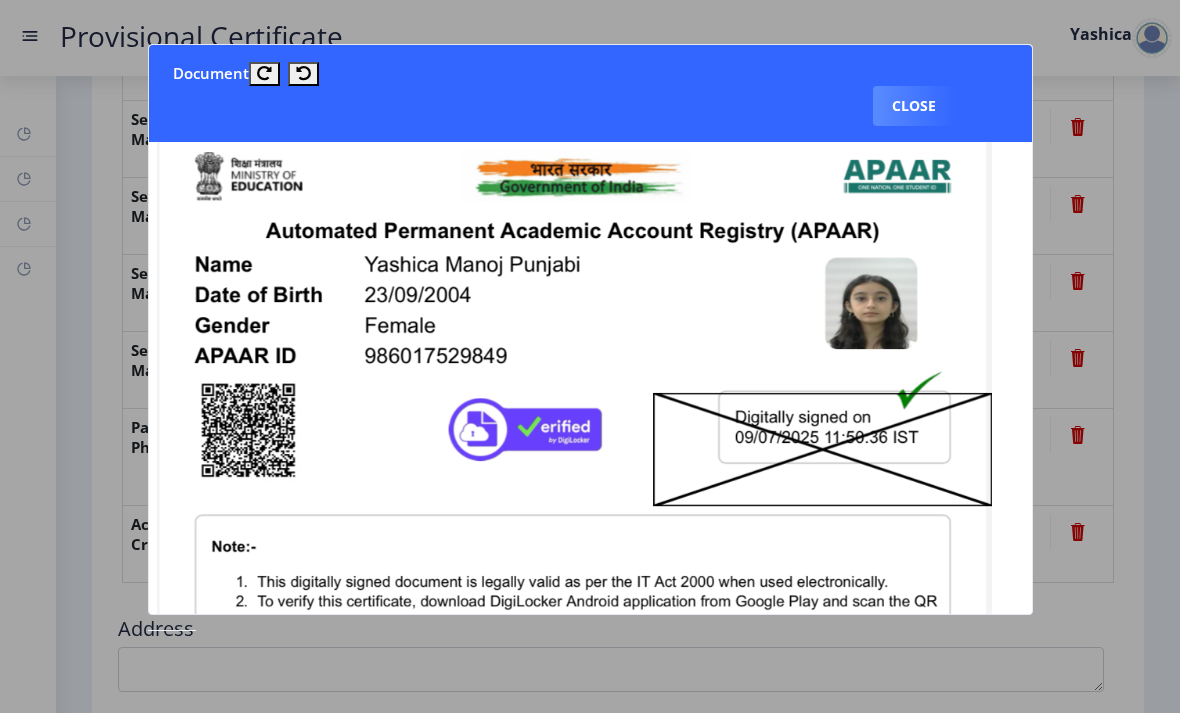 click on "Close" at bounding box center [914, 106] 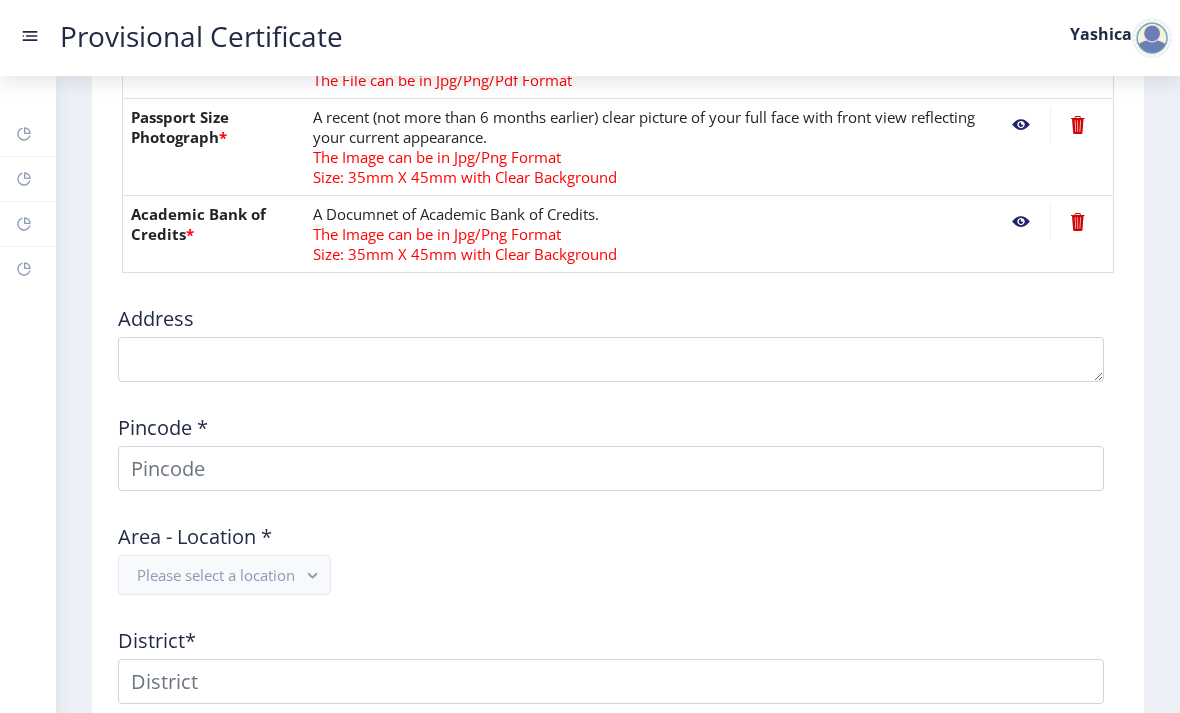 scroll, scrollTop: 1090, scrollLeft: 0, axis: vertical 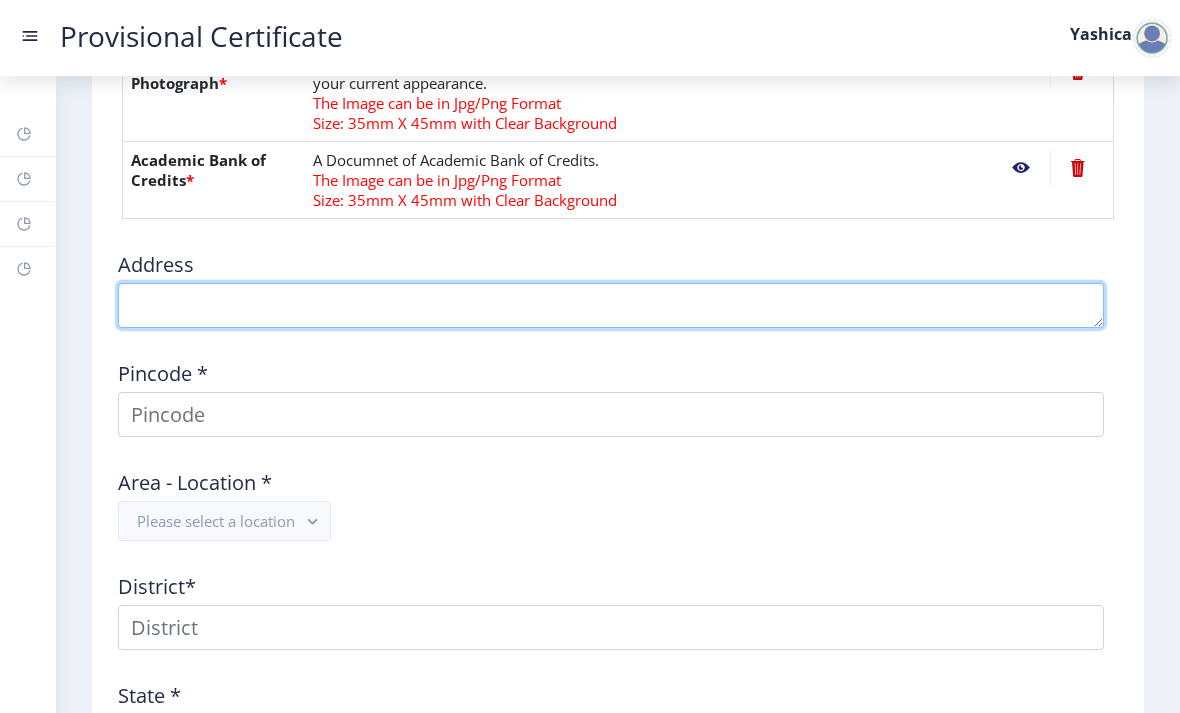 click at bounding box center (611, 305) 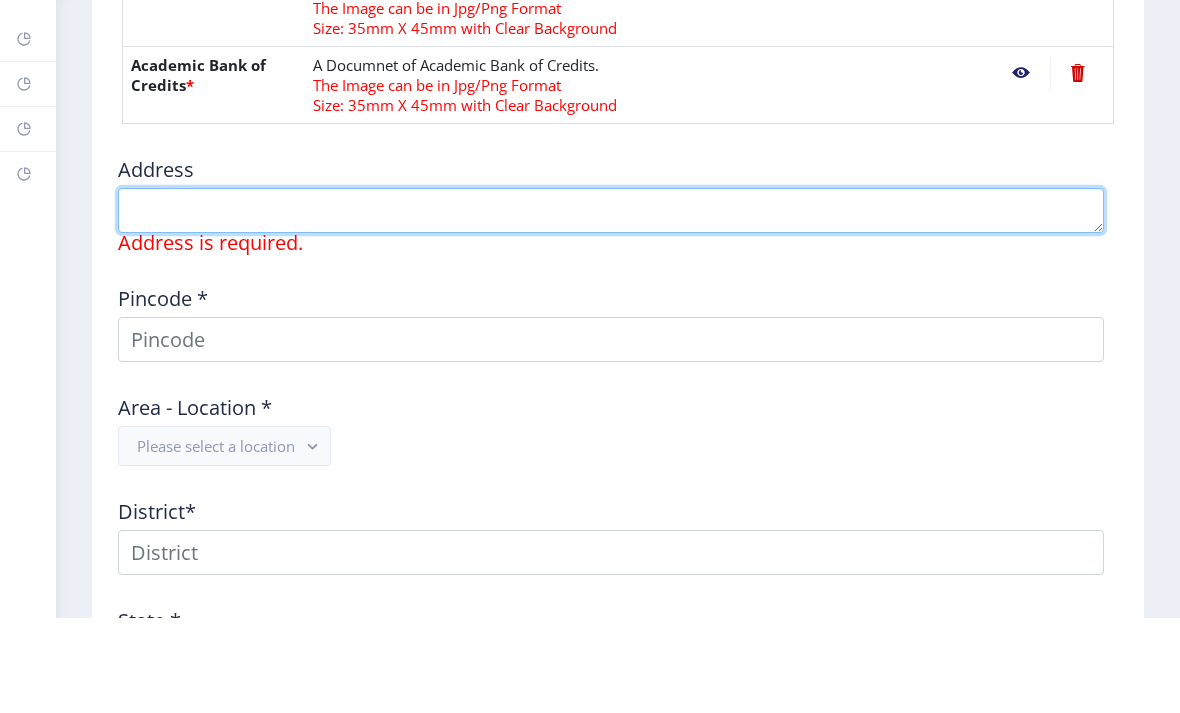 paste on "[STREET_ADDRESS]" 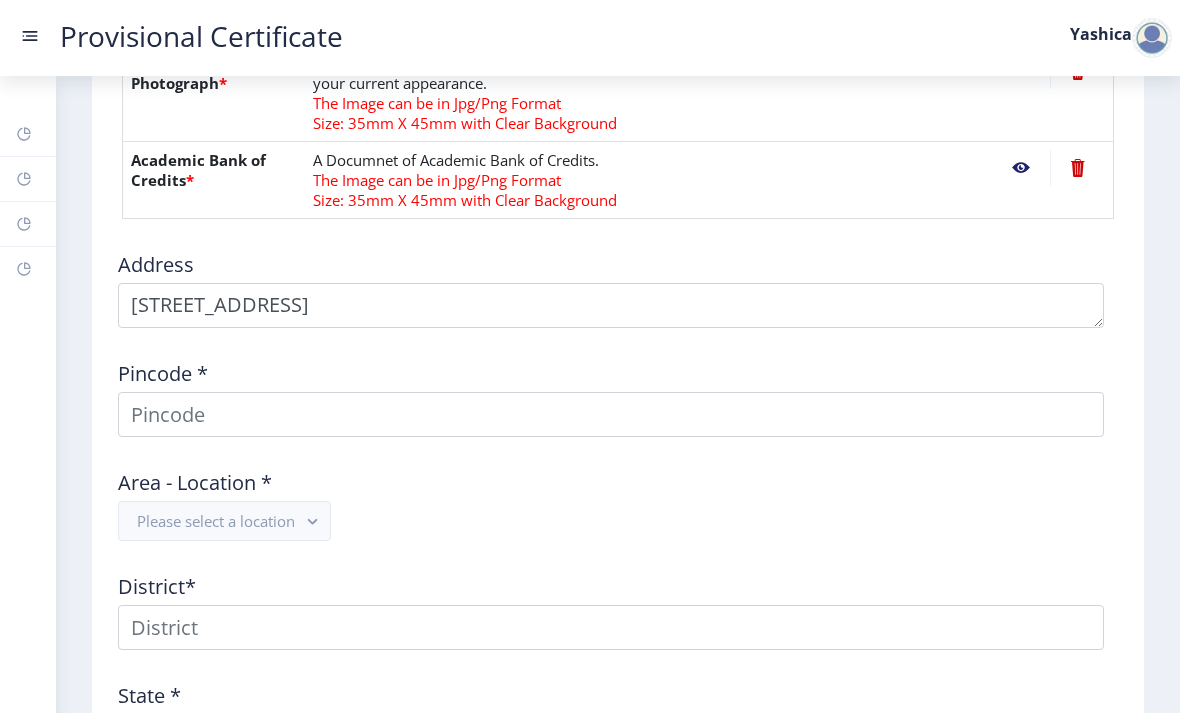scroll, scrollTop: 6, scrollLeft: 0, axis: vertical 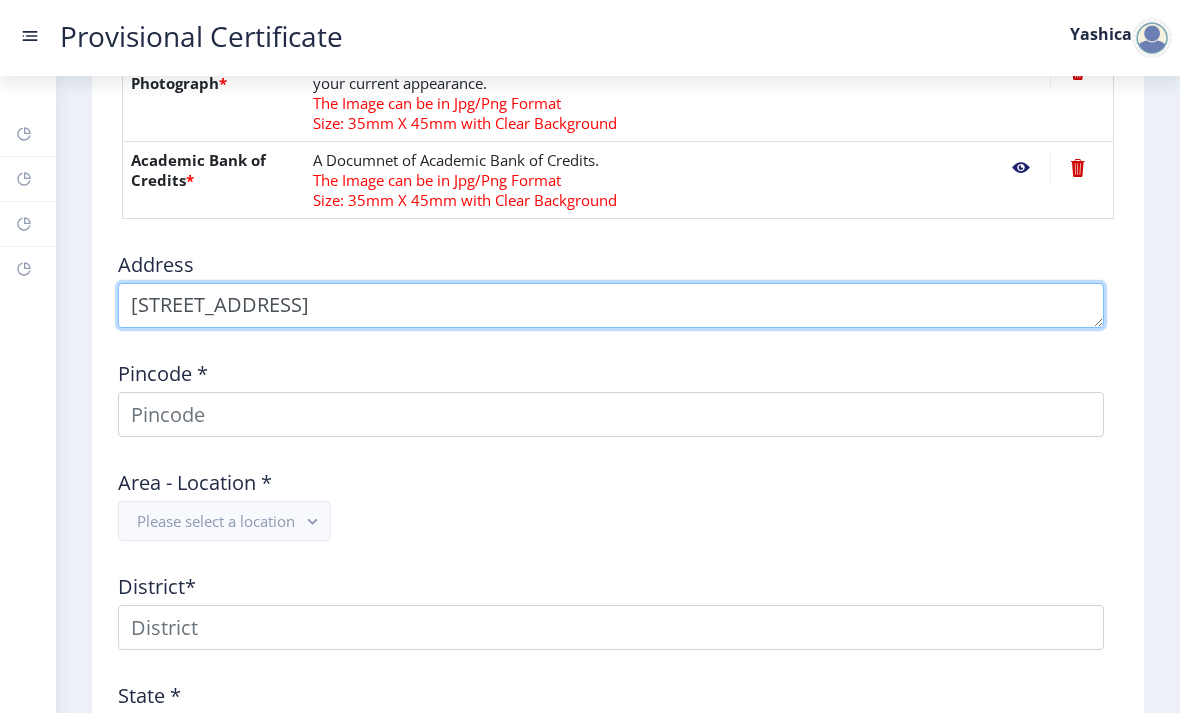 type on "[STREET_ADDRESS]" 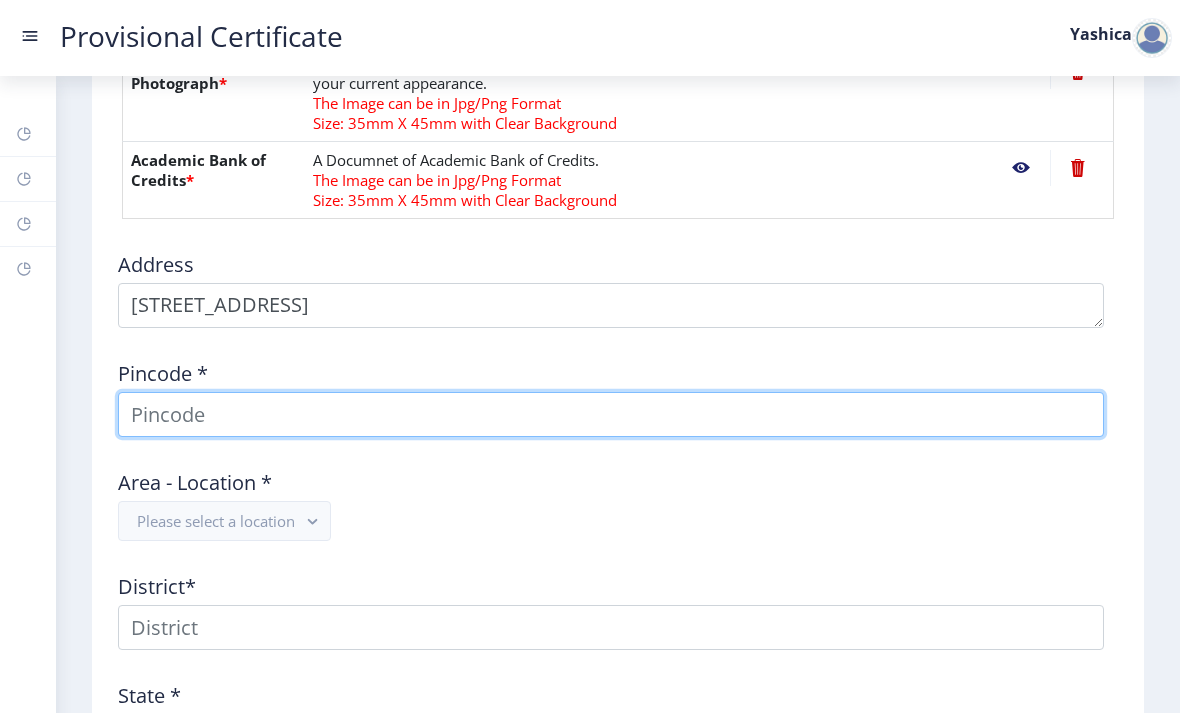 click at bounding box center [611, 414] 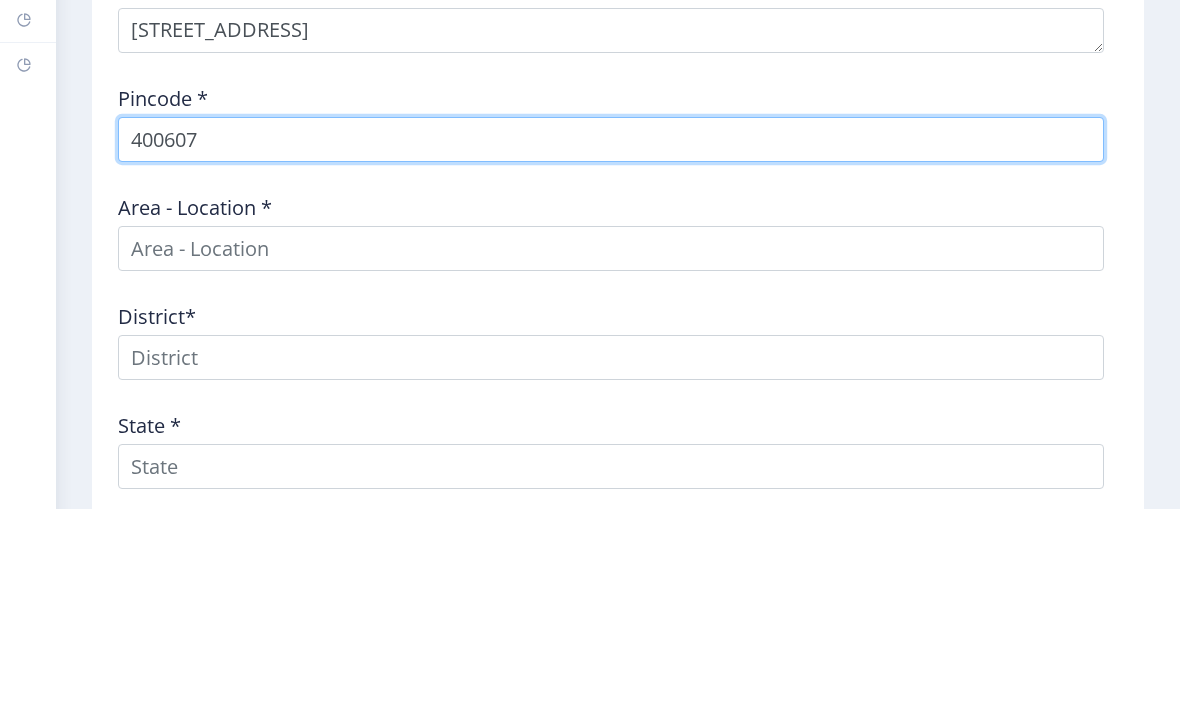 scroll, scrollTop: 1171, scrollLeft: 0, axis: vertical 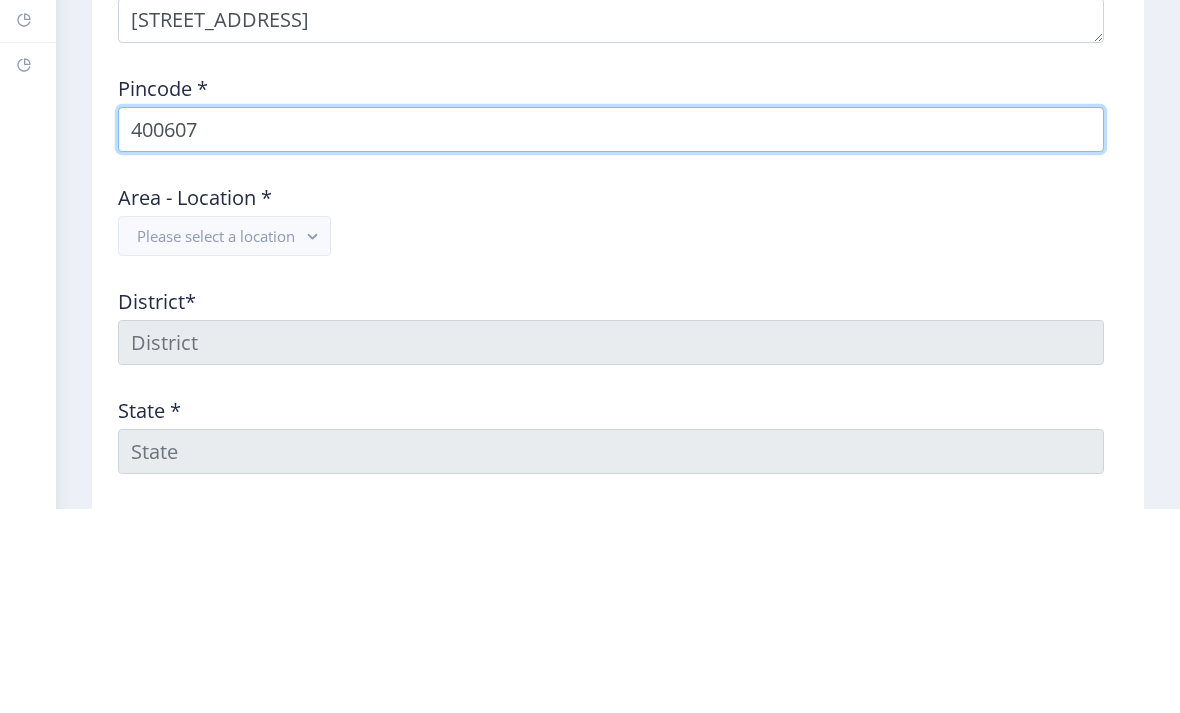 type on "400607" 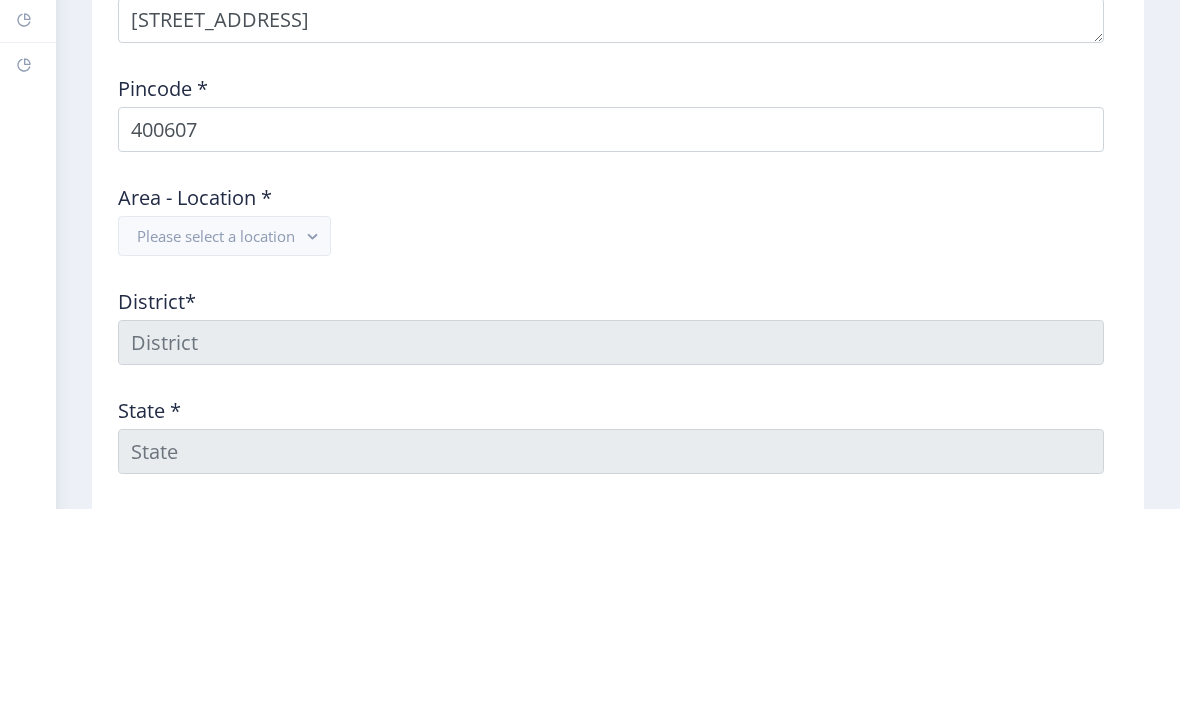 click on "Please select a location" 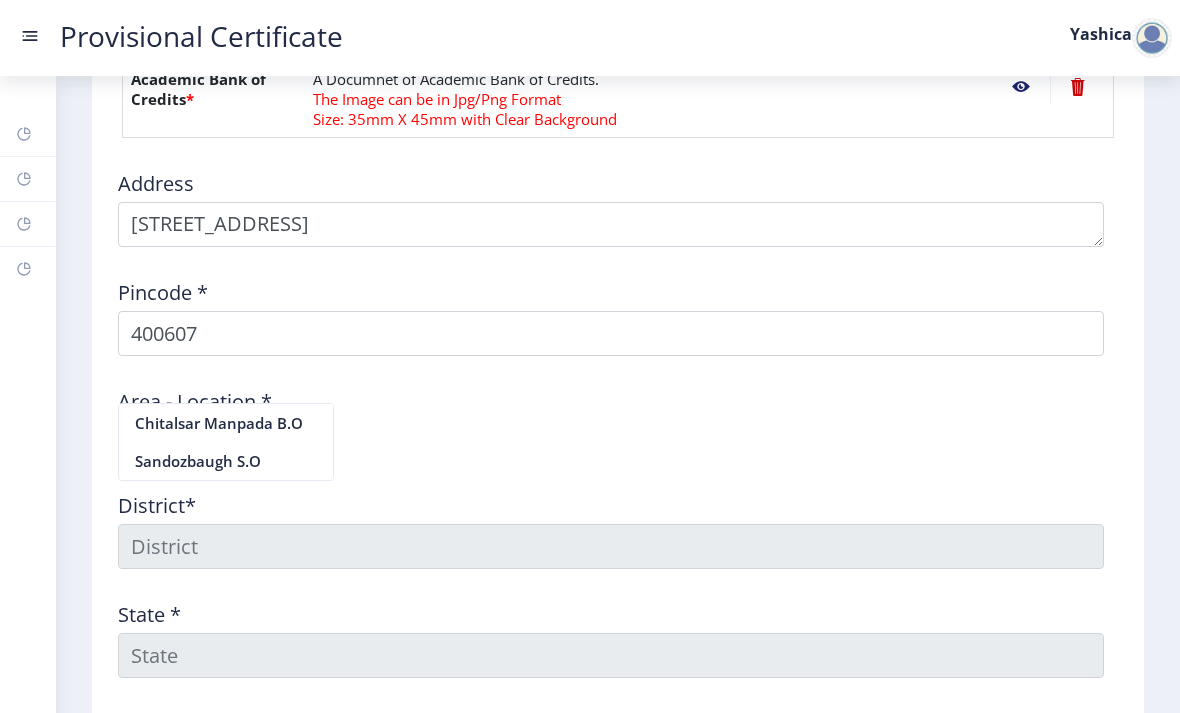 click on "Please select a location" 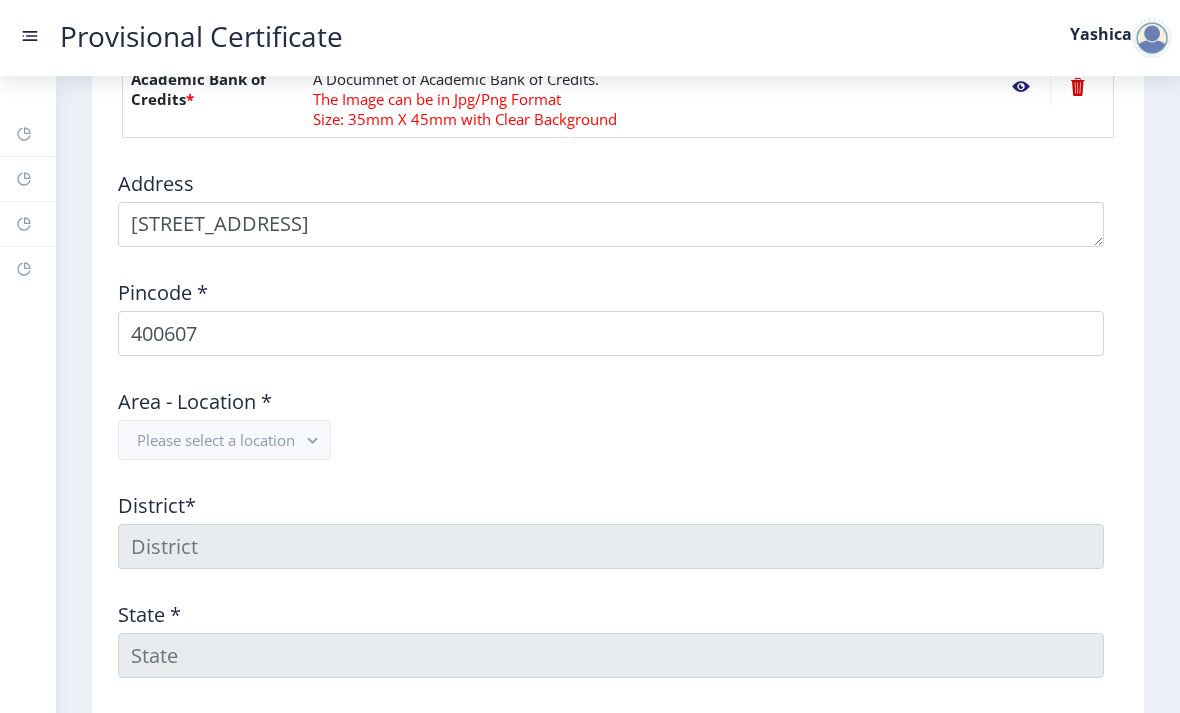 click on "Please select a location" 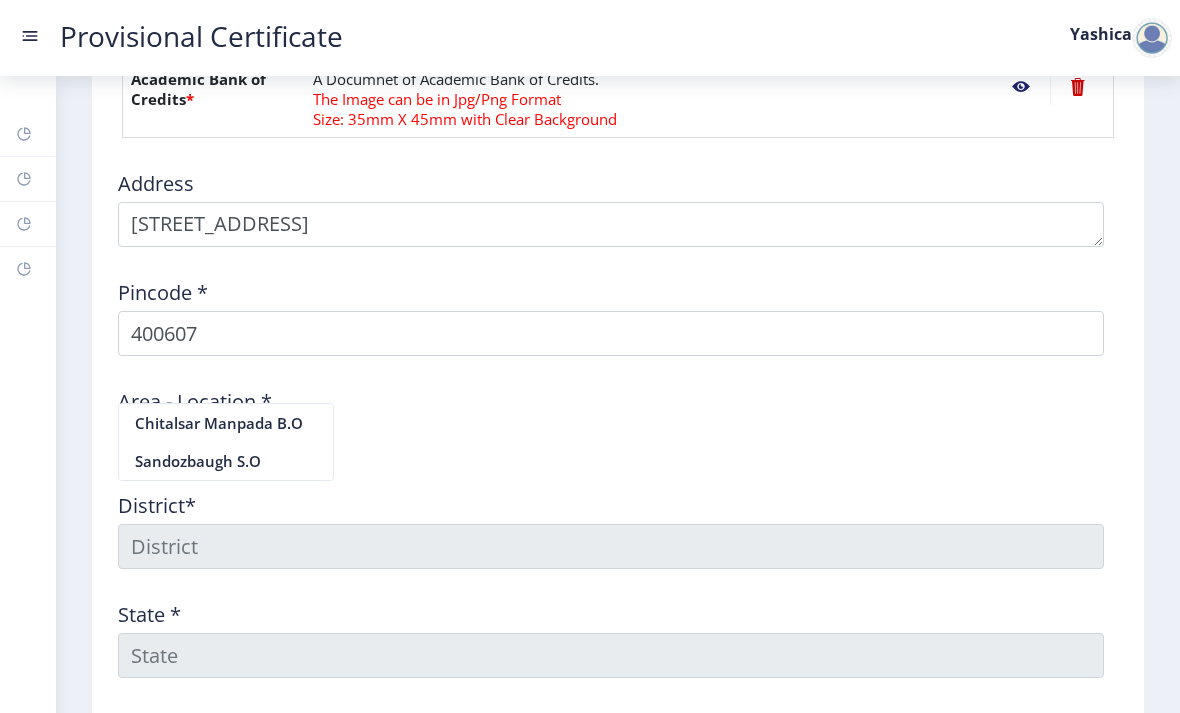 click on "Please select a location" 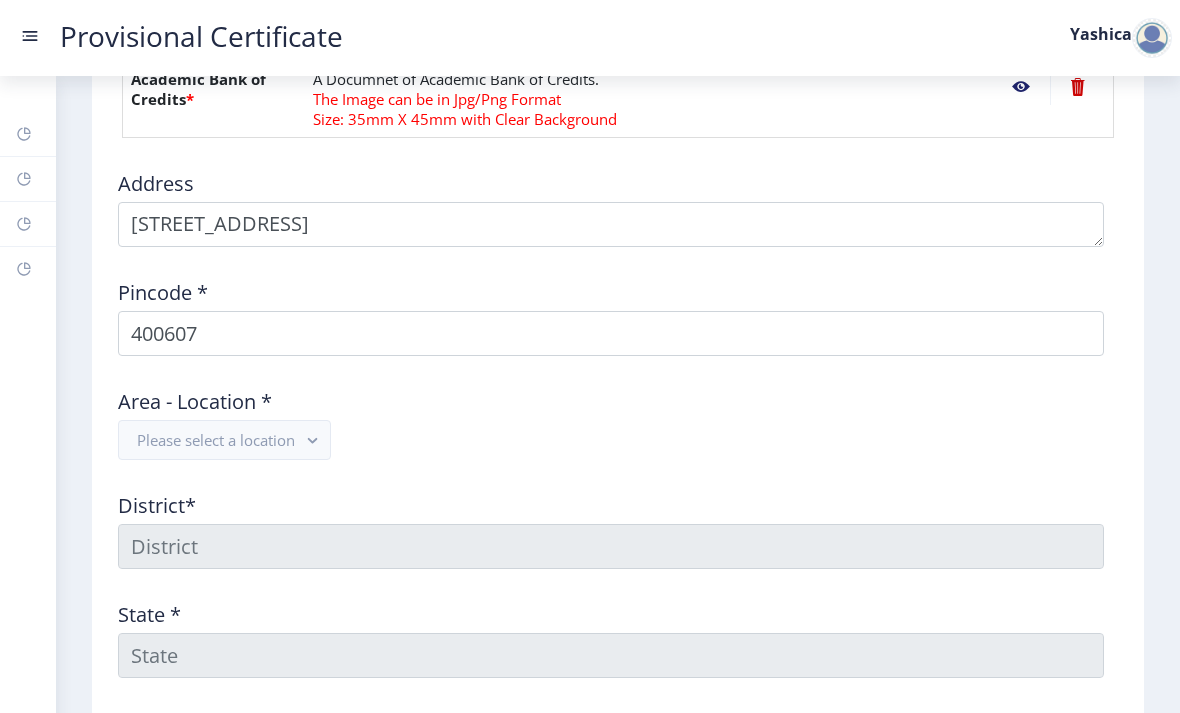click on "Please select a location" 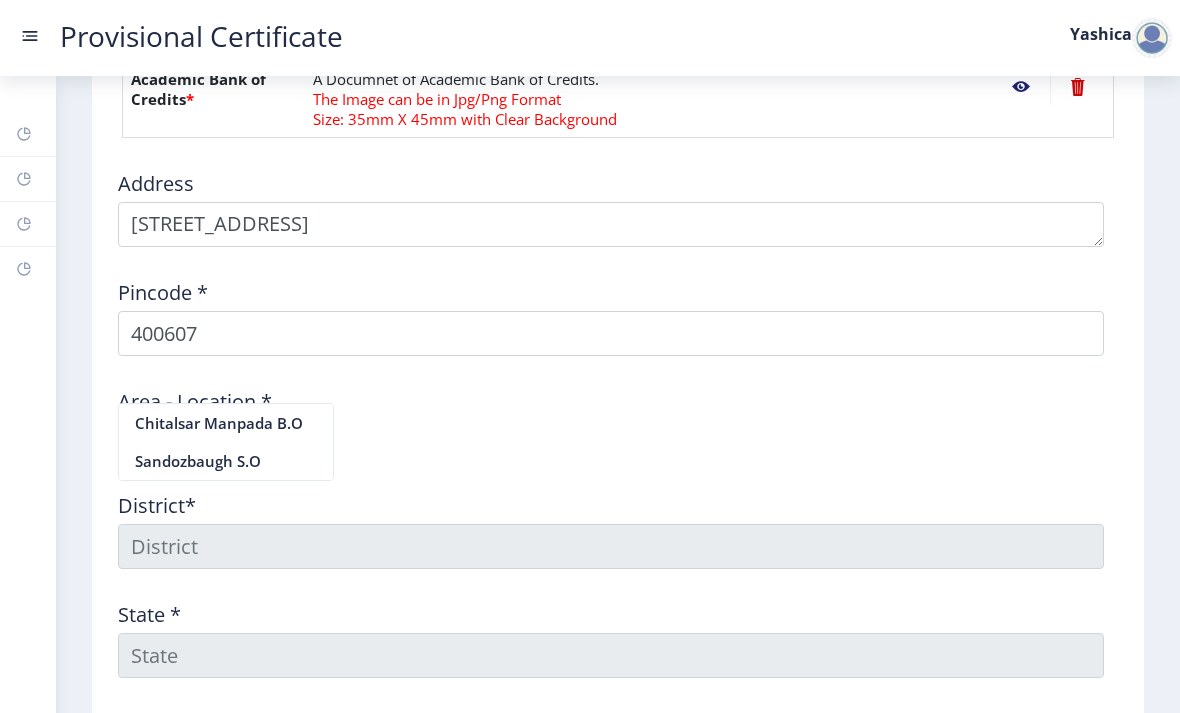 click on "Chitalsar Manpada B.O" at bounding box center (226, 423) 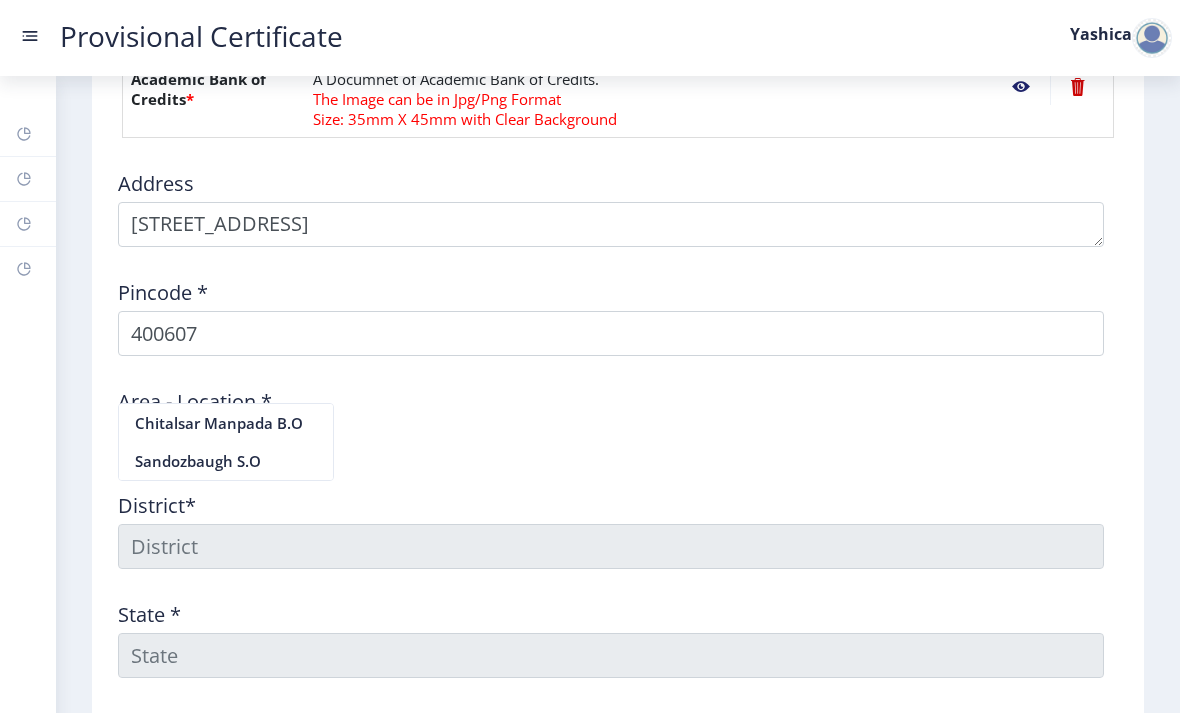 type on "THANE" 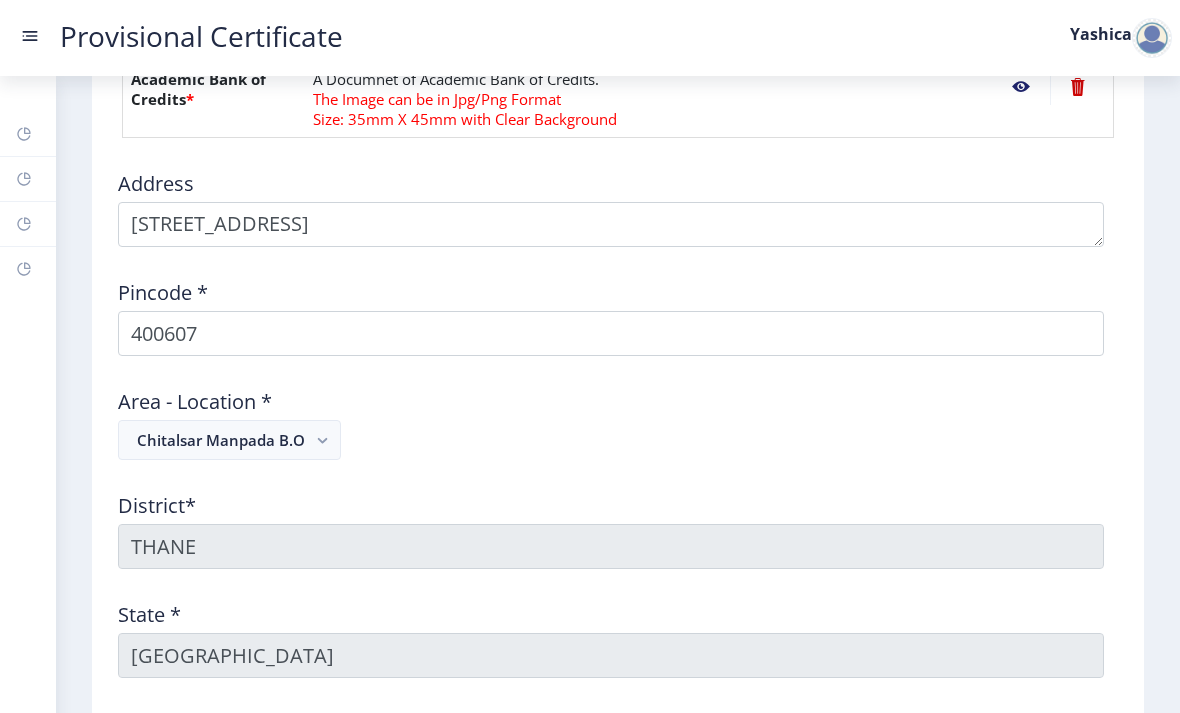 click 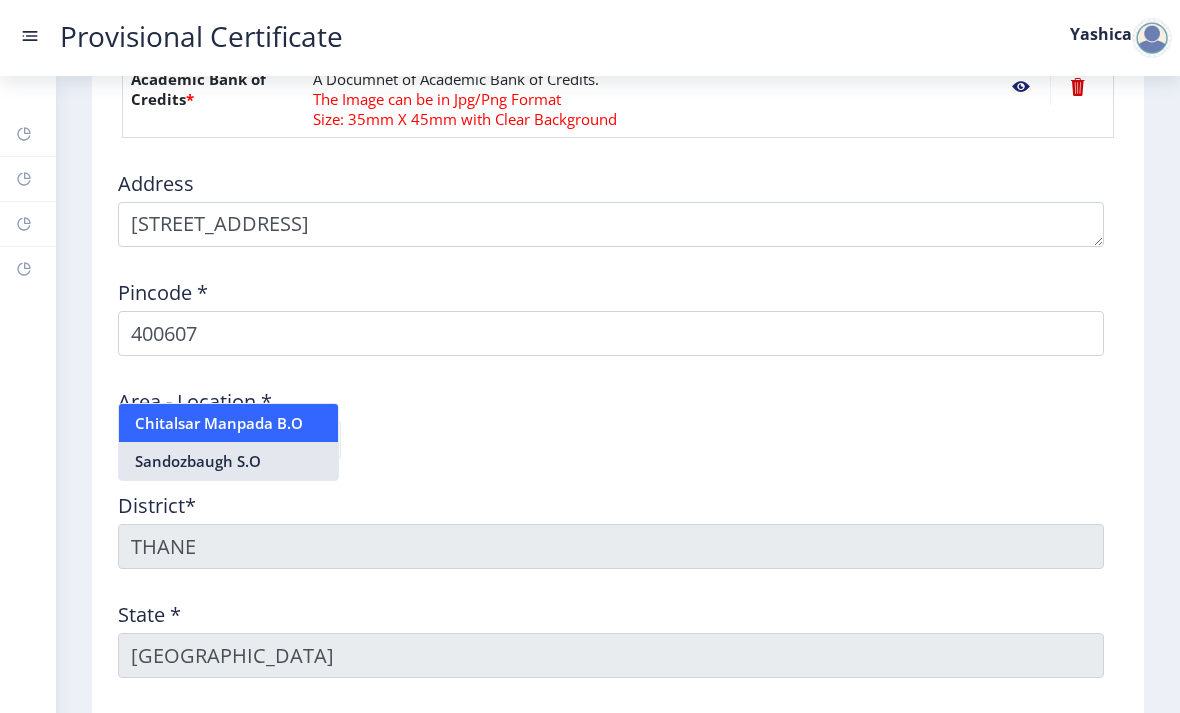 click on "Sandozbaugh S.O" at bounding box center (228, 461) 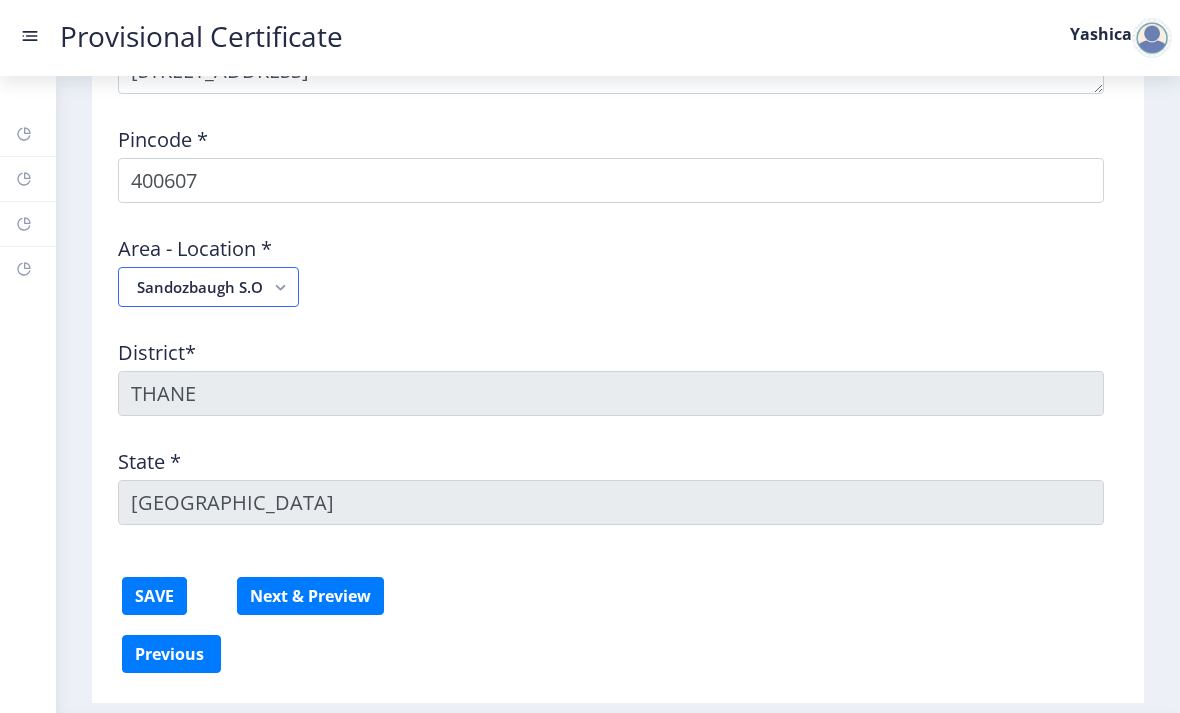 scroll, scrollTop: 1322, scrollLeft: 0, axis: vertical 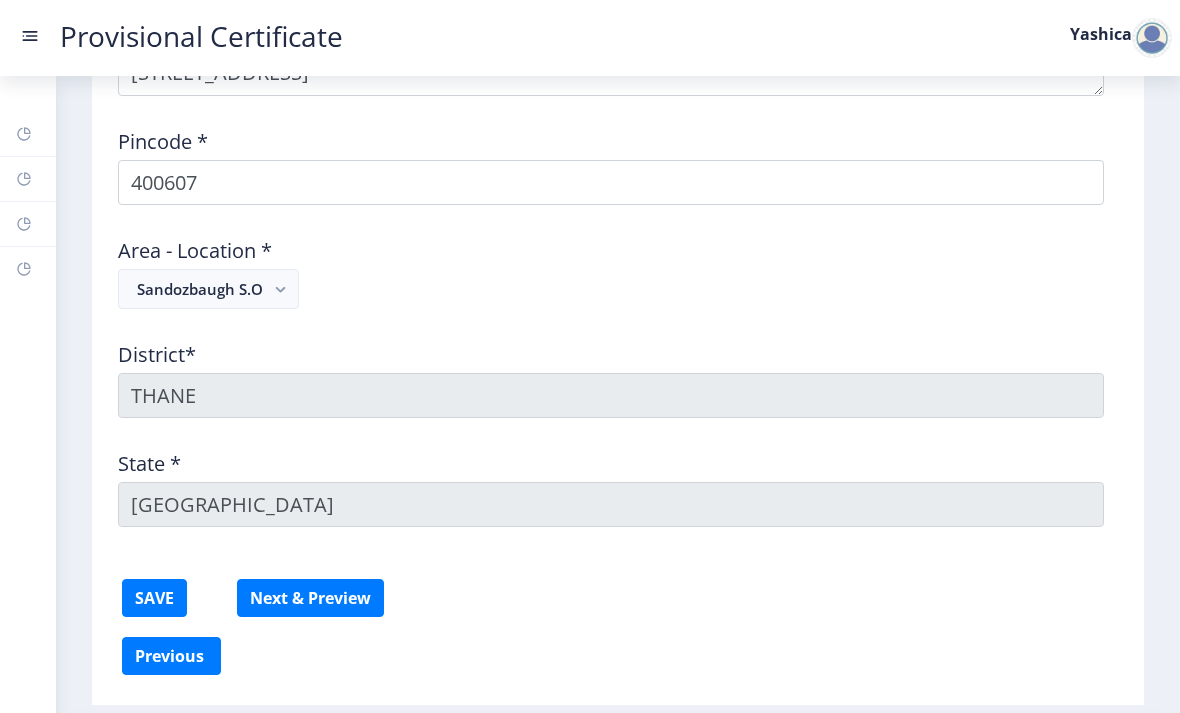 click on "SAVE" 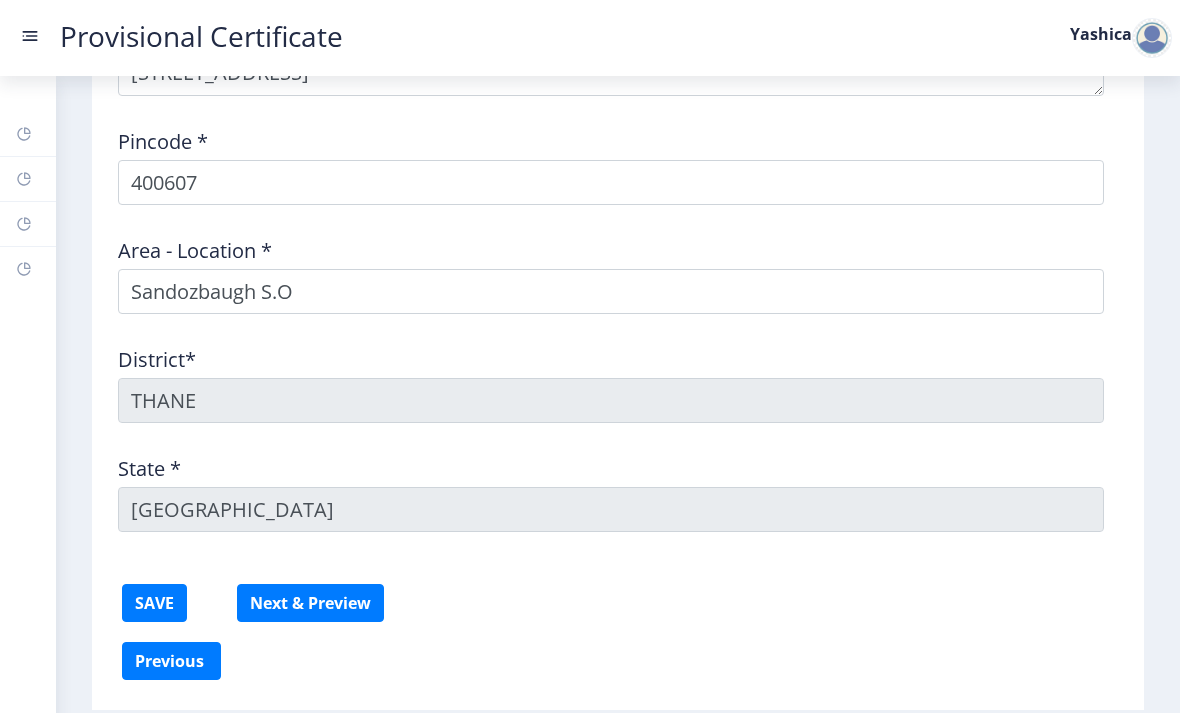 click on "Next & Preview" 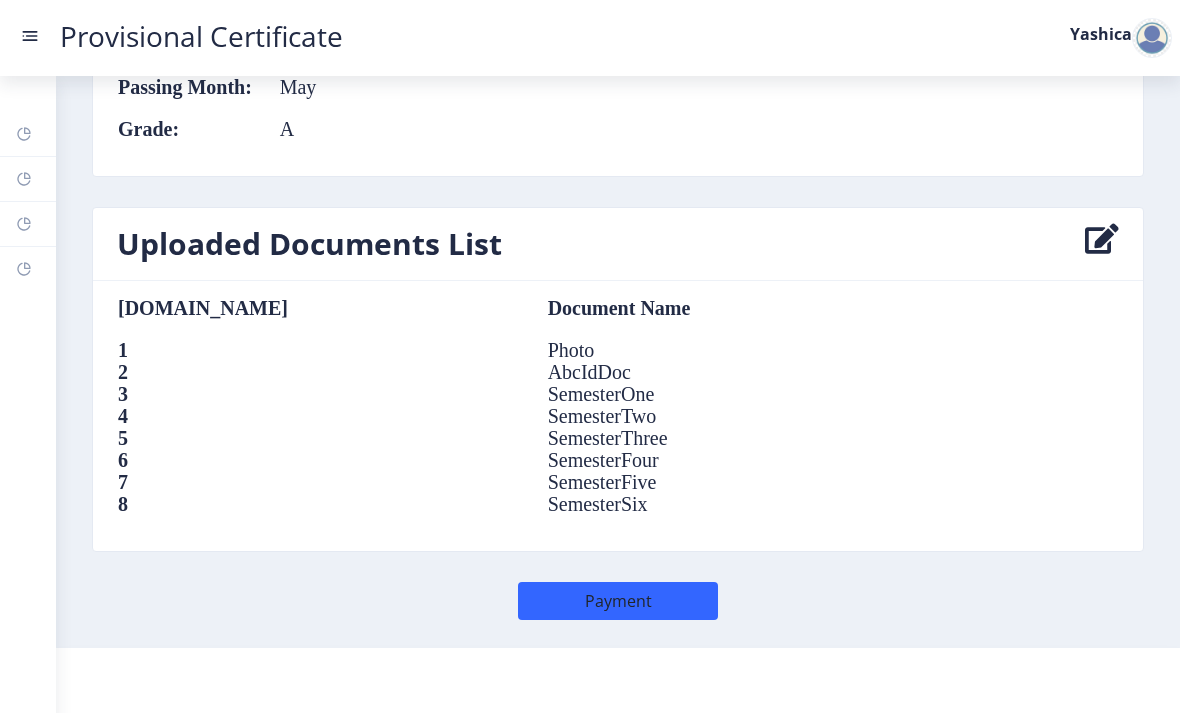 scroll, scrollTop: 2348, scrollLeft: 0, axis: vertical 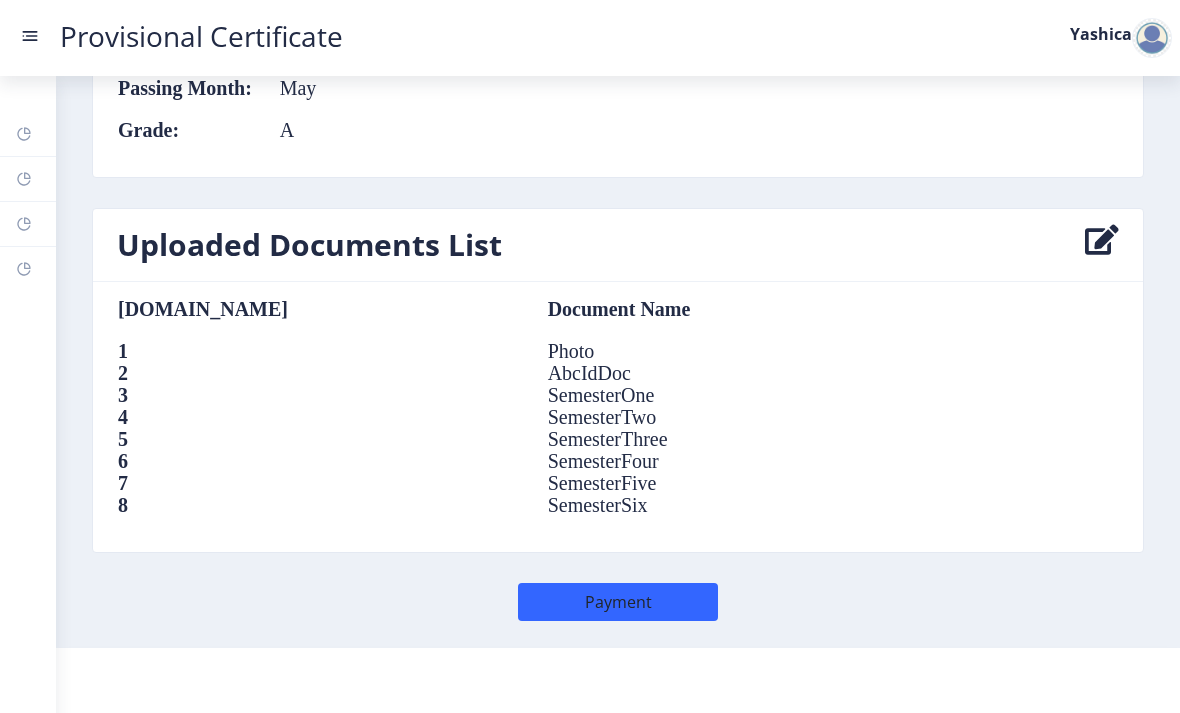 click on "SemesterSix" 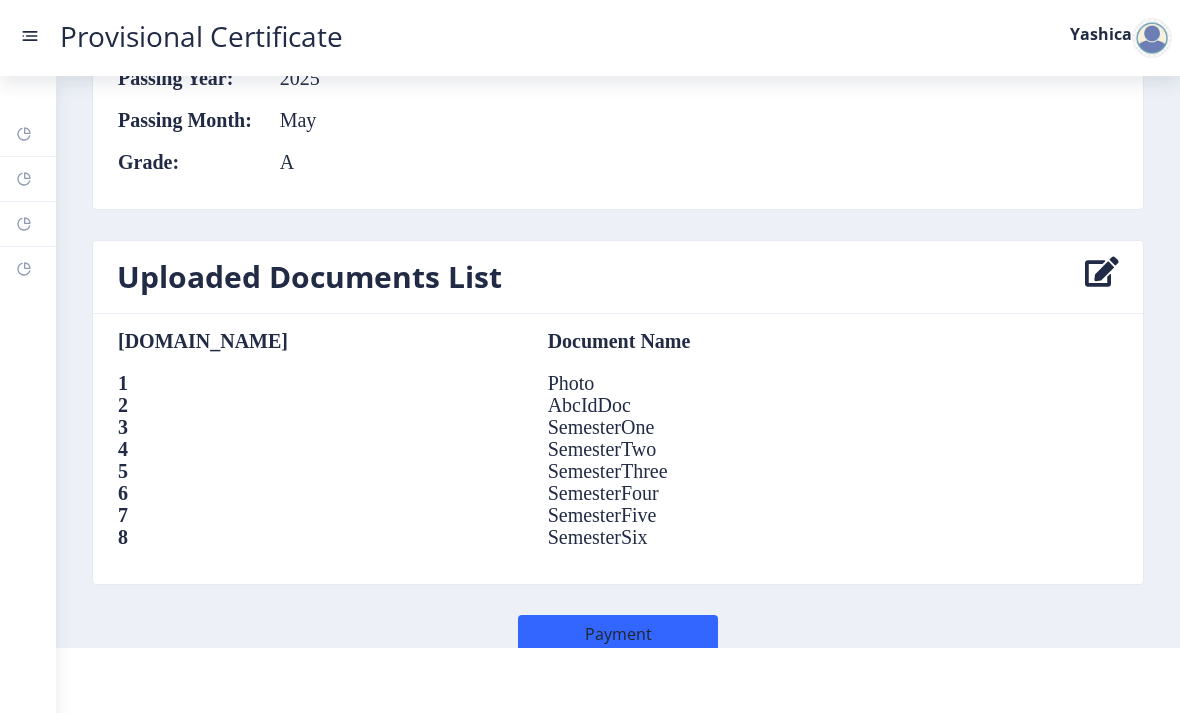 scroll, scrollTop: 2314, scrollLeft: 0, axis: vertical 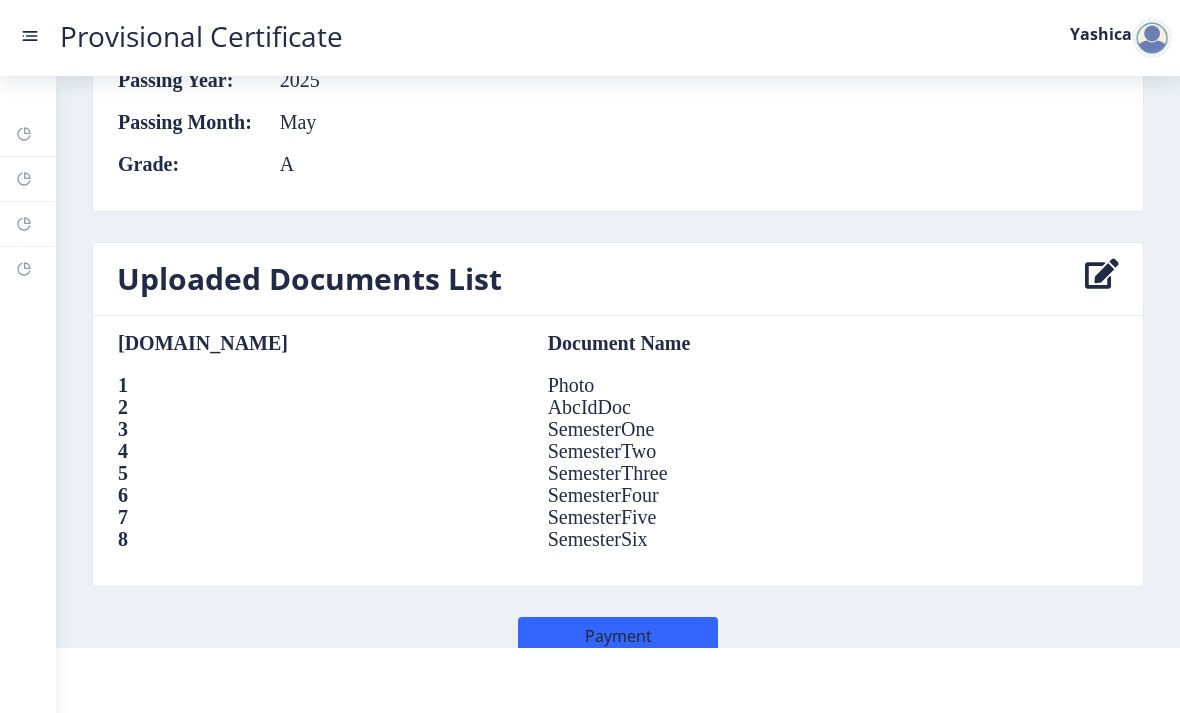 click on "Payment" 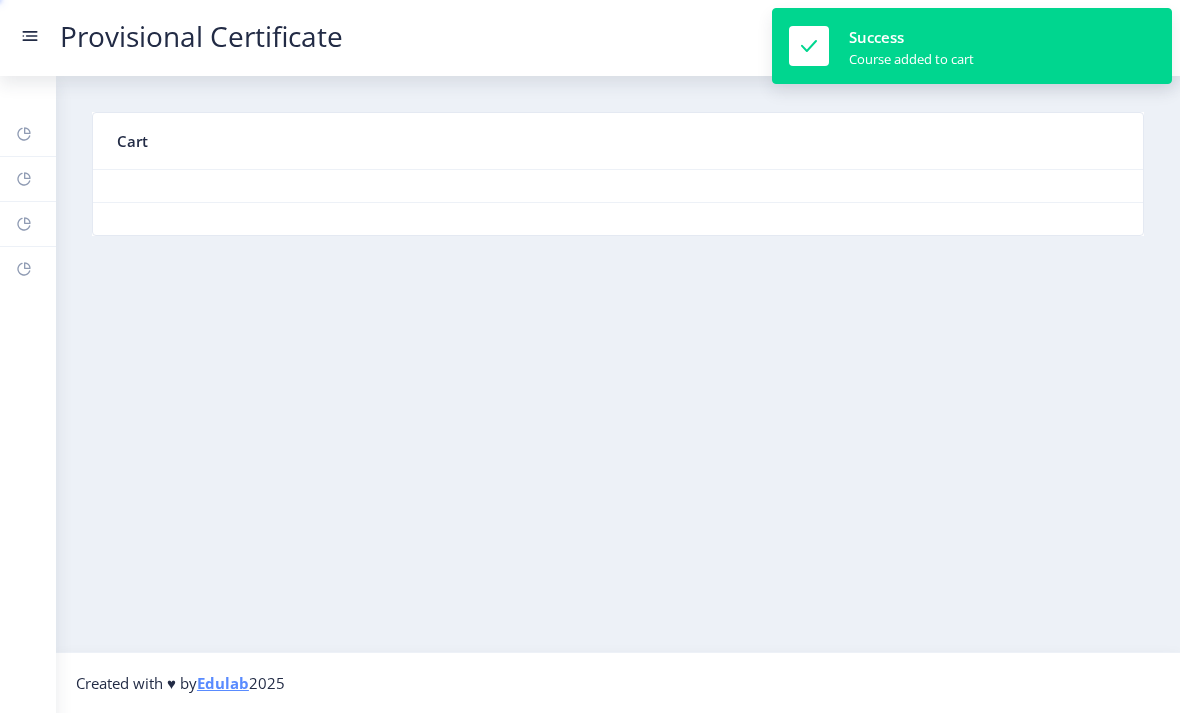 scroll, scrollTop: 0, scrollLeft: 0, axis: both 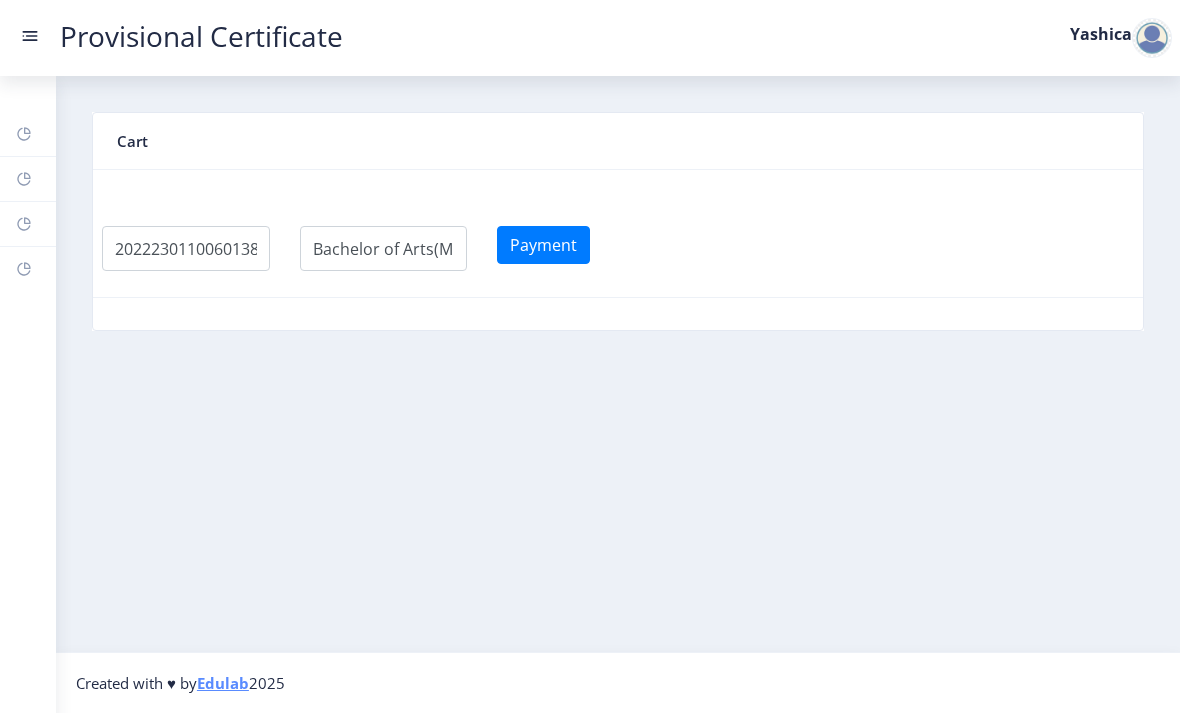 click on "Payment" 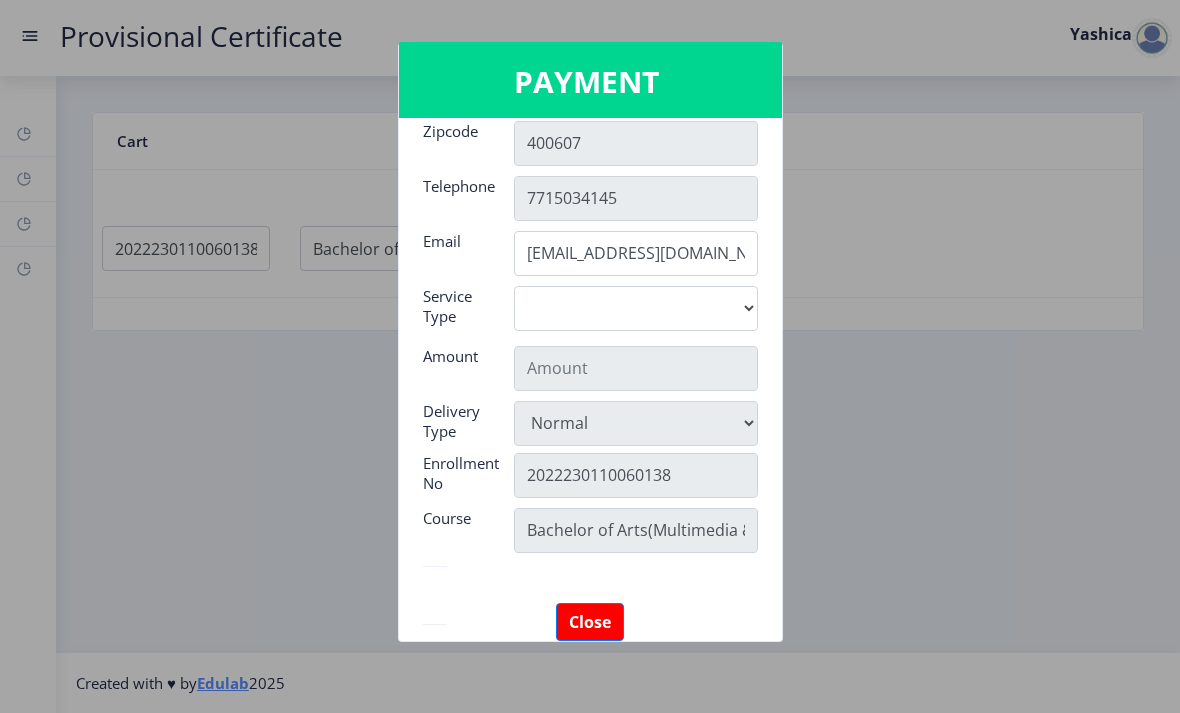 scroll, scrollTop: 223, scrollLeft: 0, axis: vertical 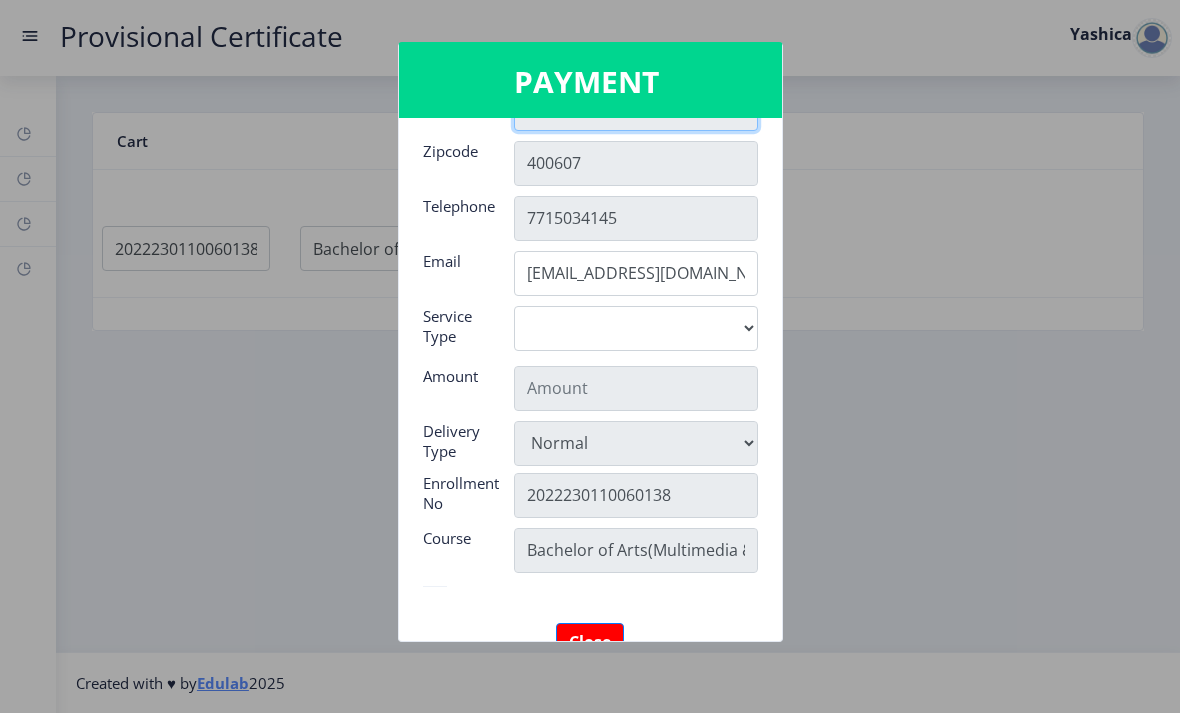 click on "[GEOGRAPHIC_DATA]" 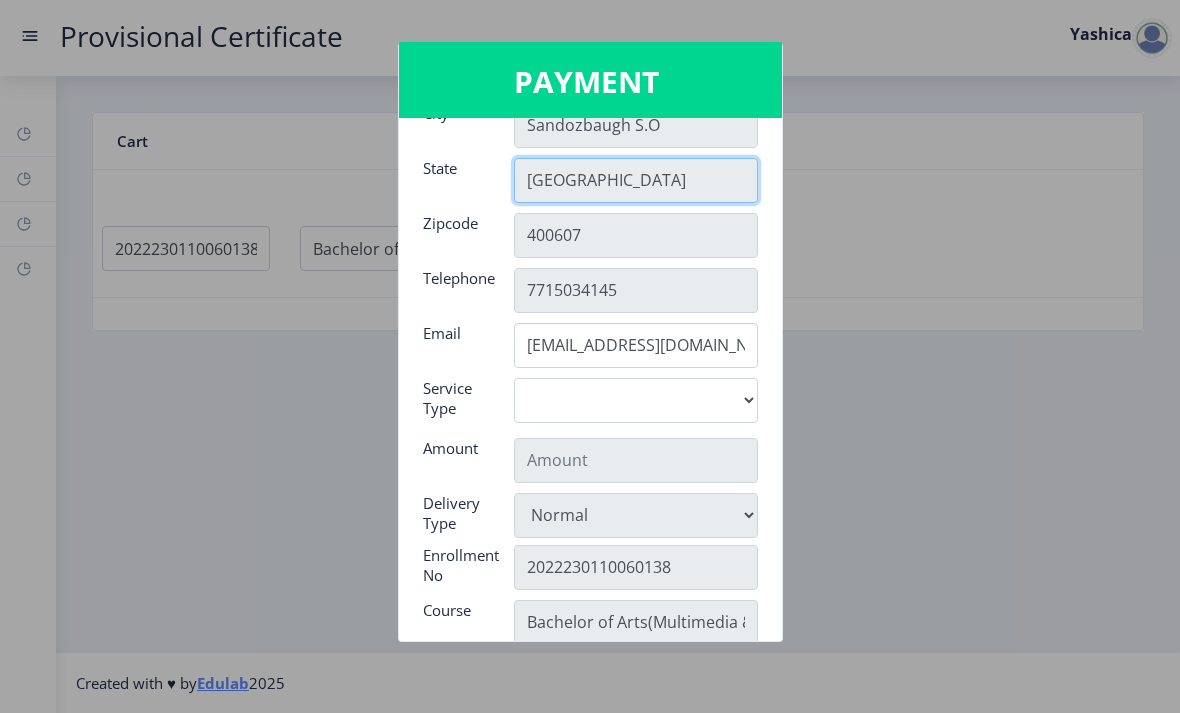 scroll, scrollTop: 146, scrollLeft: 0, axis: vertical 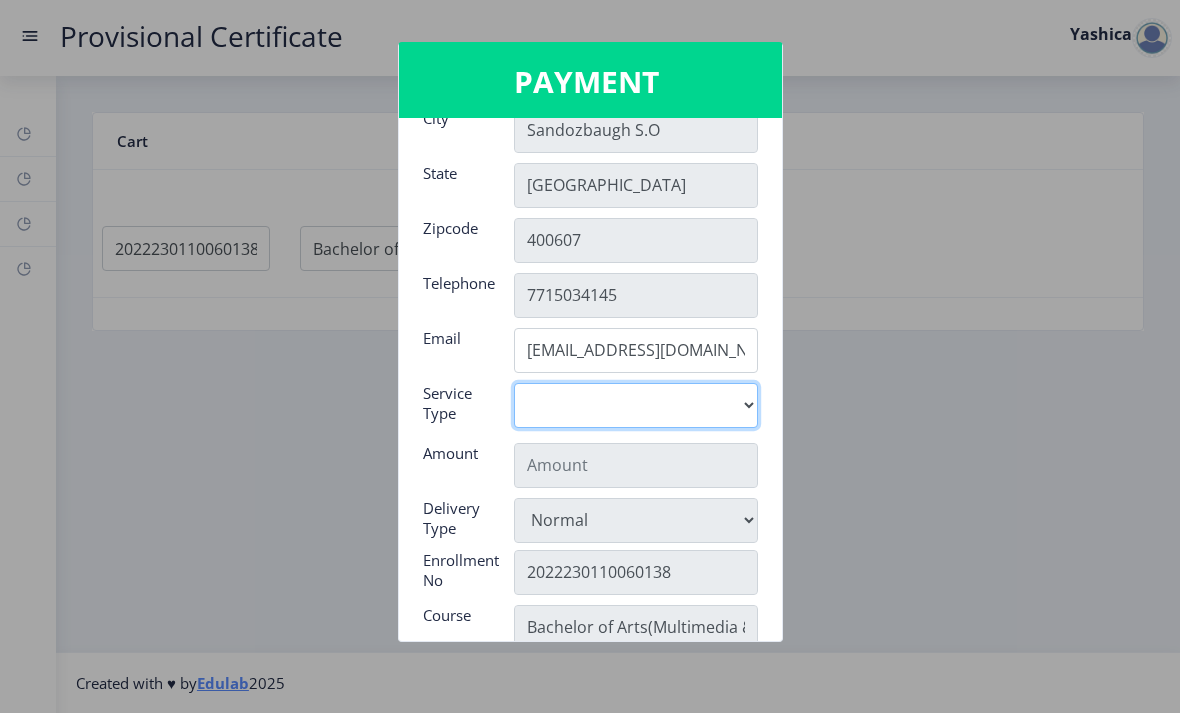 click on "Digital" at bounding box center [636, 405] 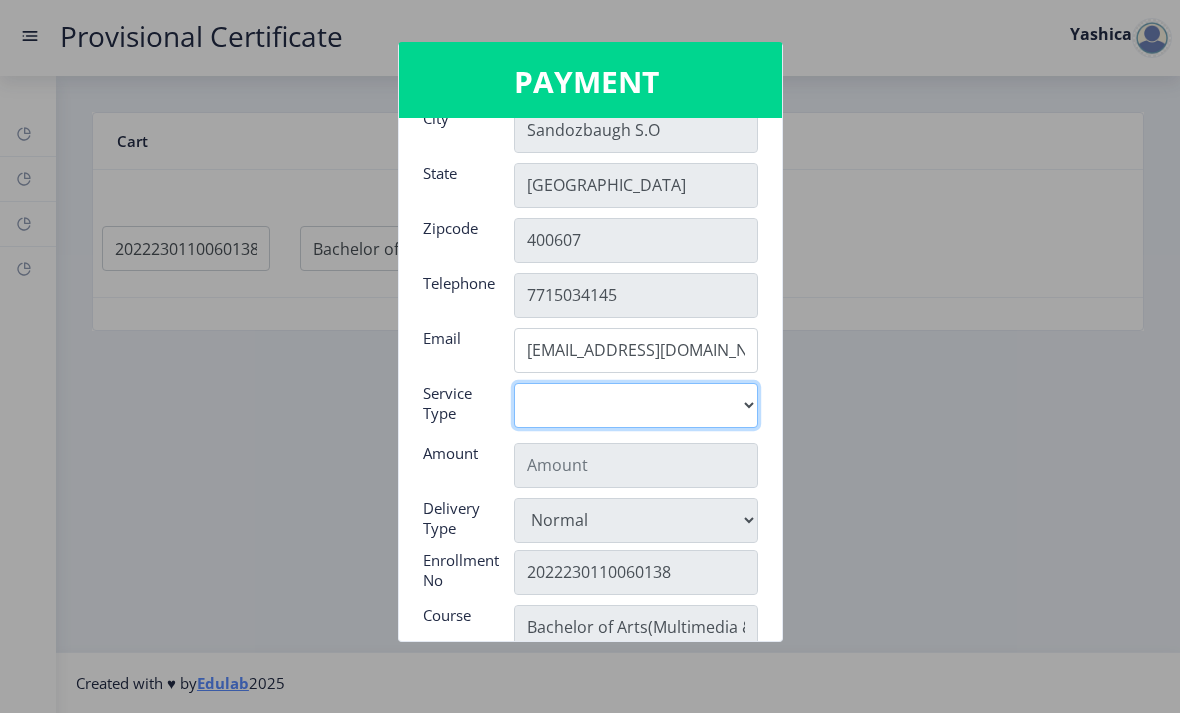 select on "old" 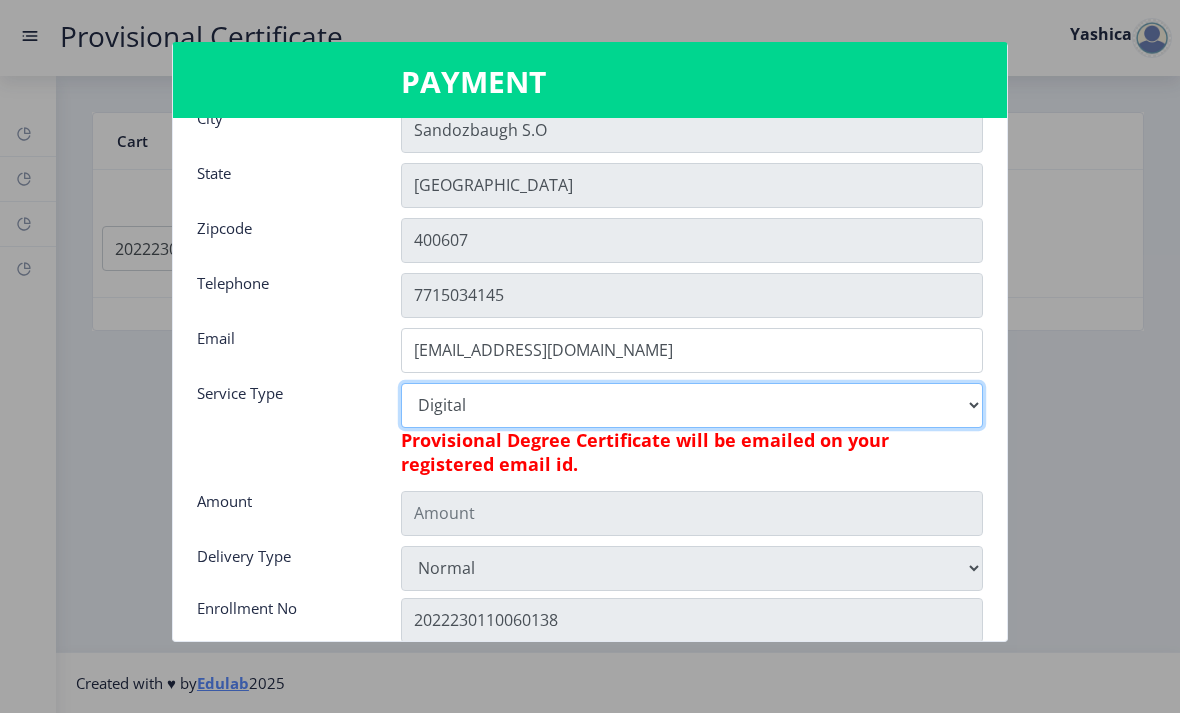 type on "795" 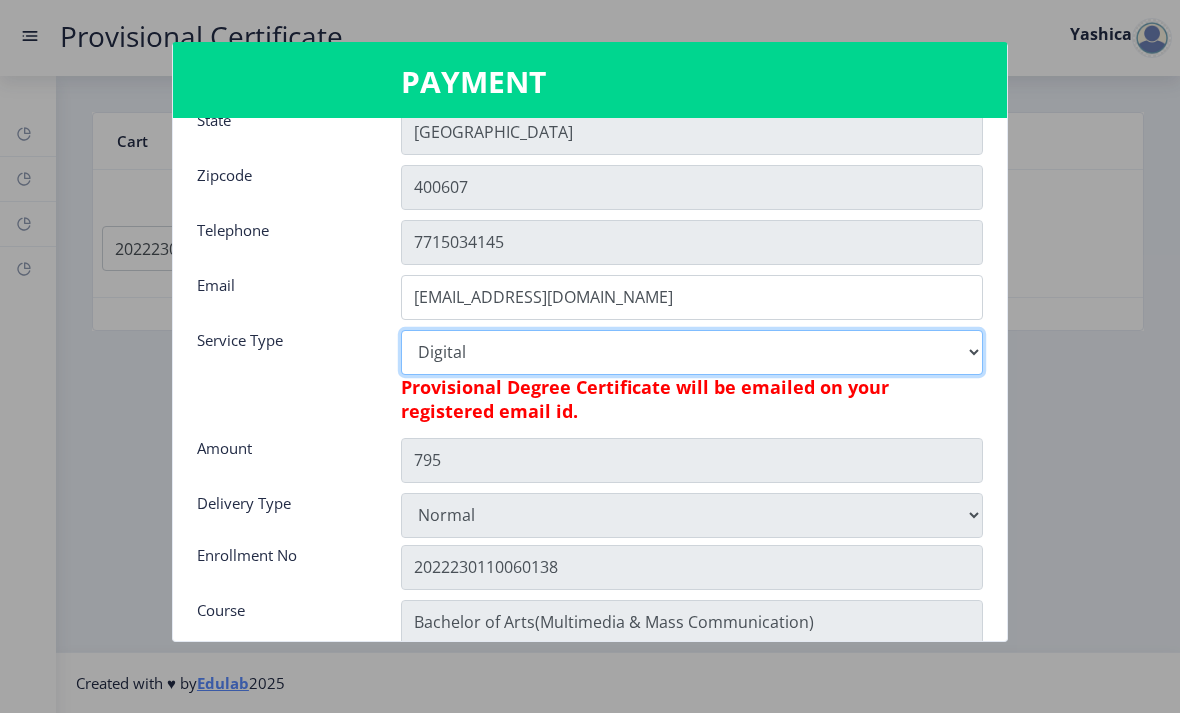 scroll, scrollTop: 256, scrollLeft: 0, axis: vertical 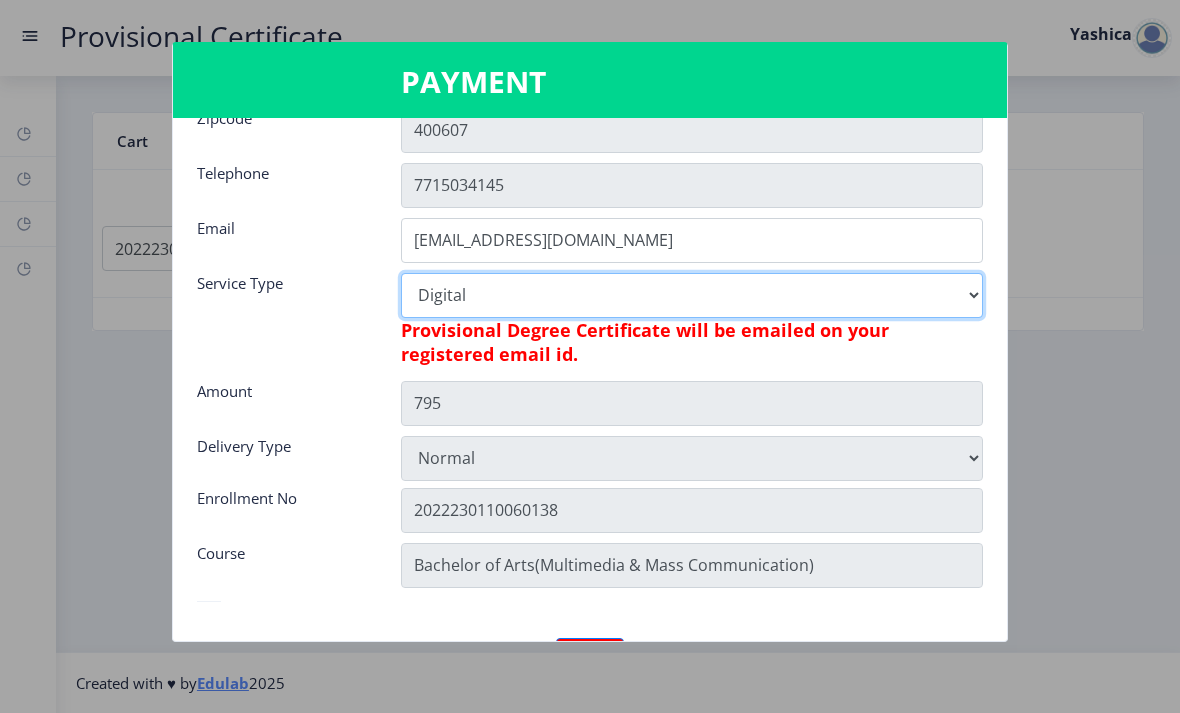 click on "Digital" at bounding box center [692, 295] 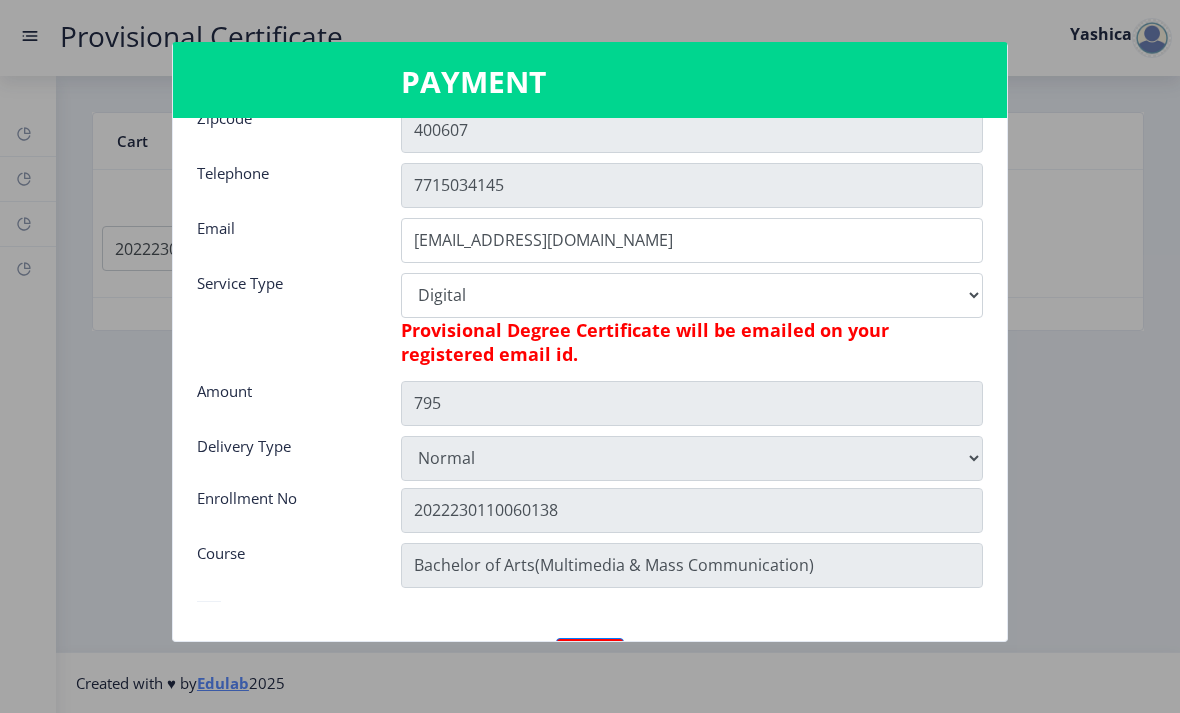 click 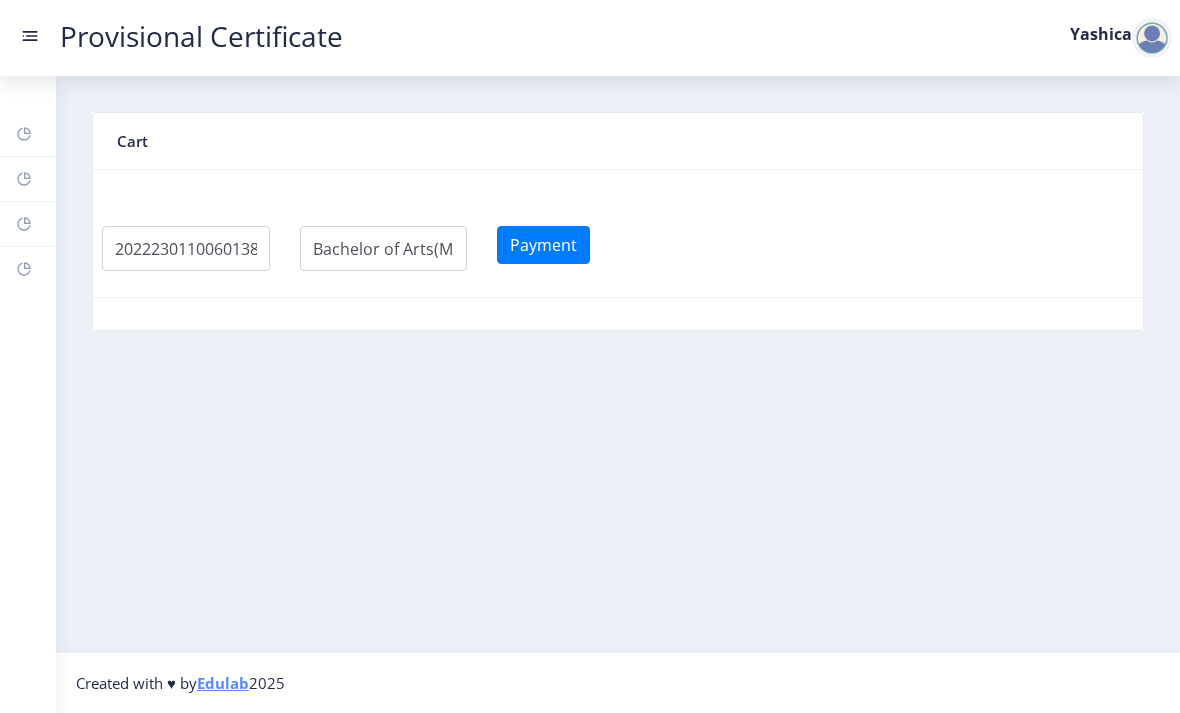 click on "Payment" 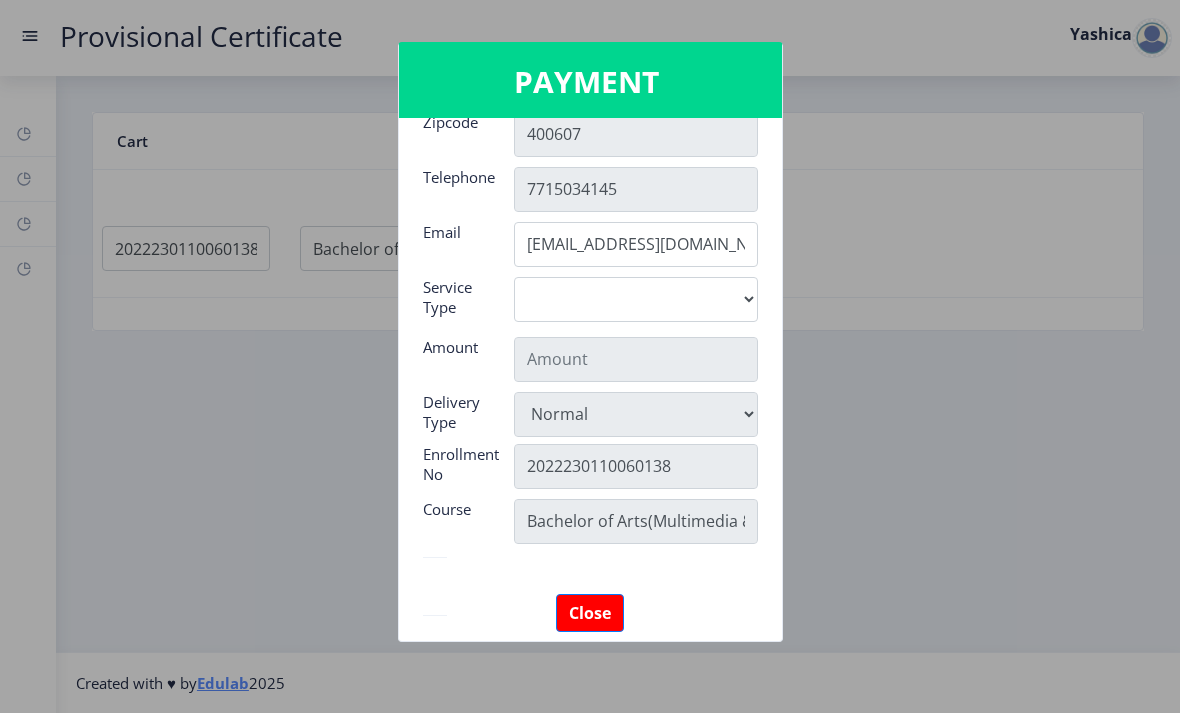 scroll, scrollTop: 251, scrollLeft: 0, axis: vertical 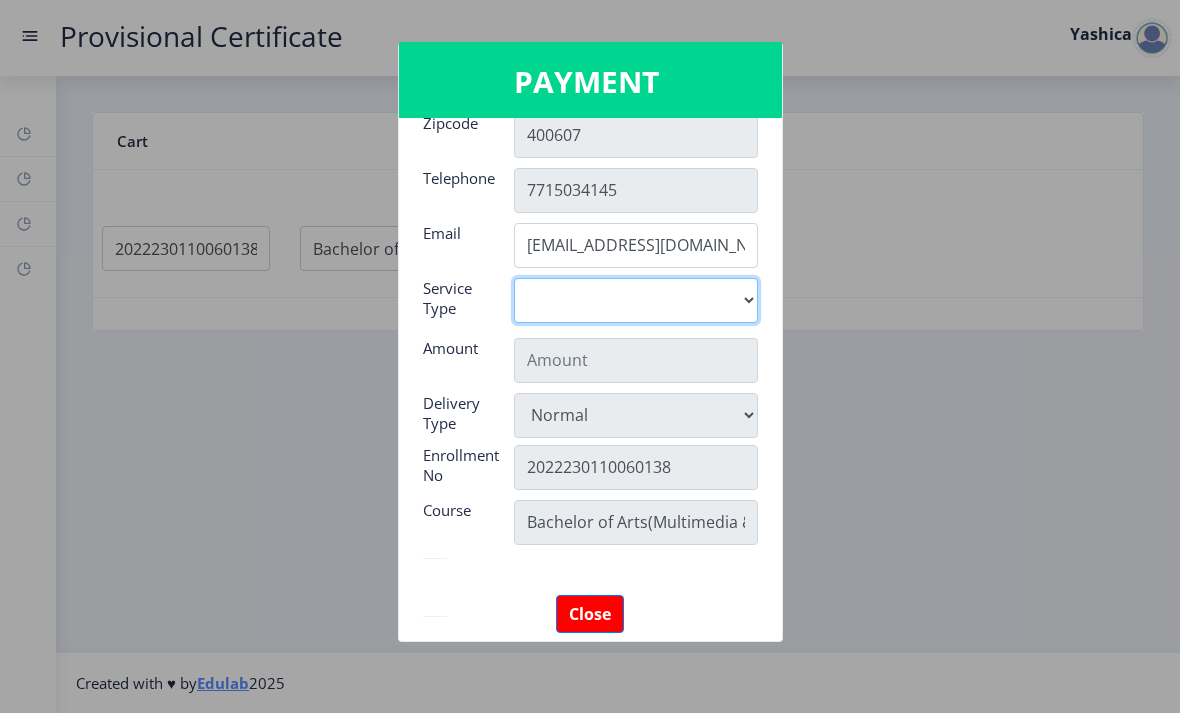 click on "Digital" at bounding box center (636, 300) 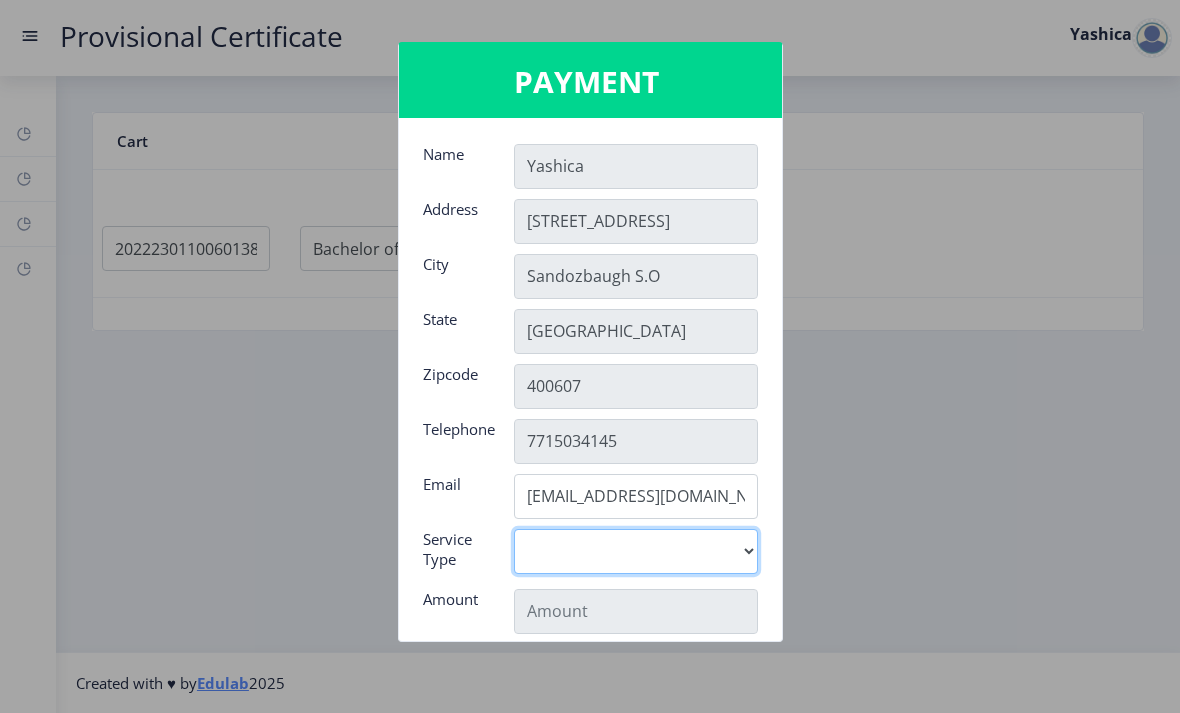 select on "old" 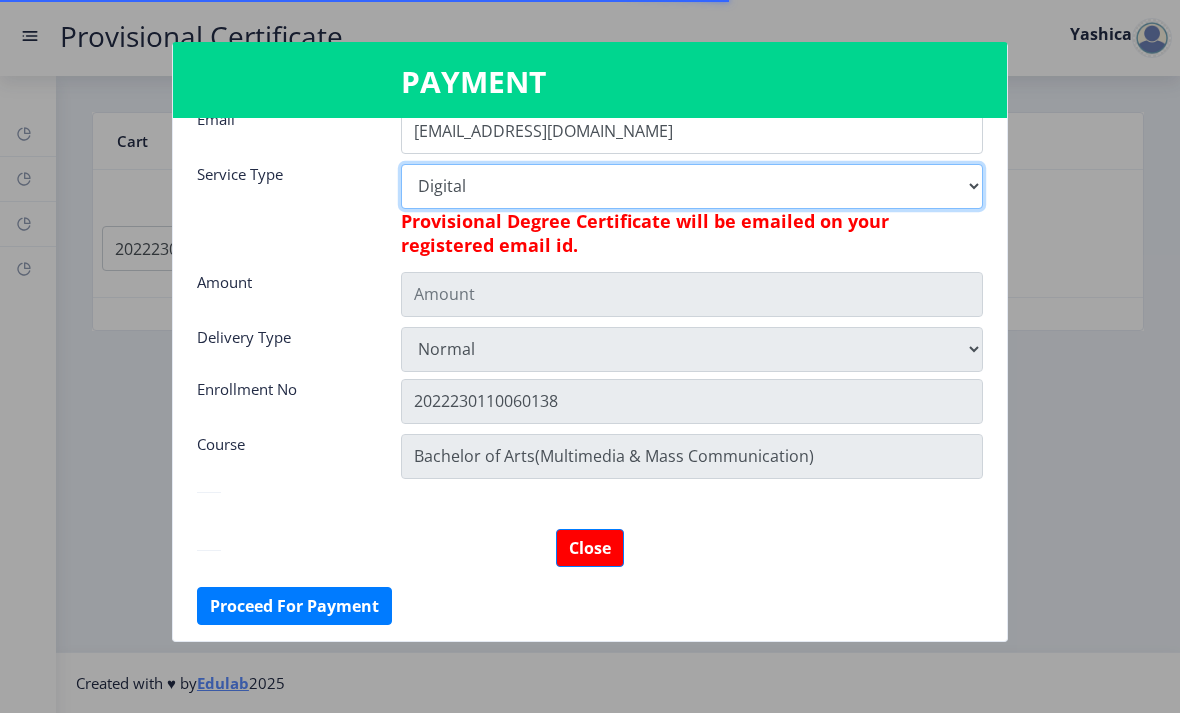 type on "795" 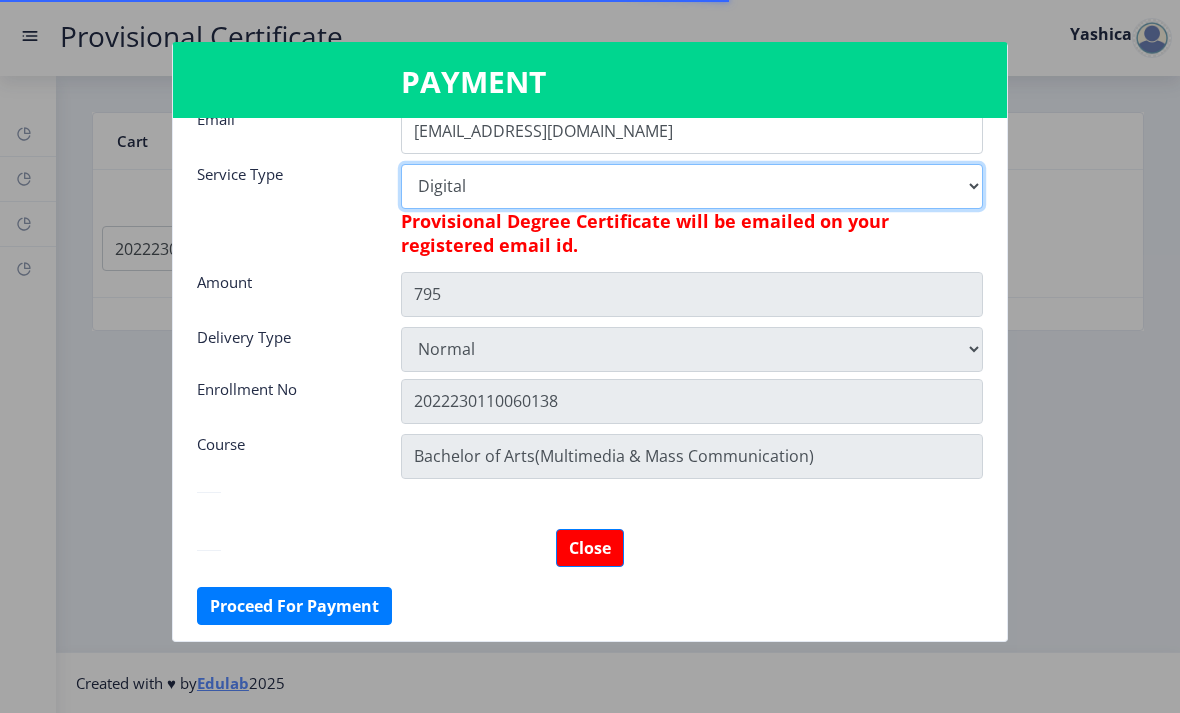 scroll, scrollTop: 365, scrollLeft: 0, axis: vertical 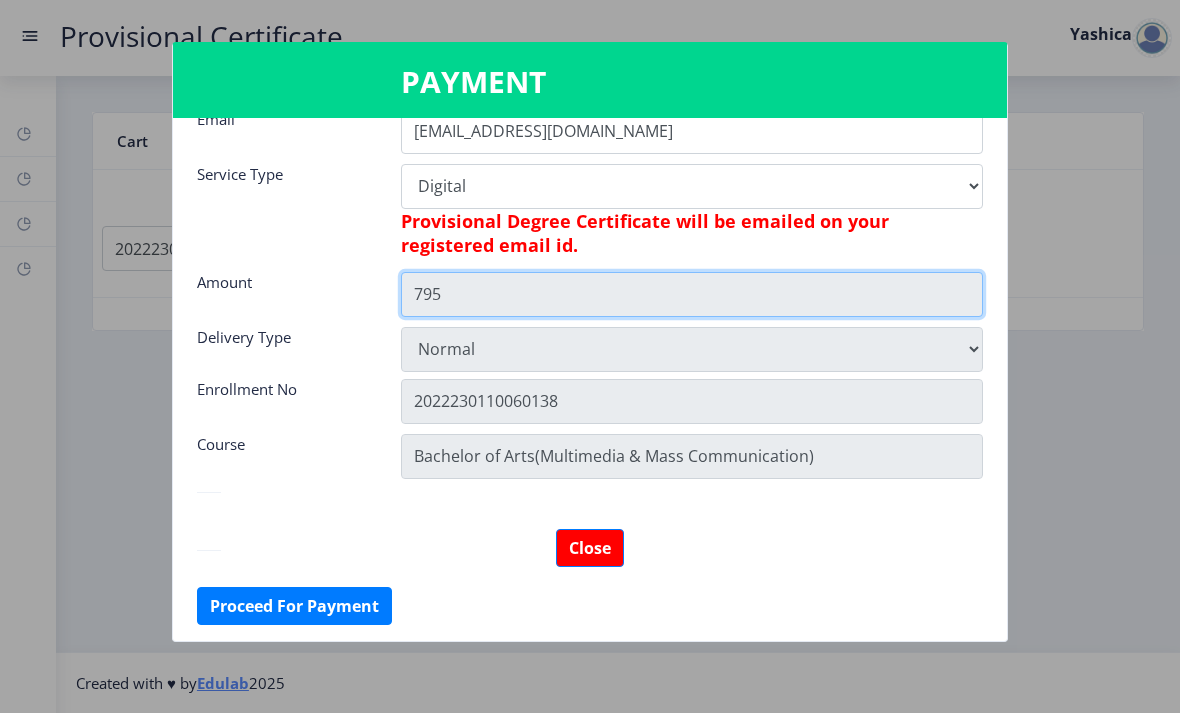 click on "795" 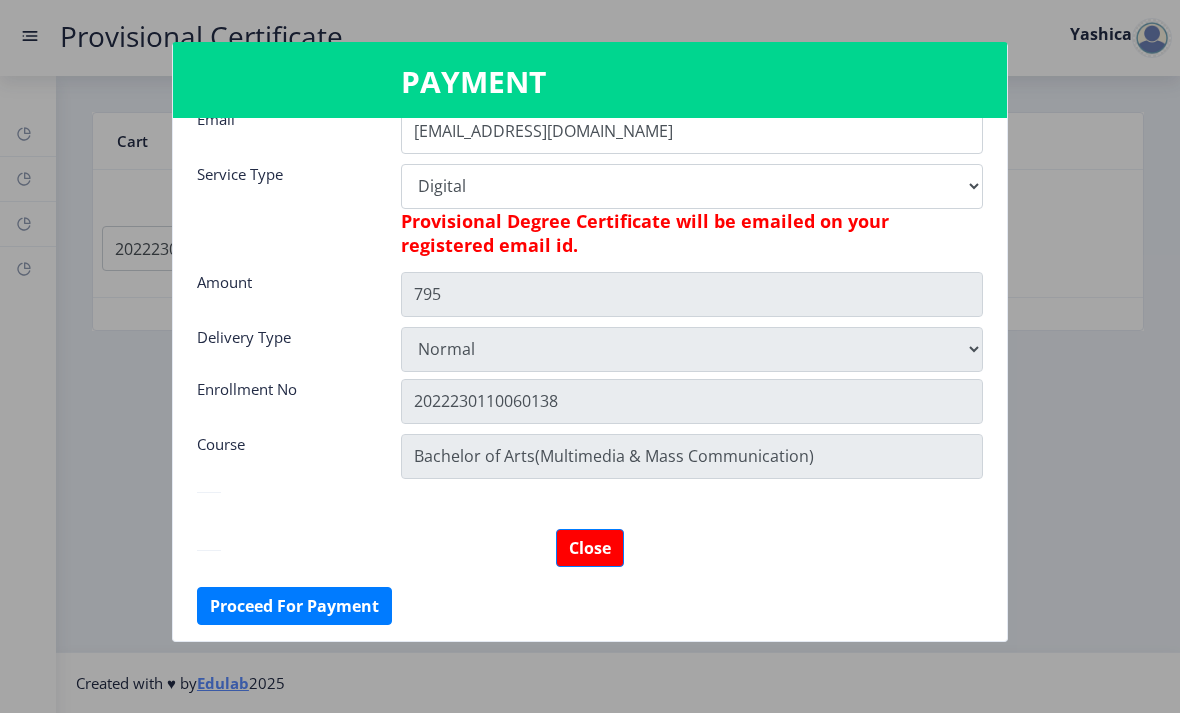click on "Proceed For Payment" 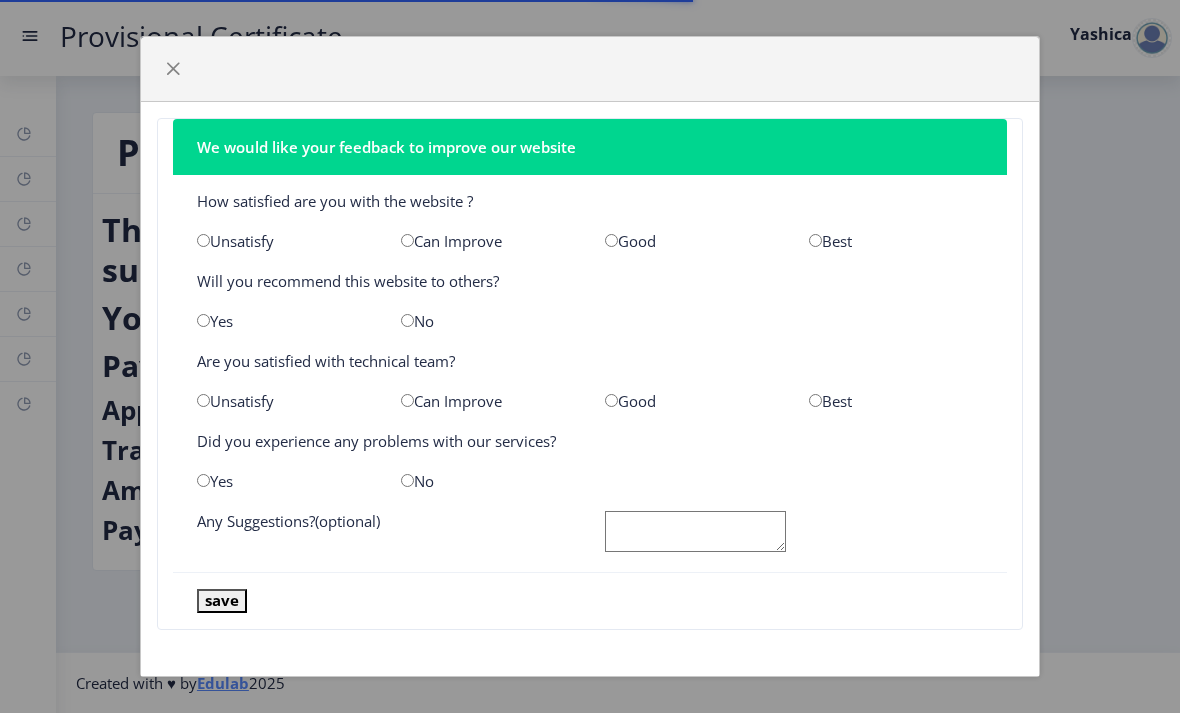 scroll, scrollTop: 0, scrollLeft: 0, axis: both 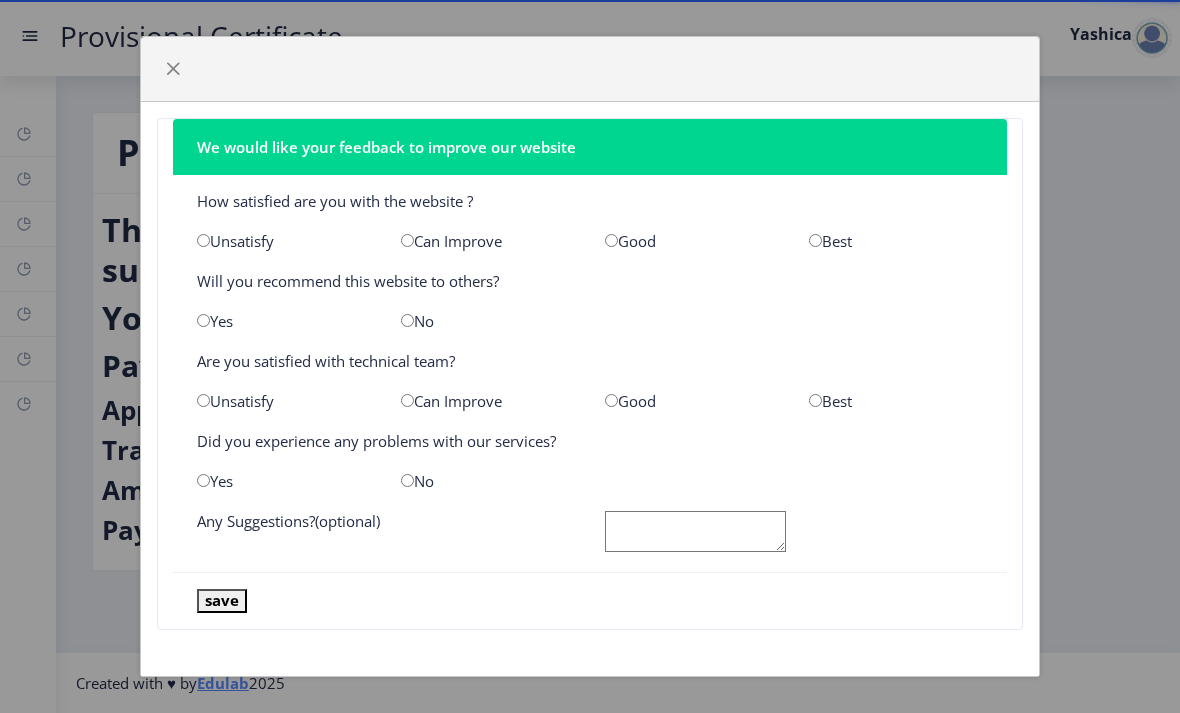 click at bounding box center (611, 240) 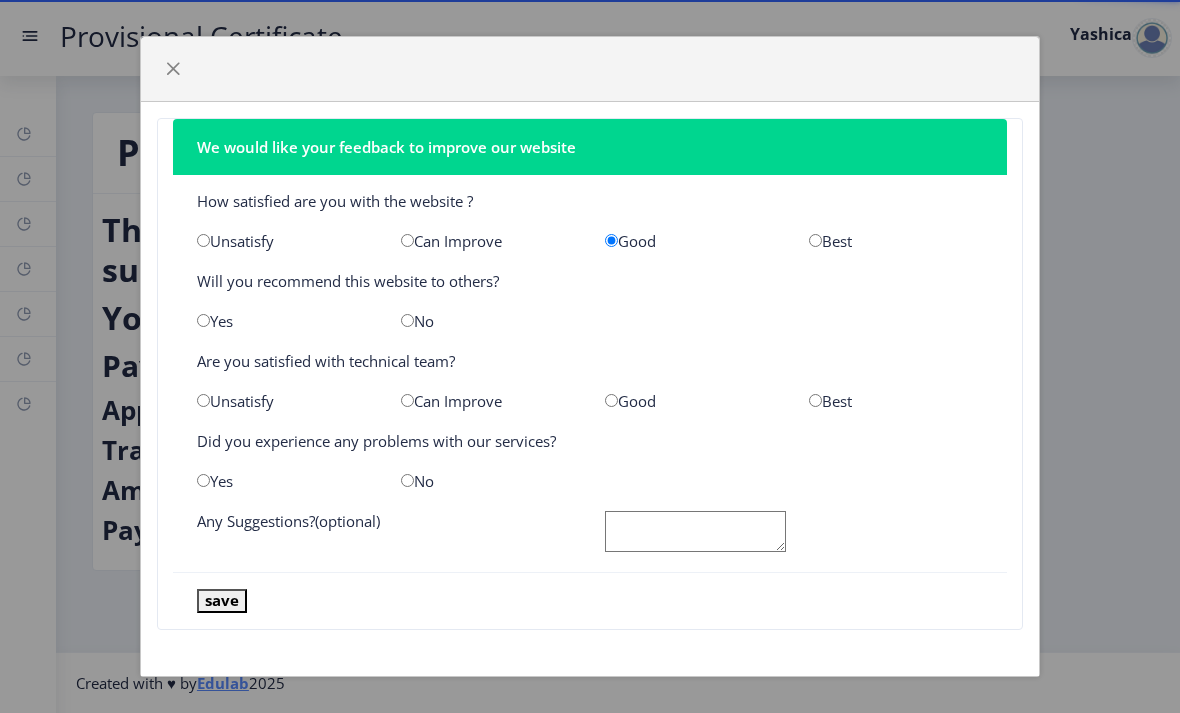 click on "Yes" 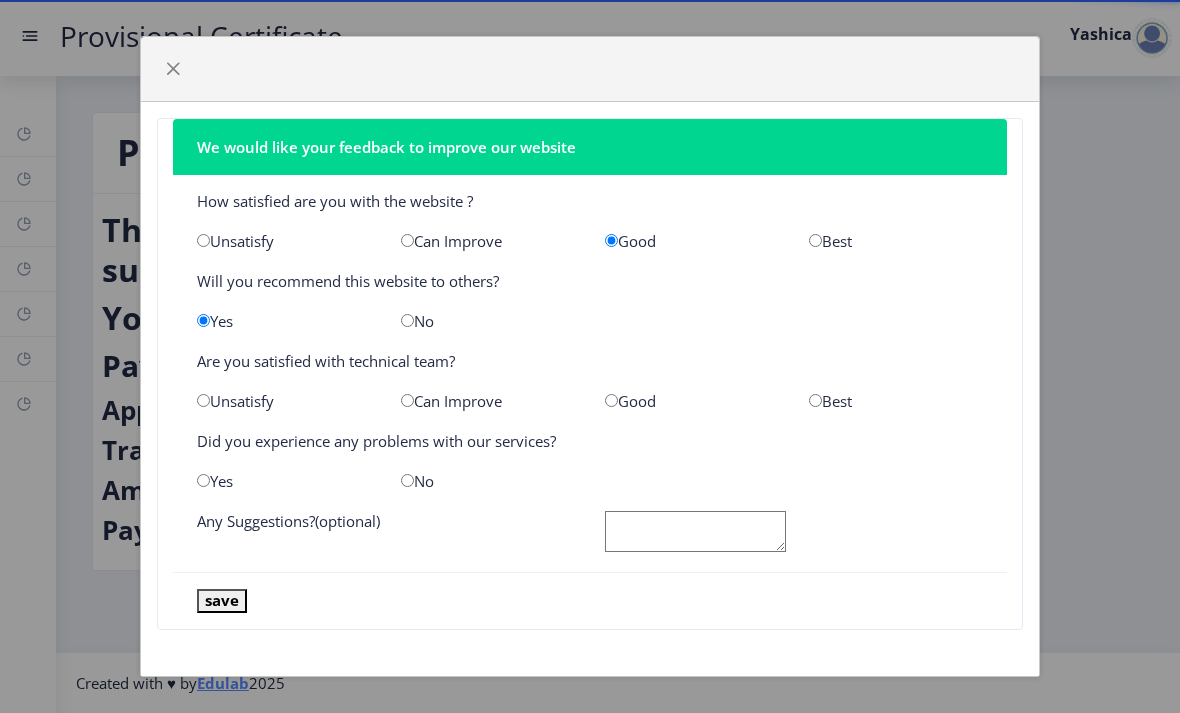 click on "Can Improve" 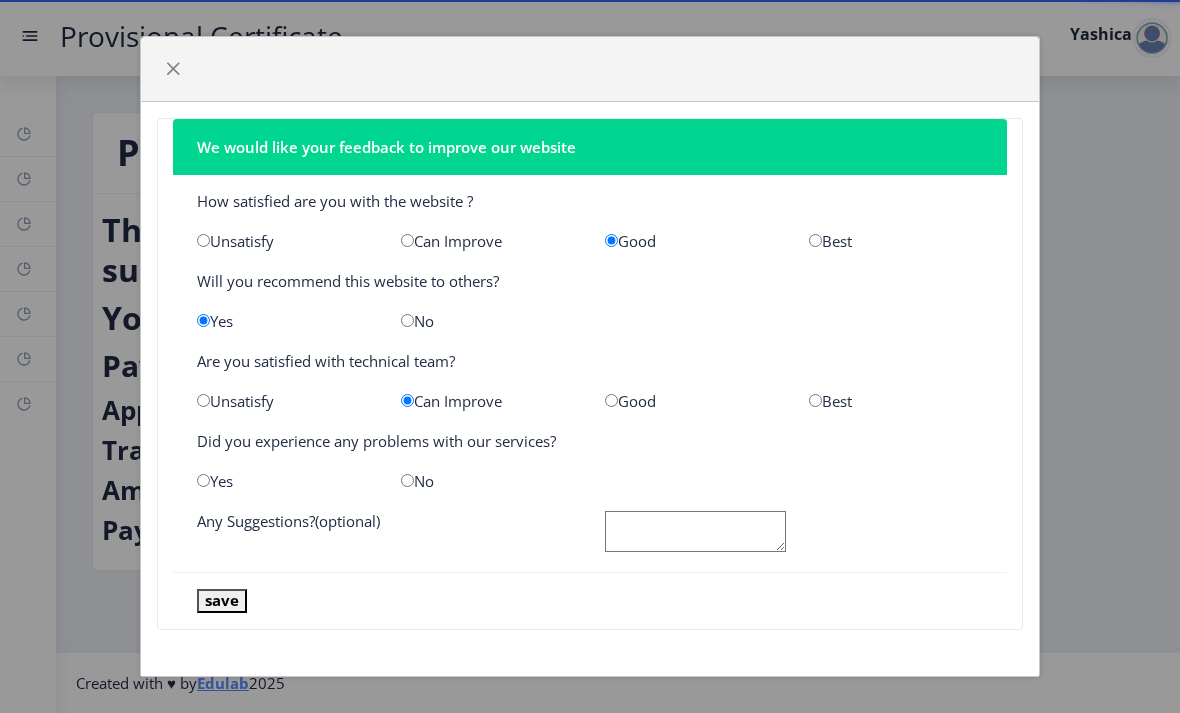click at bounding box center [203, 480] 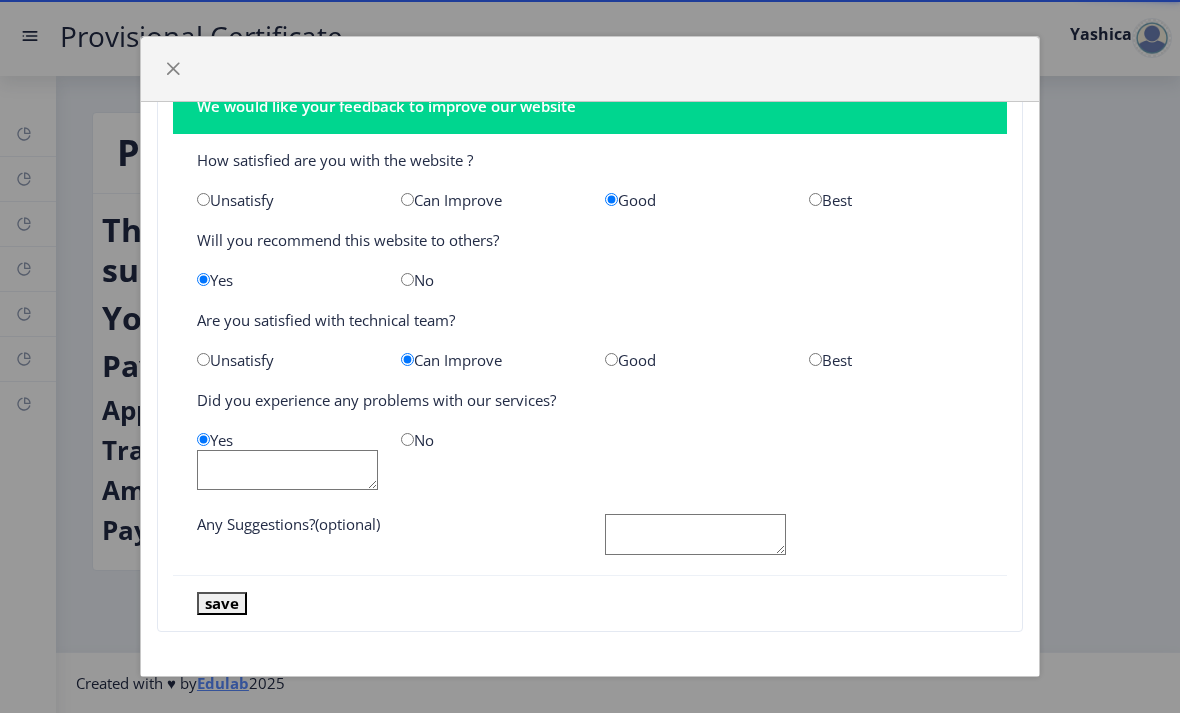 scroll, scrollTop: 41, scrollLeft: 0, axis: vertical 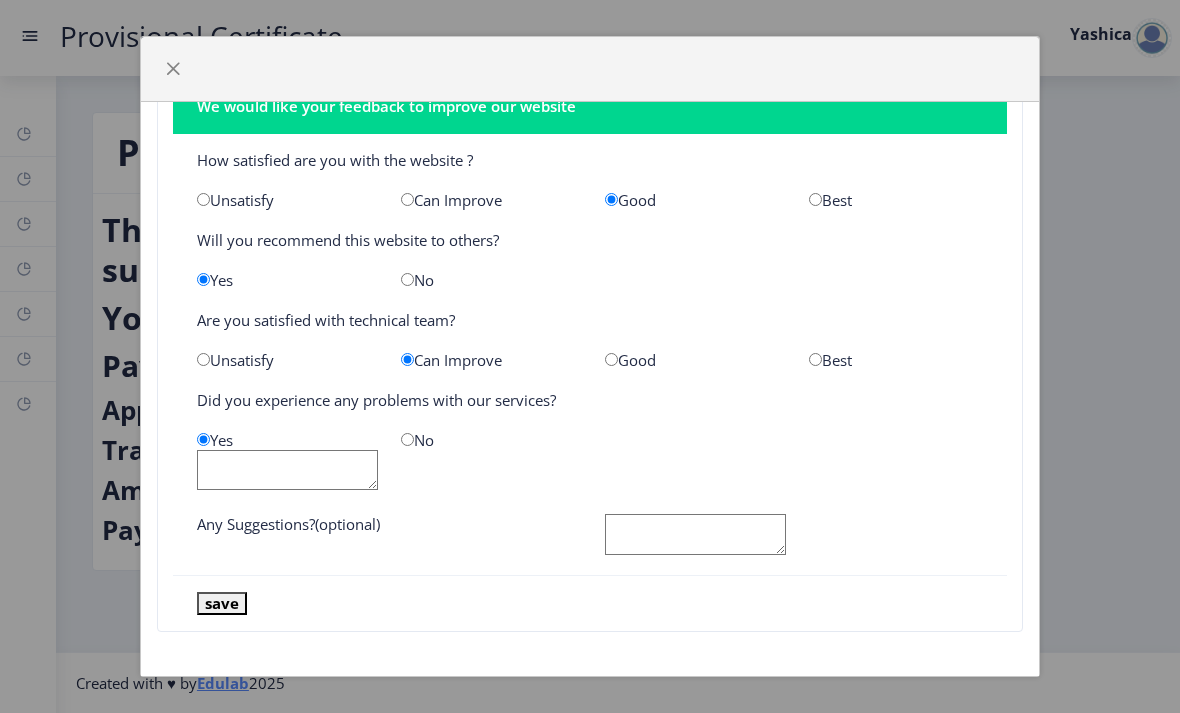 click on "save" 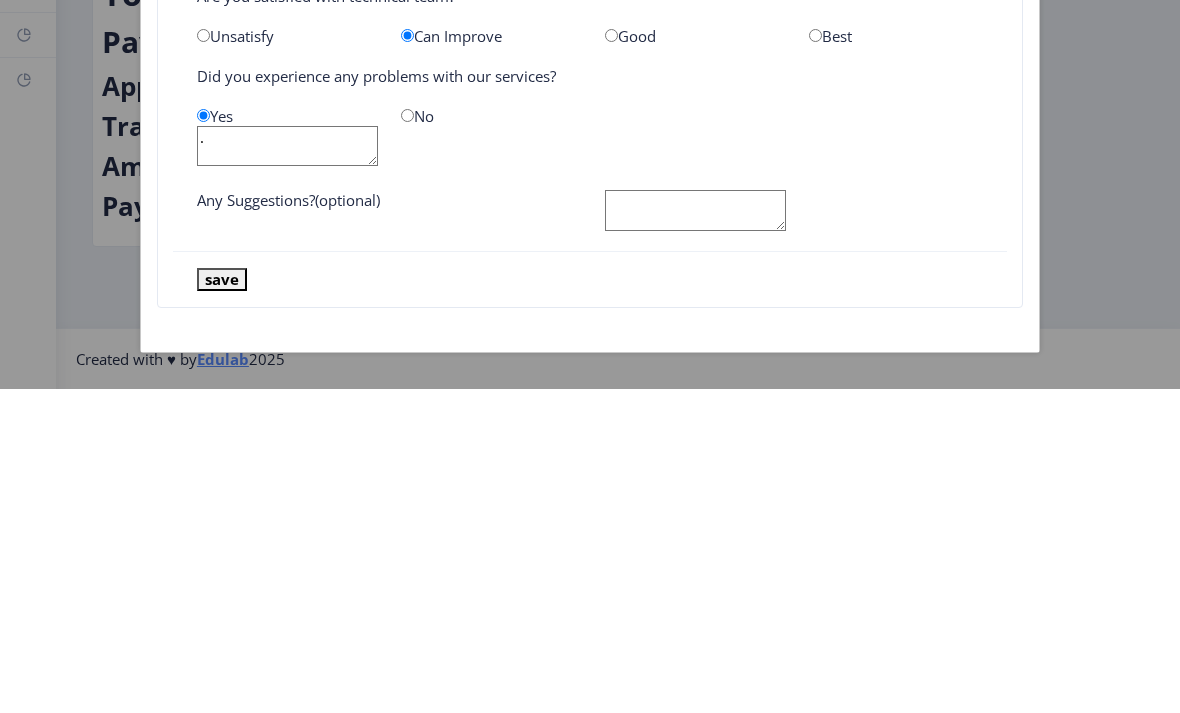 type on "." 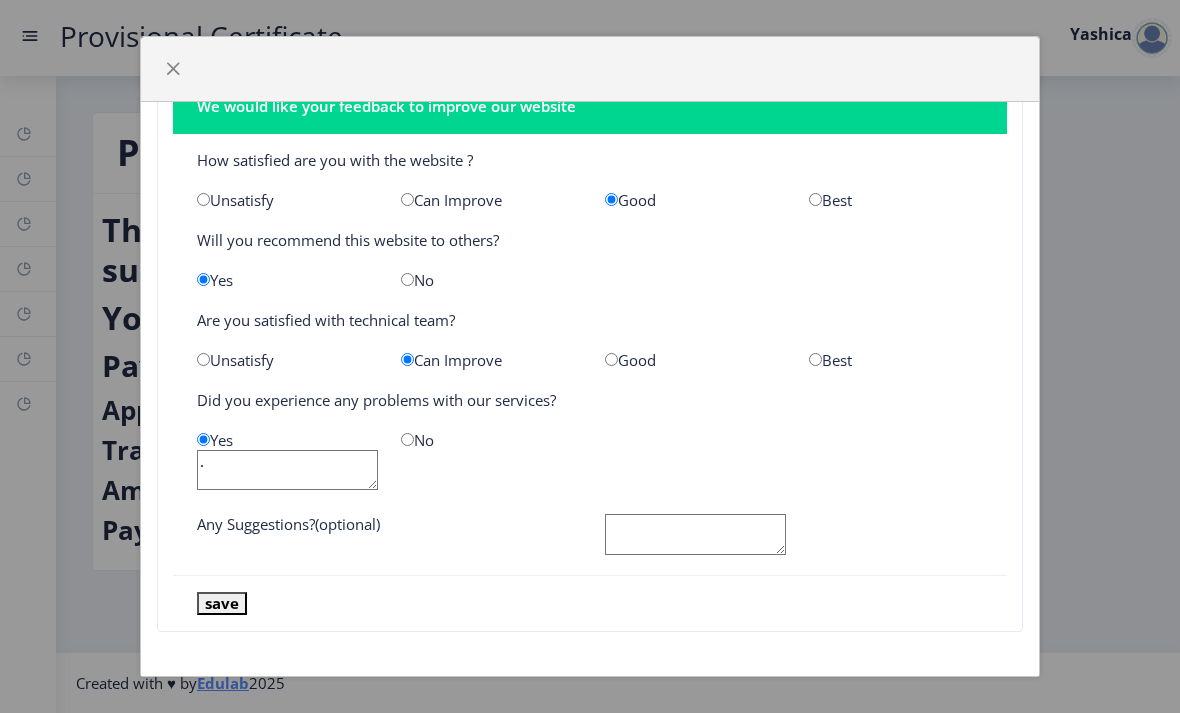 click on "save" 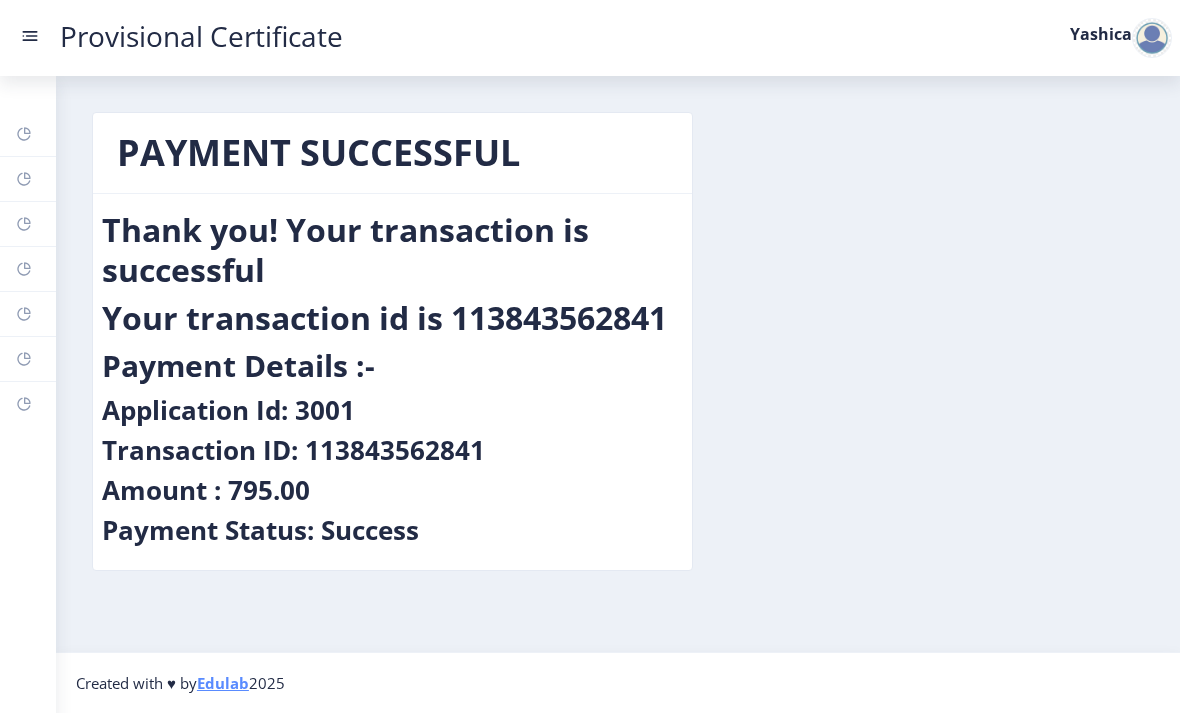 click 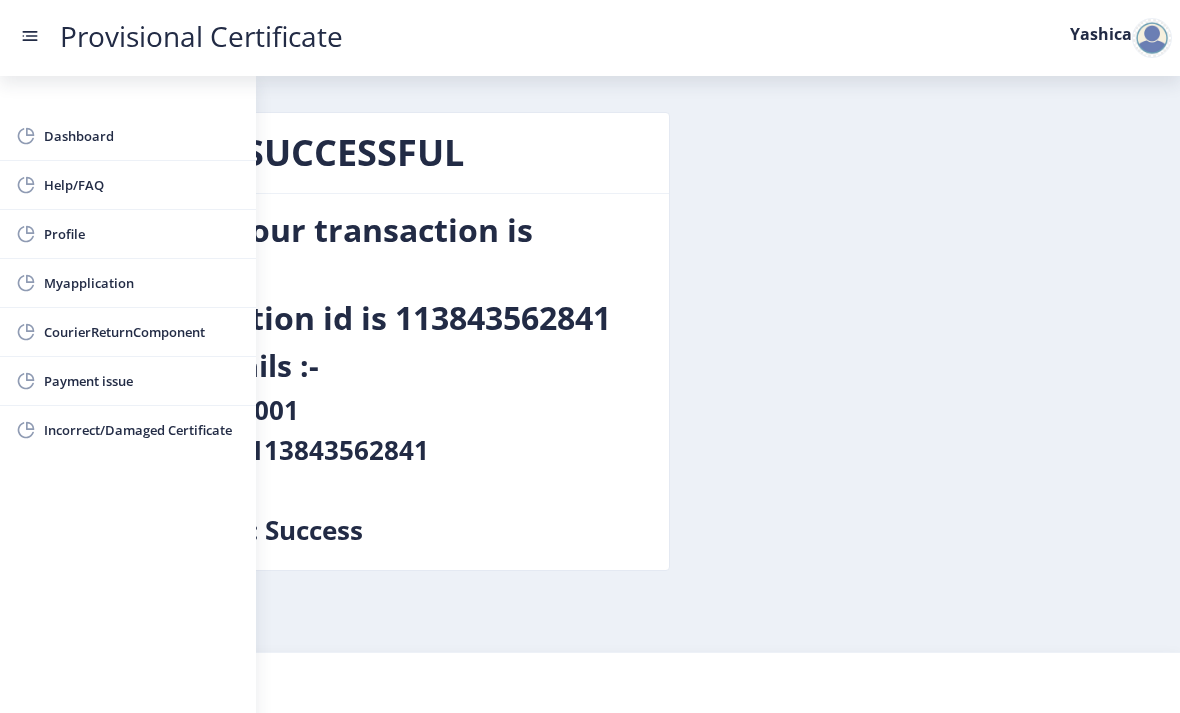 click on "Dashboard" 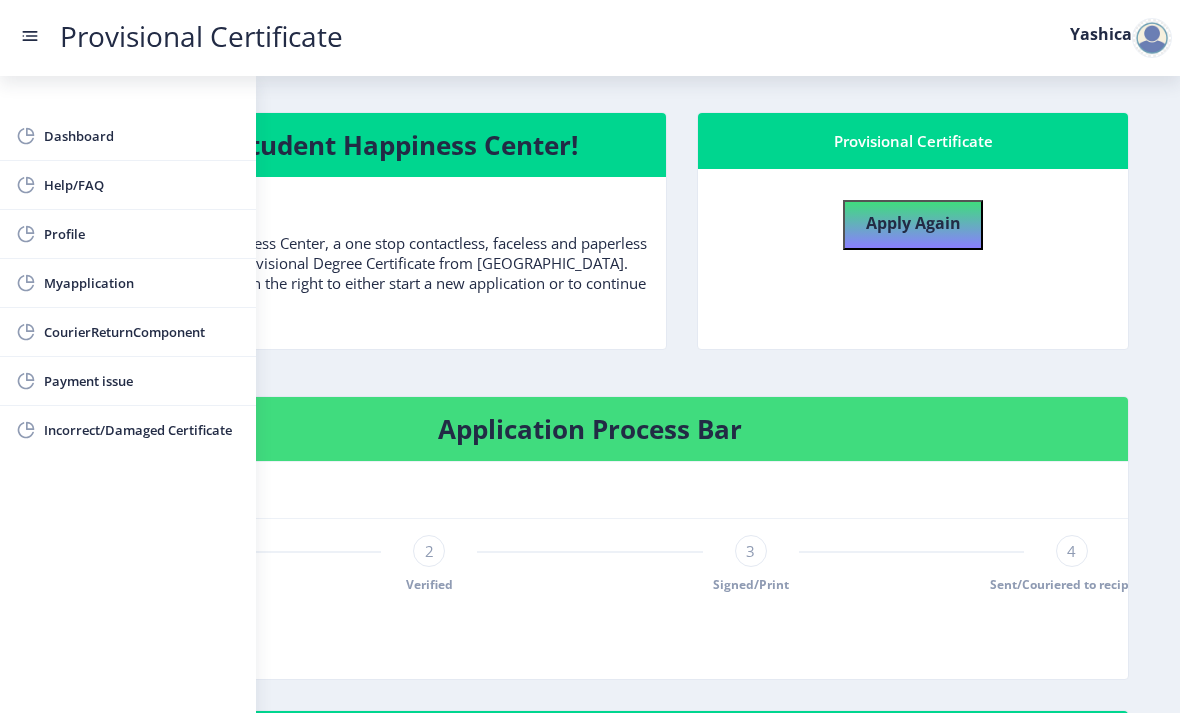 click on "Application:3001" 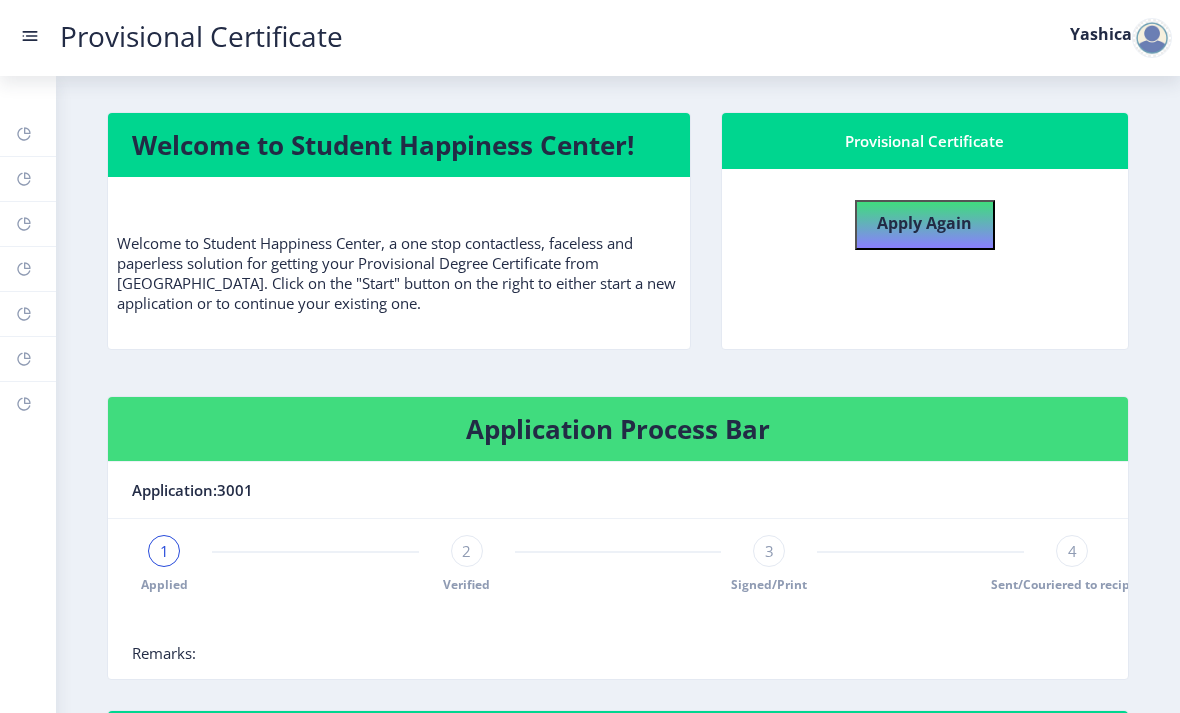 scroll, scrollTop: 0, scrollLeft: 0, axis: both 